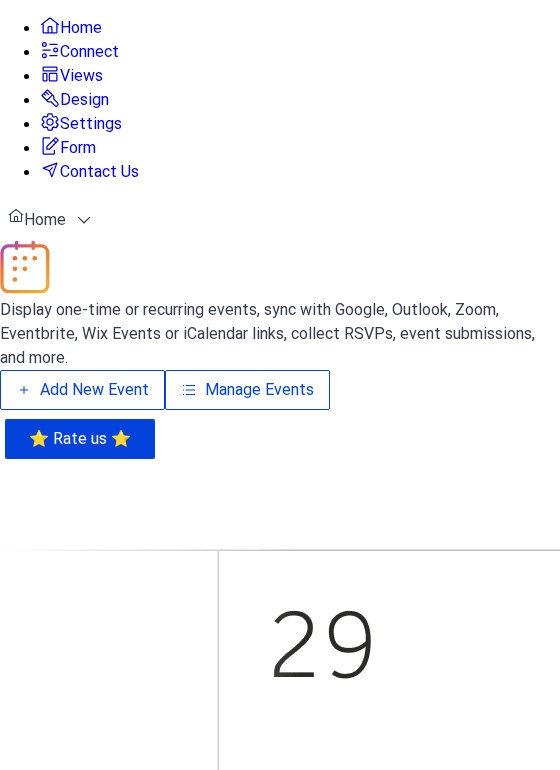 scroll, scrollTop: 0, scrollLeft: 0, axis: both 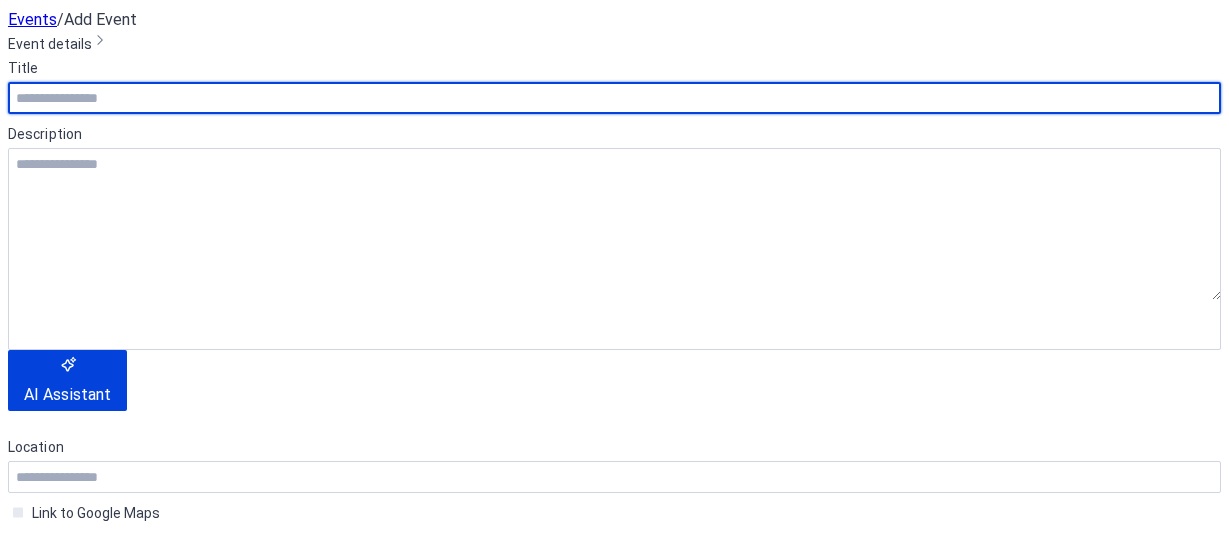 click at bounding box center [614, 98] 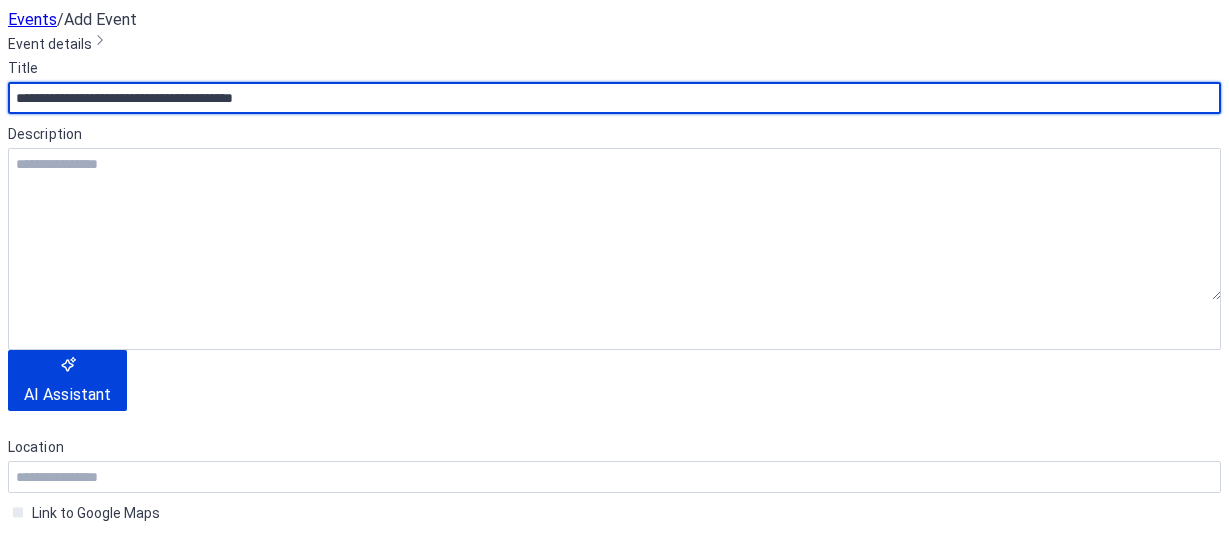 type on "**********" 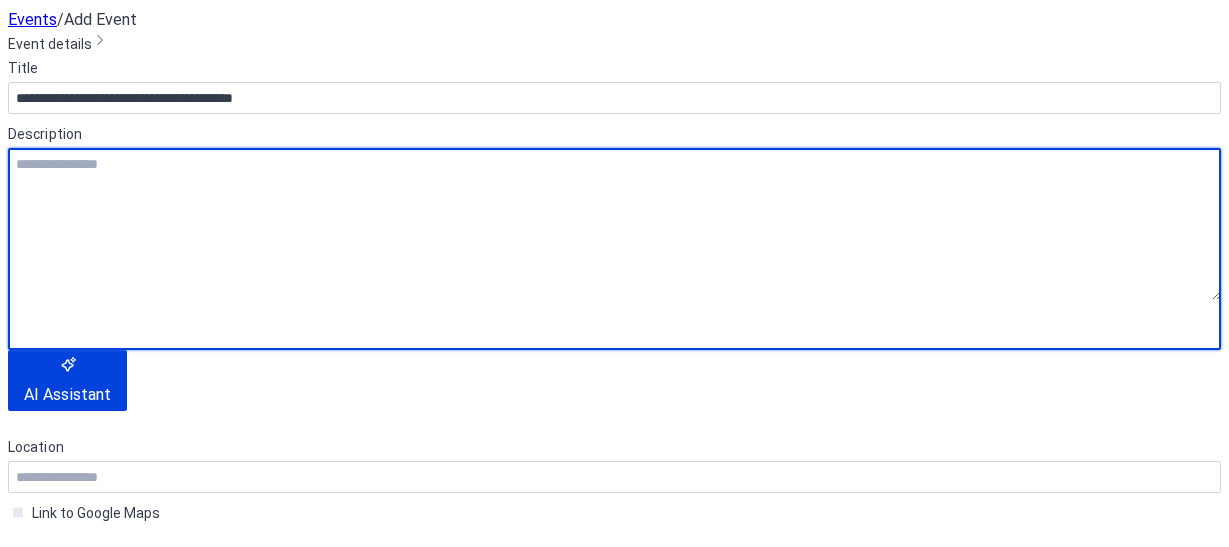 click at bounding box center (614, 224) 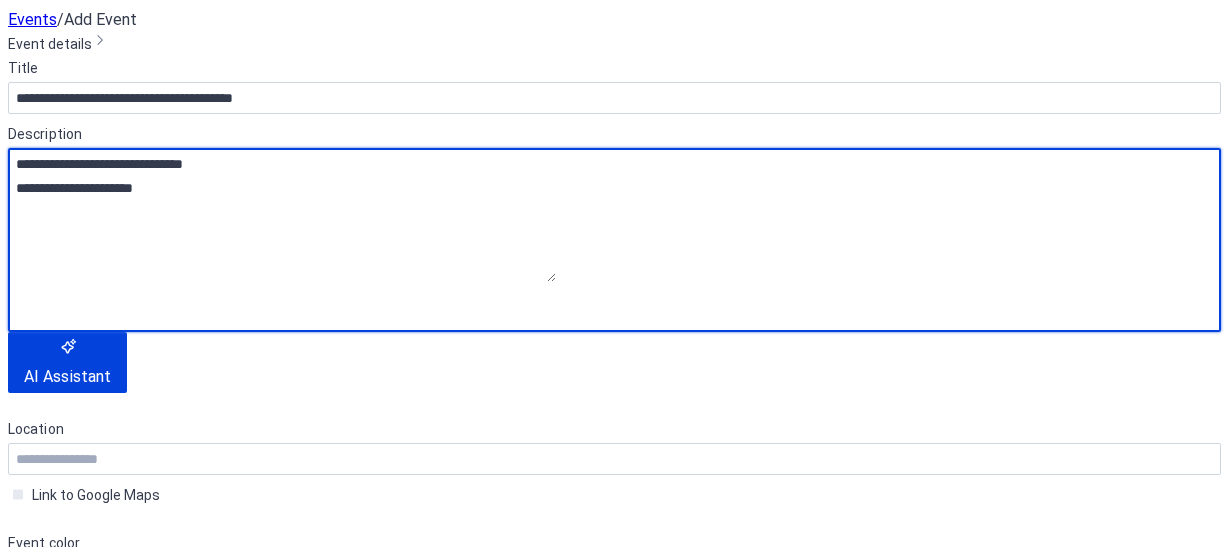 click on "**********" at bounding box center [282, 215] 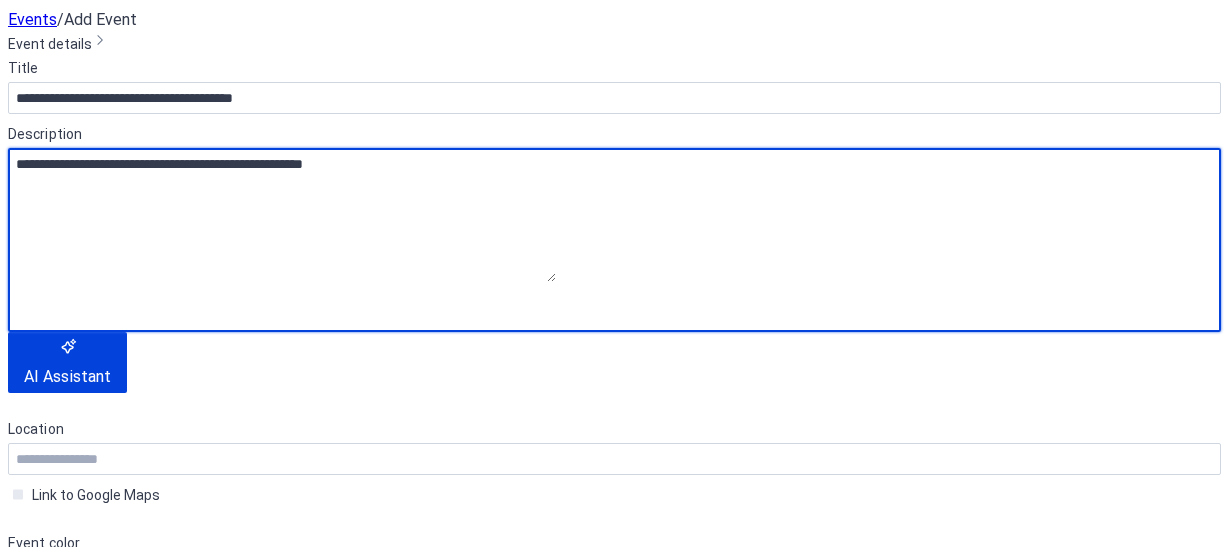 scroll, scrollTop: 300, scrollLeft: 0, axis: vertical 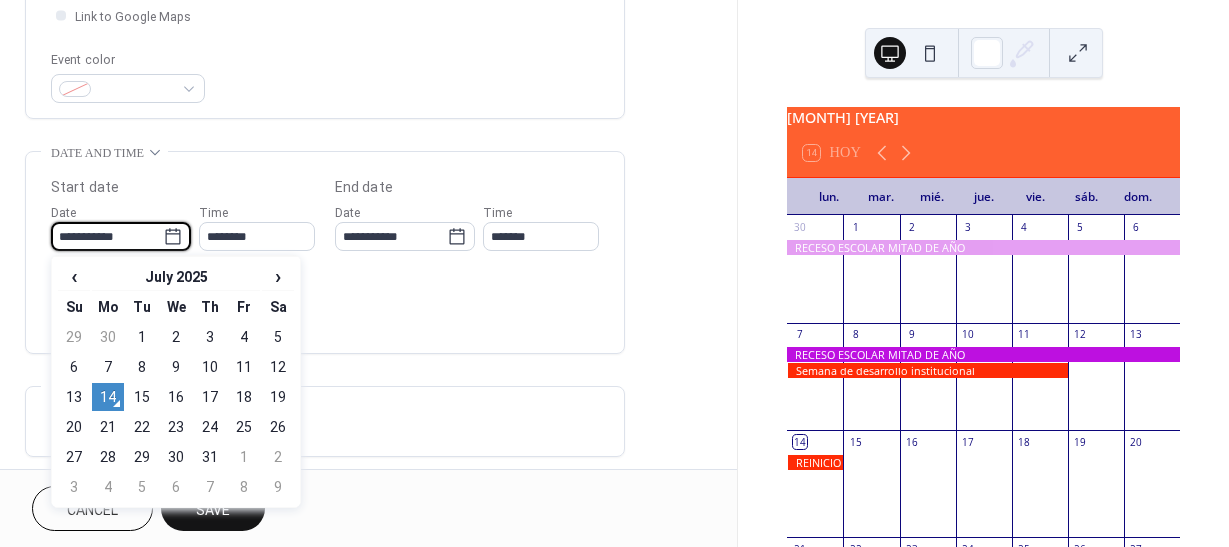 click on "**********" at bounding box center (107, 236) 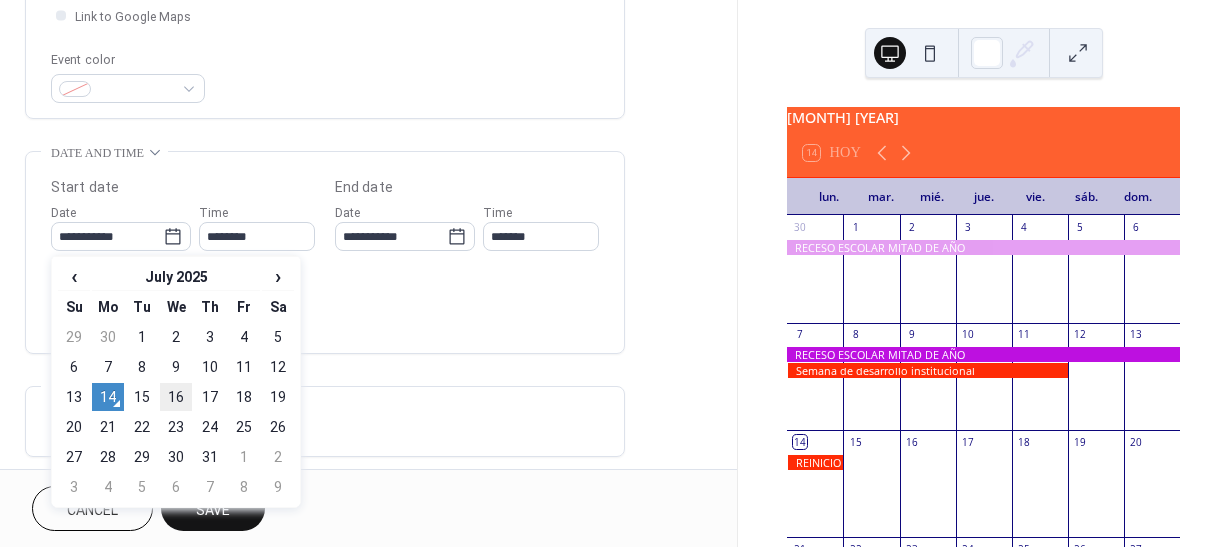click on "16" at bounding box center (176, 397) 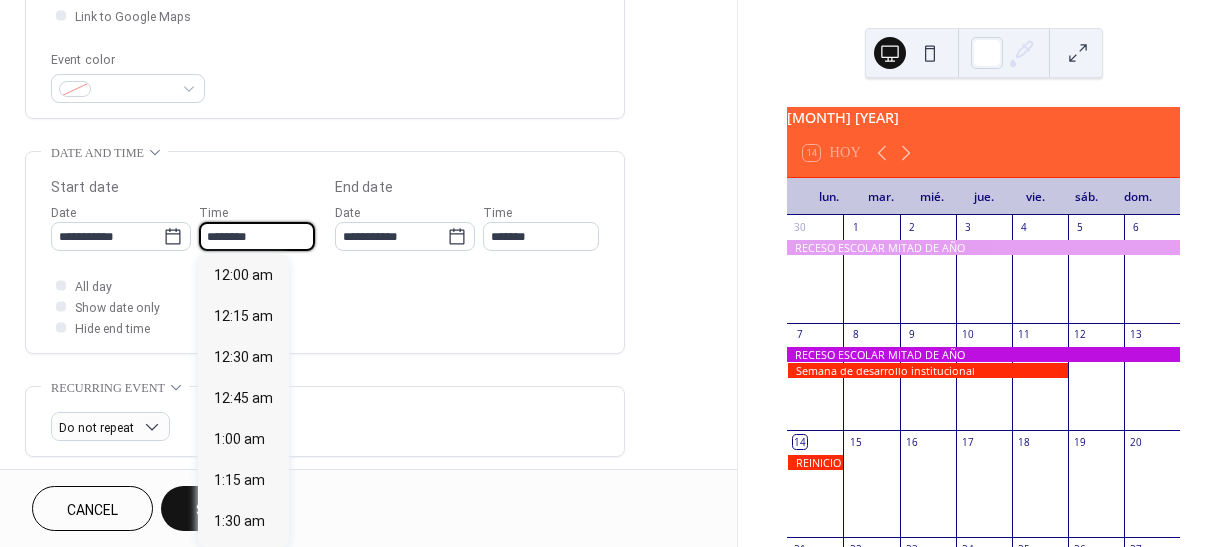 click on "********" at bounding box center [257, 236] 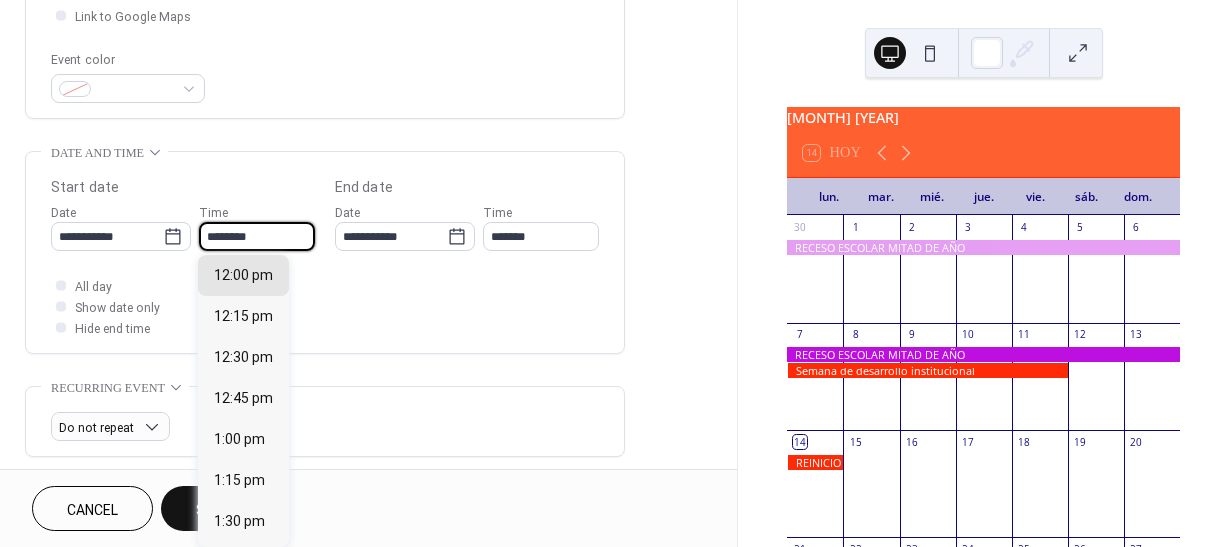 click on "All day Show date only Hide end time" at bounding box center (325, 306) 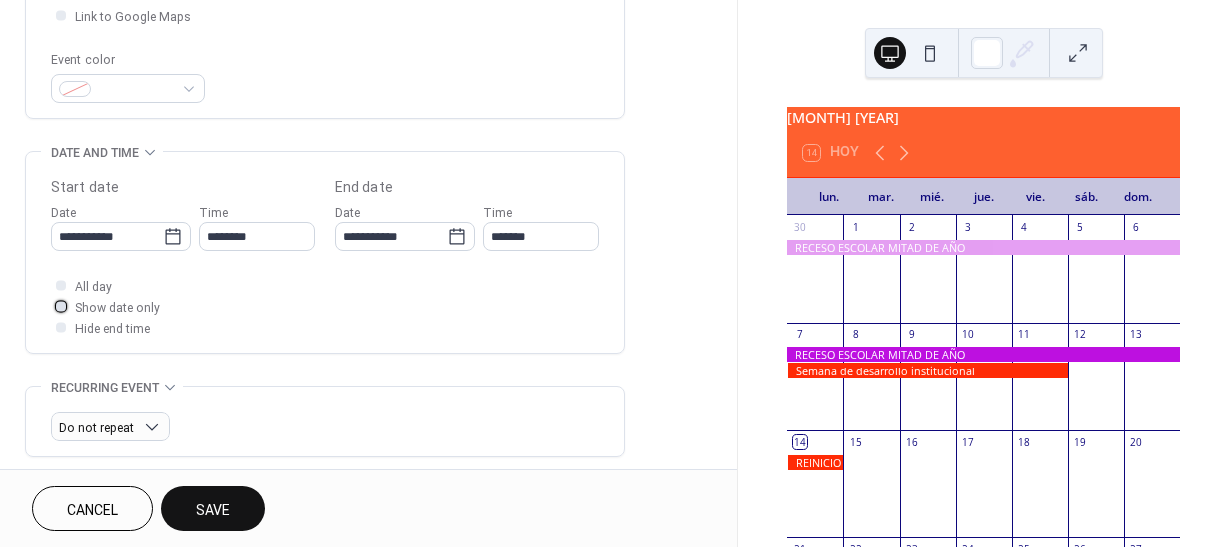 click at bounding box center [61, 306] 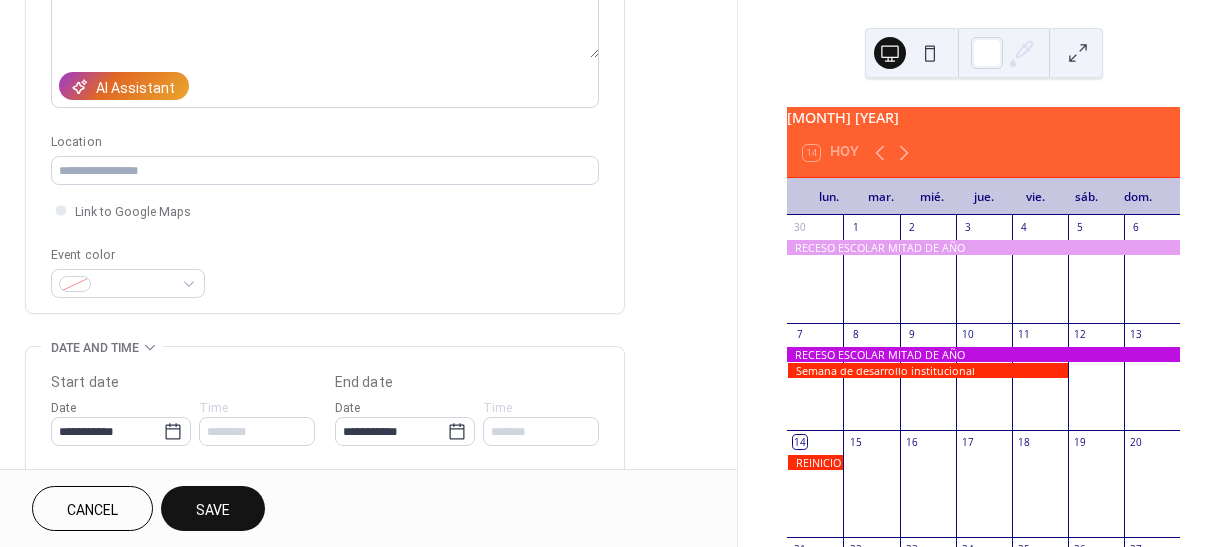 scroll, scrollTop: 660, scrollLeft: 0, axis: vertical 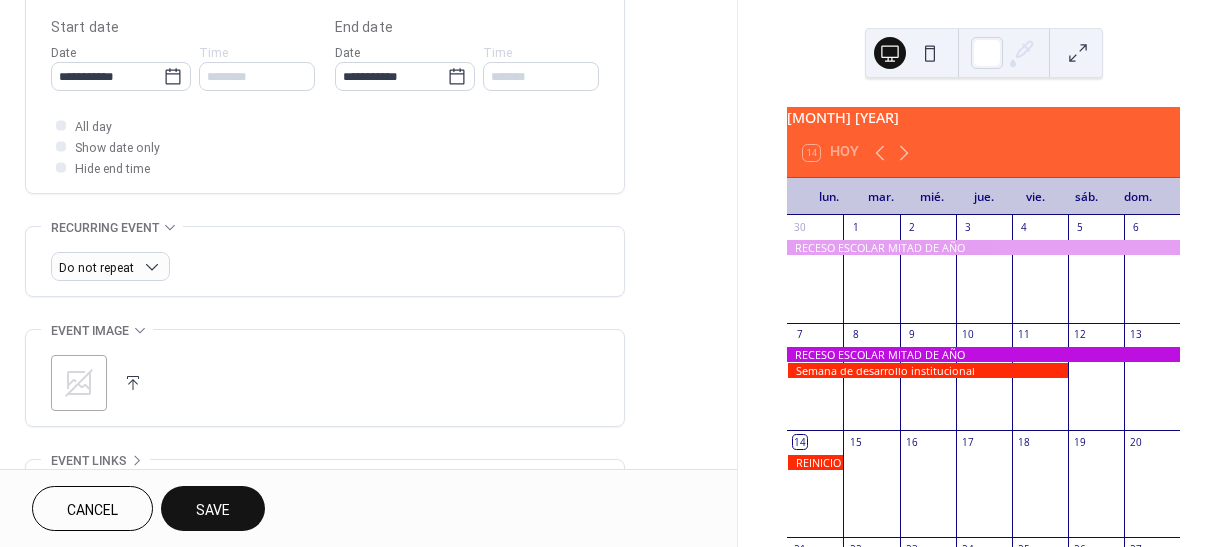 click on "Save" at bounding box center [213, 510] 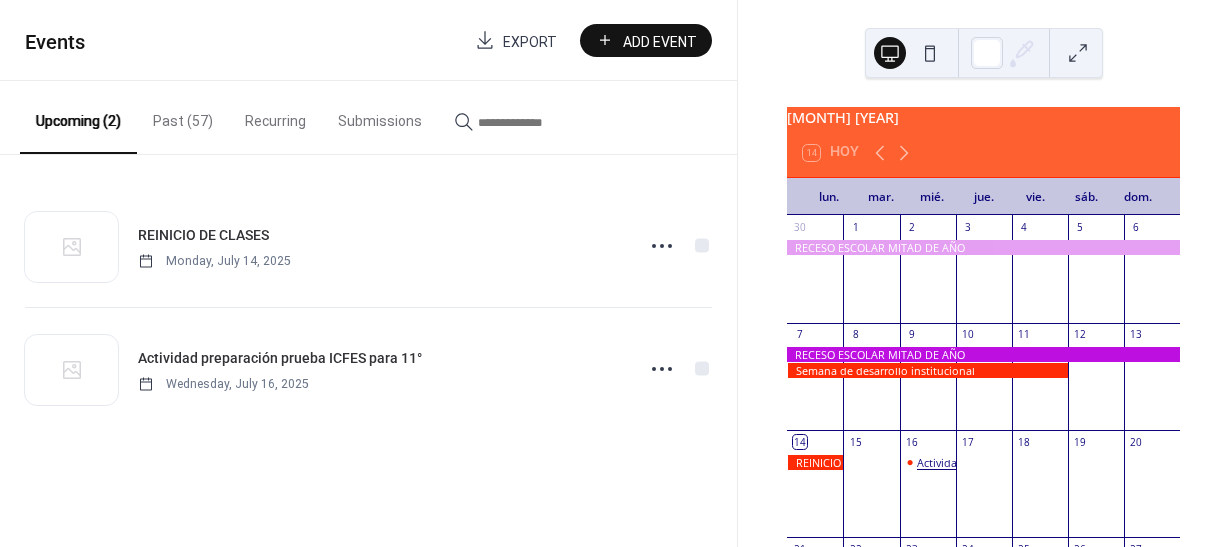 click on "Actividad preparación prueba ICFES para 11°" at bounding box center (1031, 462) 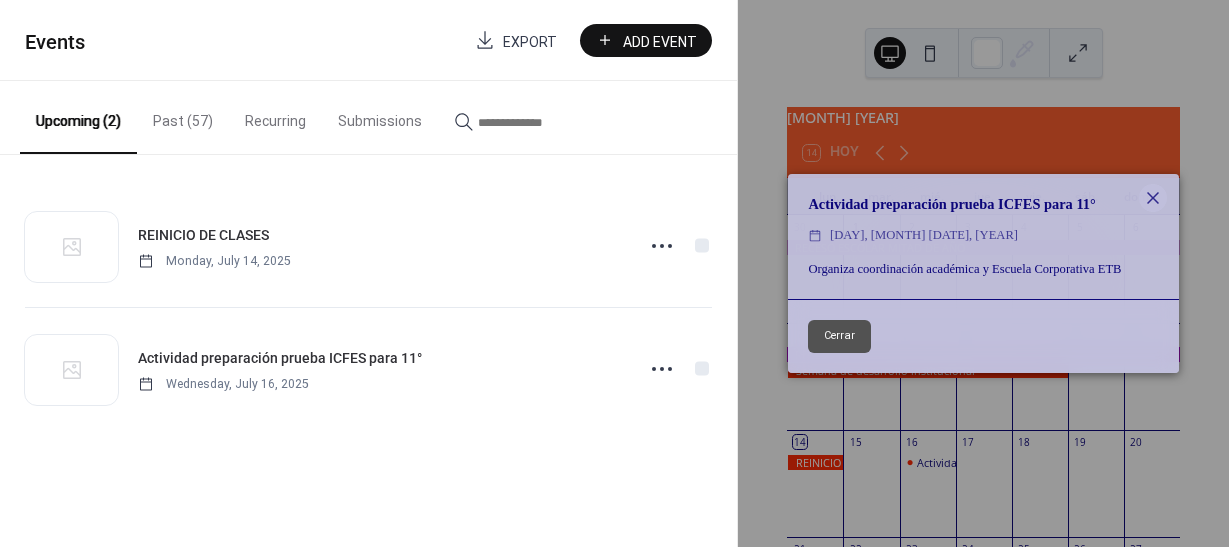 click on "Cerrar" at bounding box center [839, 336] 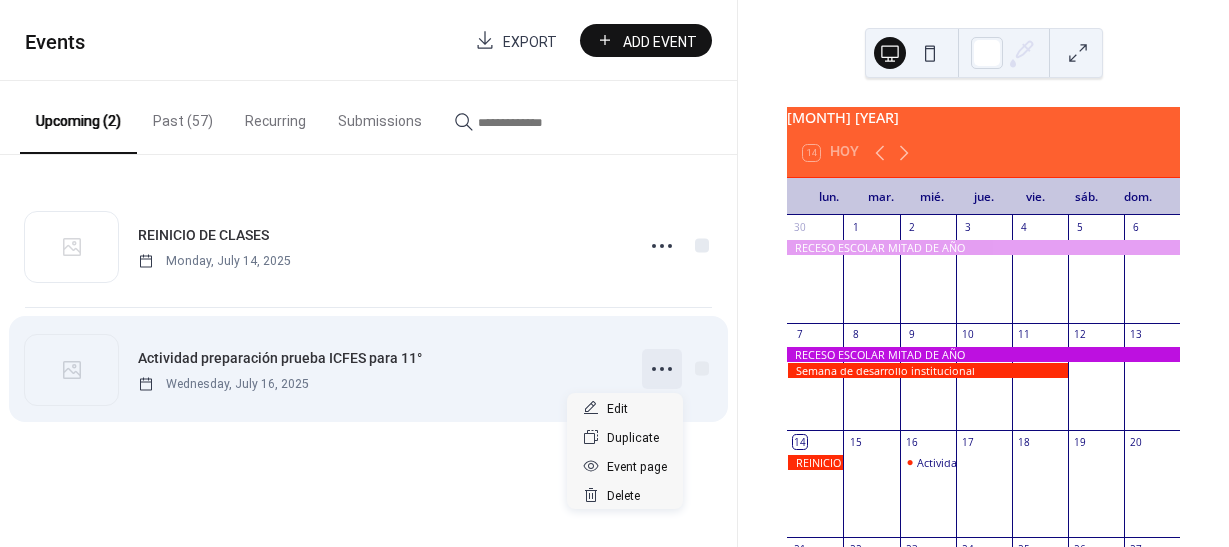 click 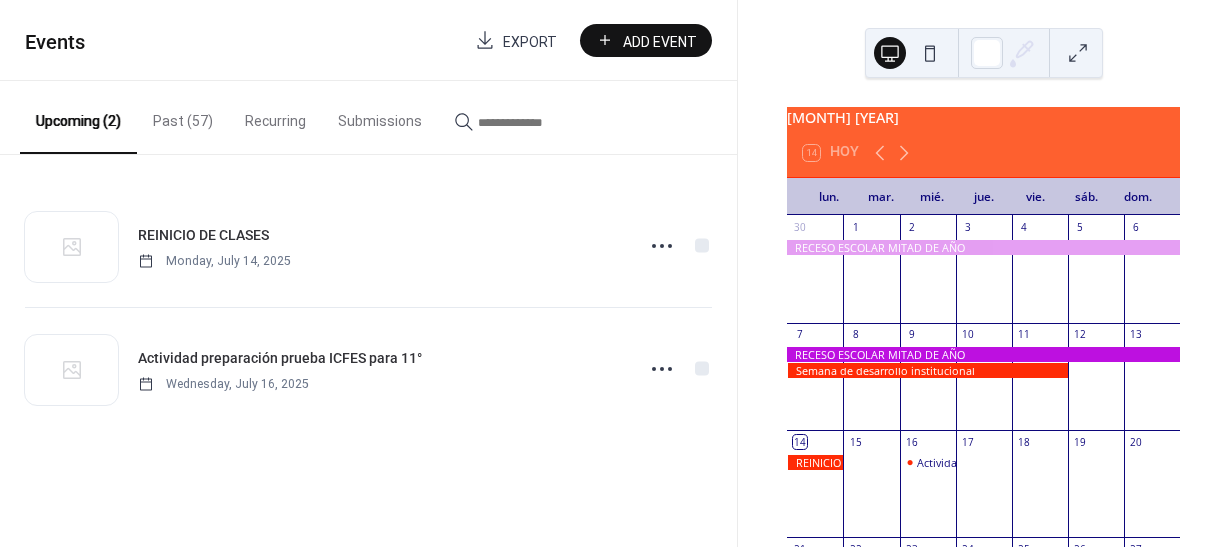 click on "Events Export Add Event Upcoming (2) Past (57) Recurring Submissions REINICIO DE CLASES Monday, July 14, 2025 Actividad preparación prueba ICFES para 11° Wednesday, July 16, 2025 Cancel" at bounding box center [368, 273] 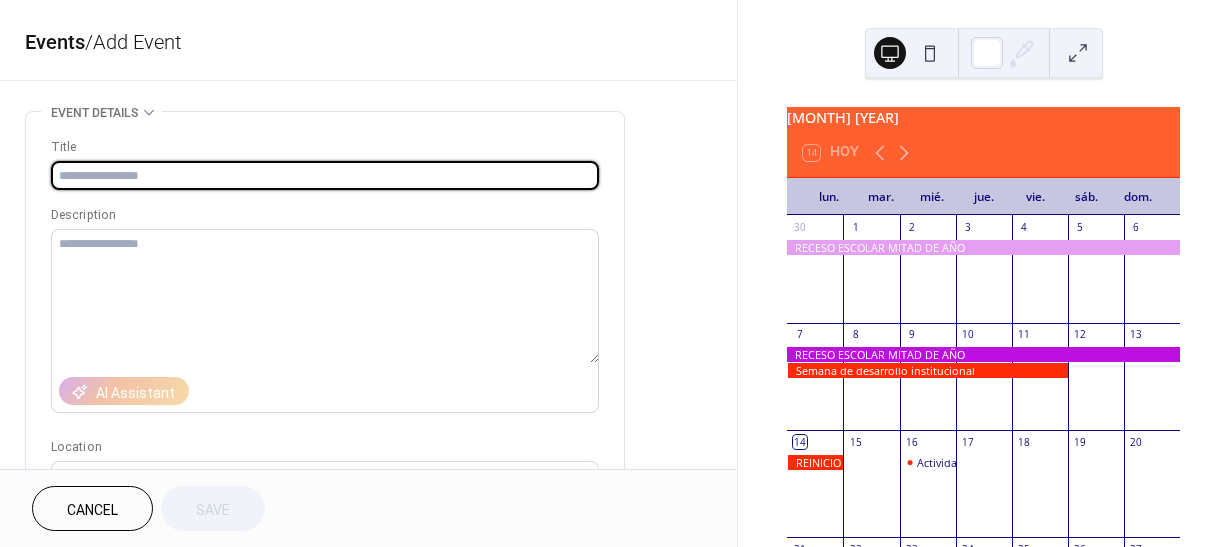 paste on "**********" 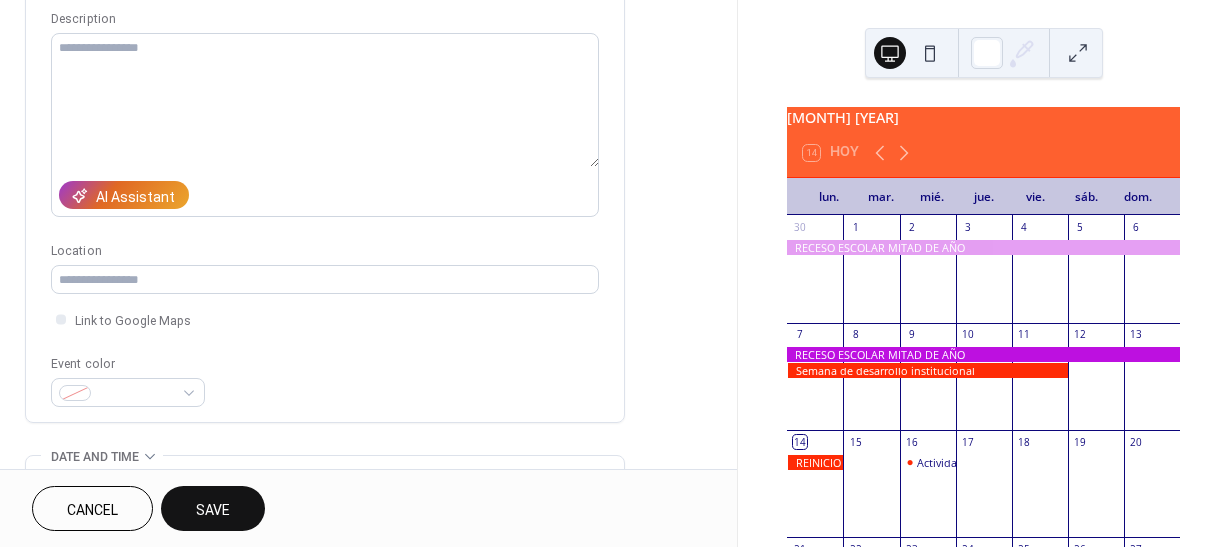 scroll, scrollTop: 200, scrollLeft: 0, axis: vertical 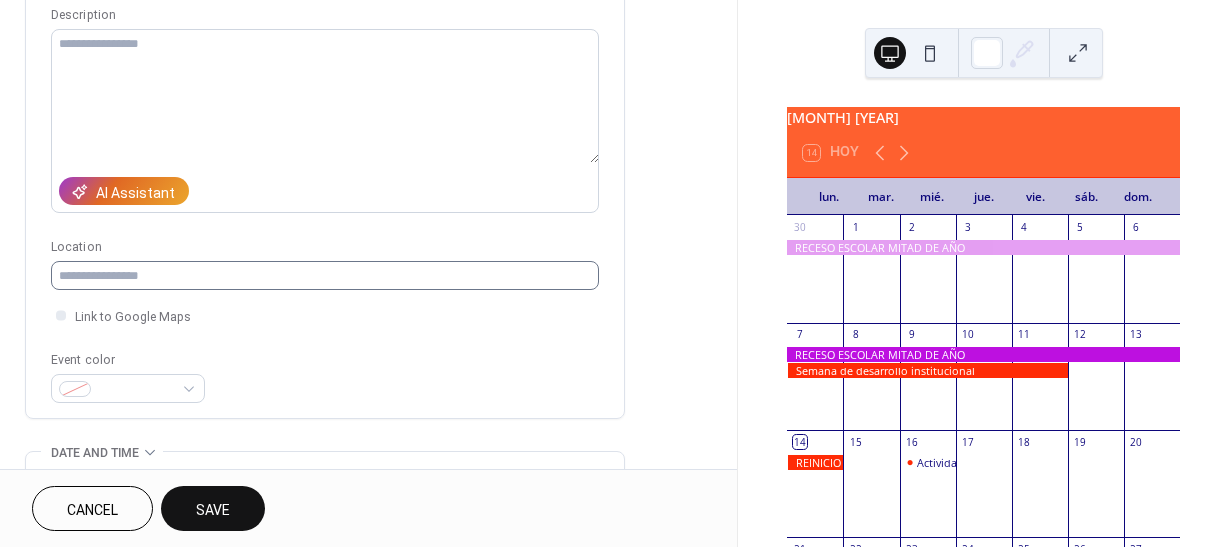 type on "**********" 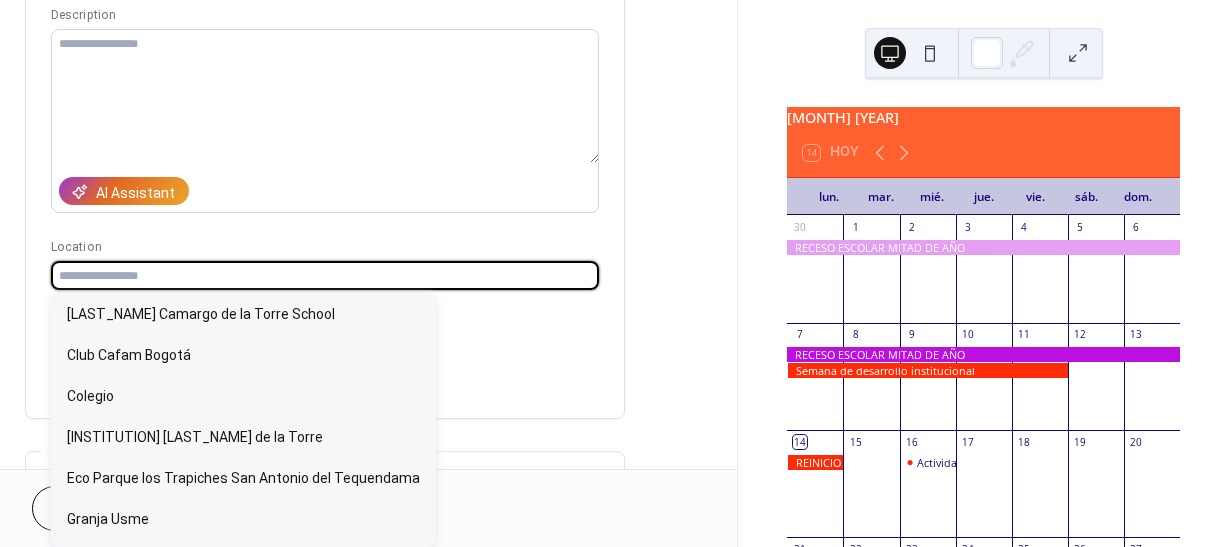 click at bounding box center [325, 275] 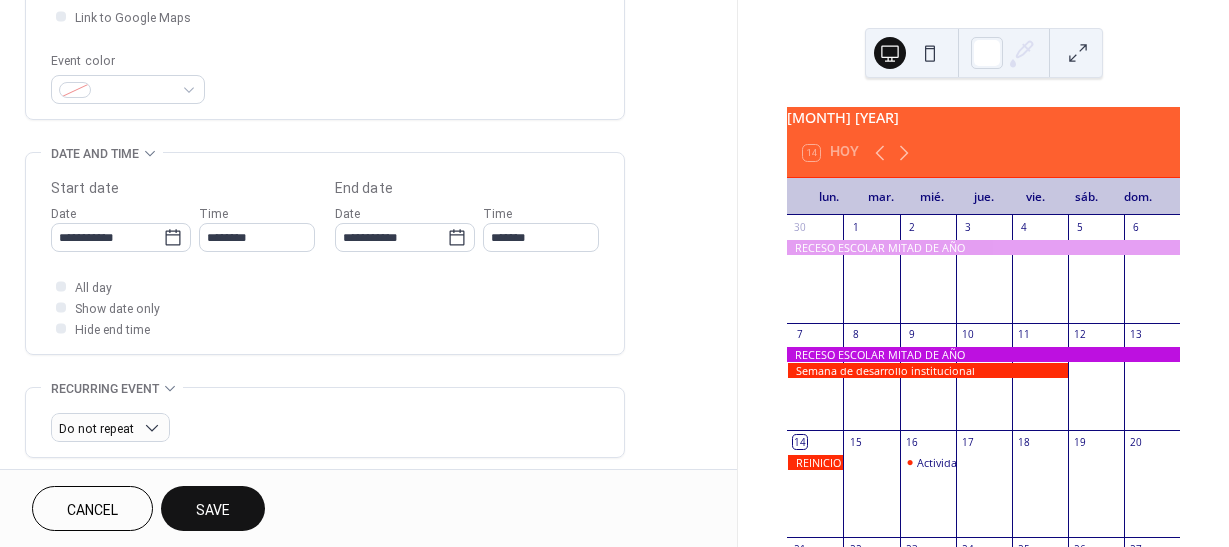 scroll, scrollTop: 500, scrollLeft: 0, axis: vertical 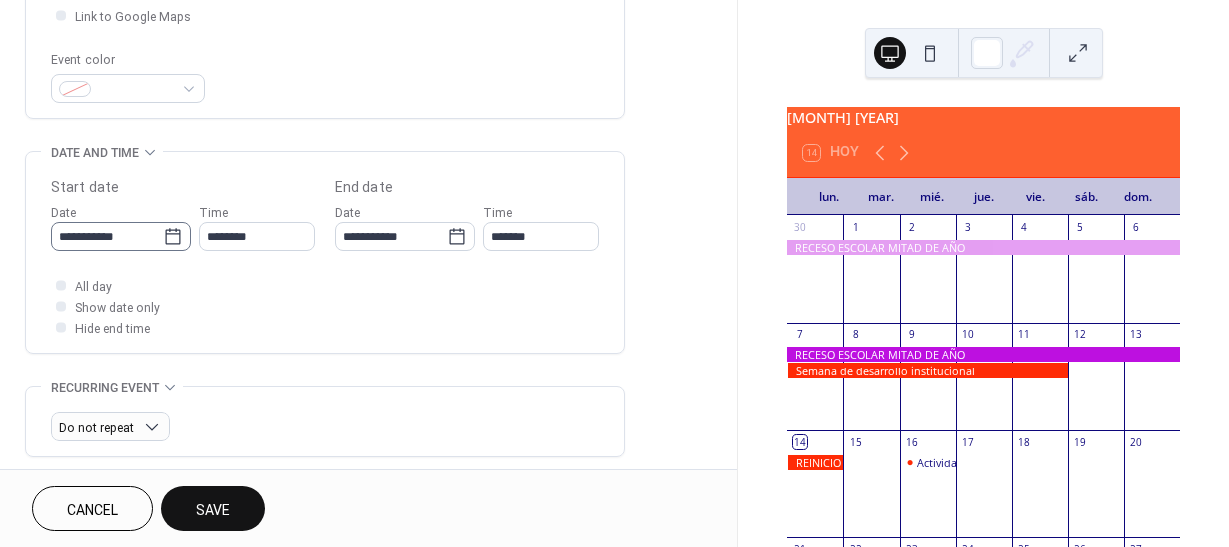 type on "**********" 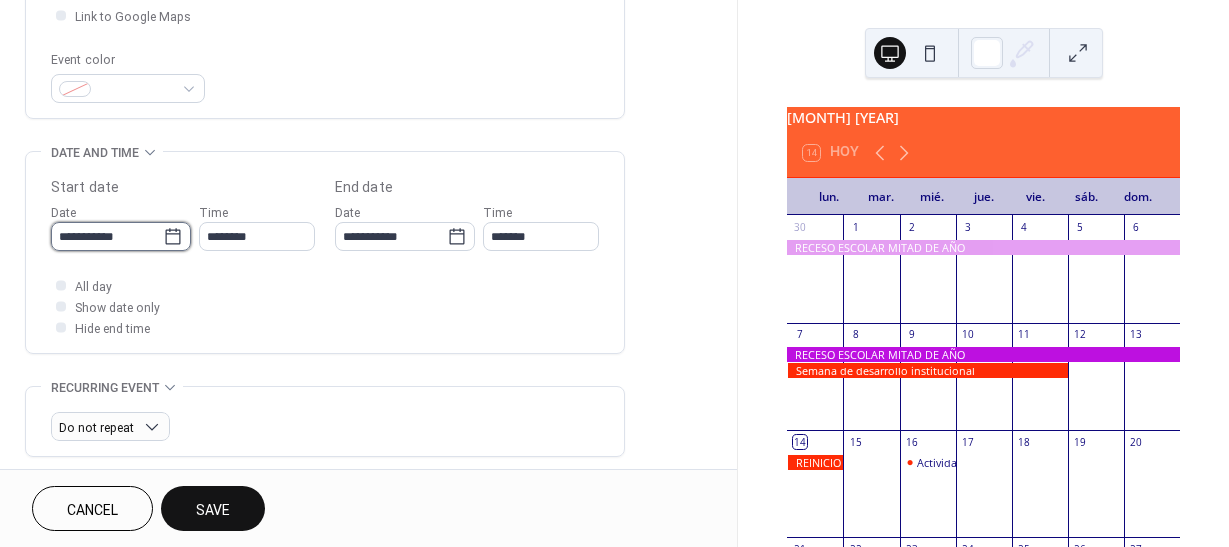 click on "**********" at bounding box center [107, 236] 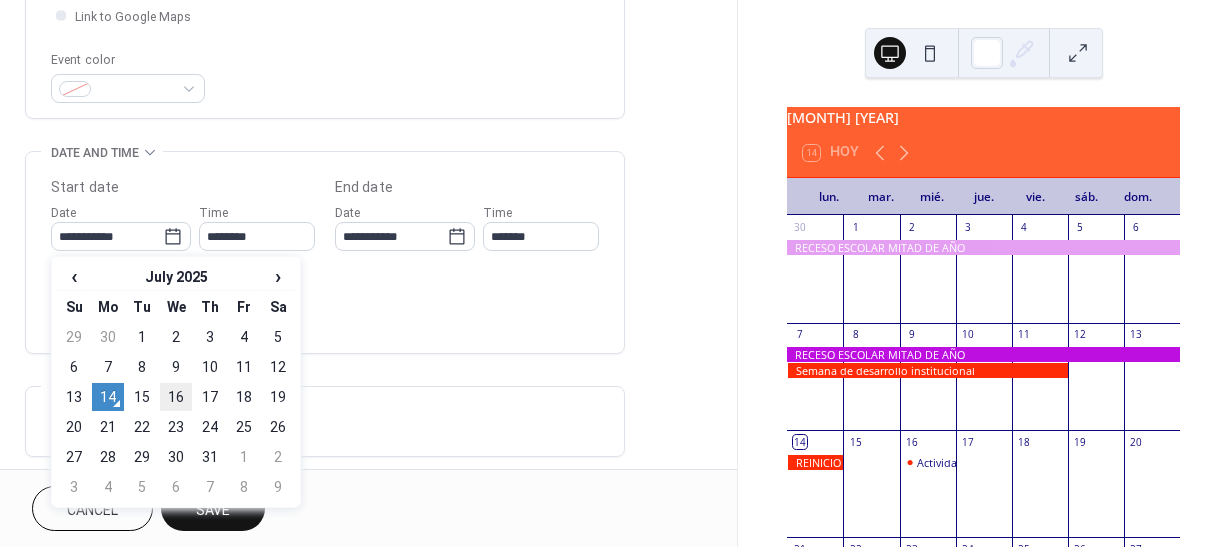 click on "16" at bounding box center (176, 397) 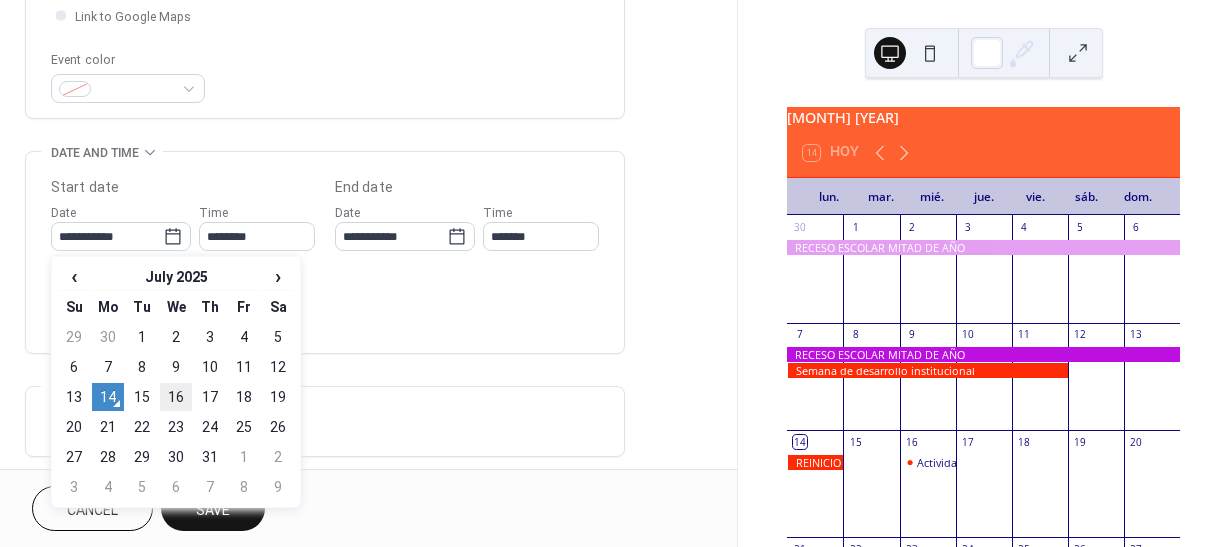 type on "**********" 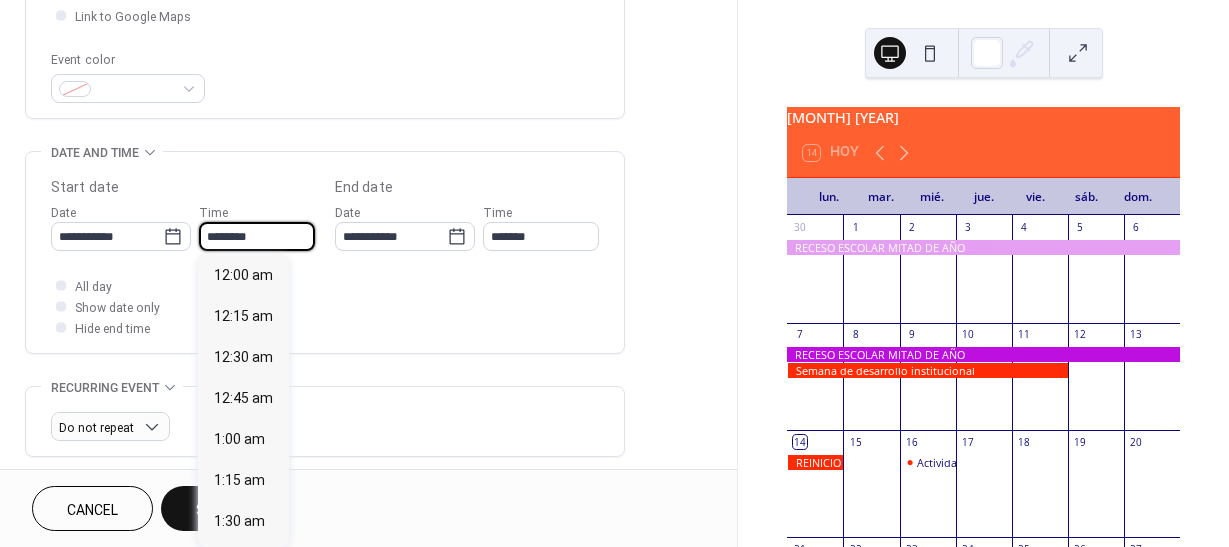 click on "********" at bounding box center (257, 236) 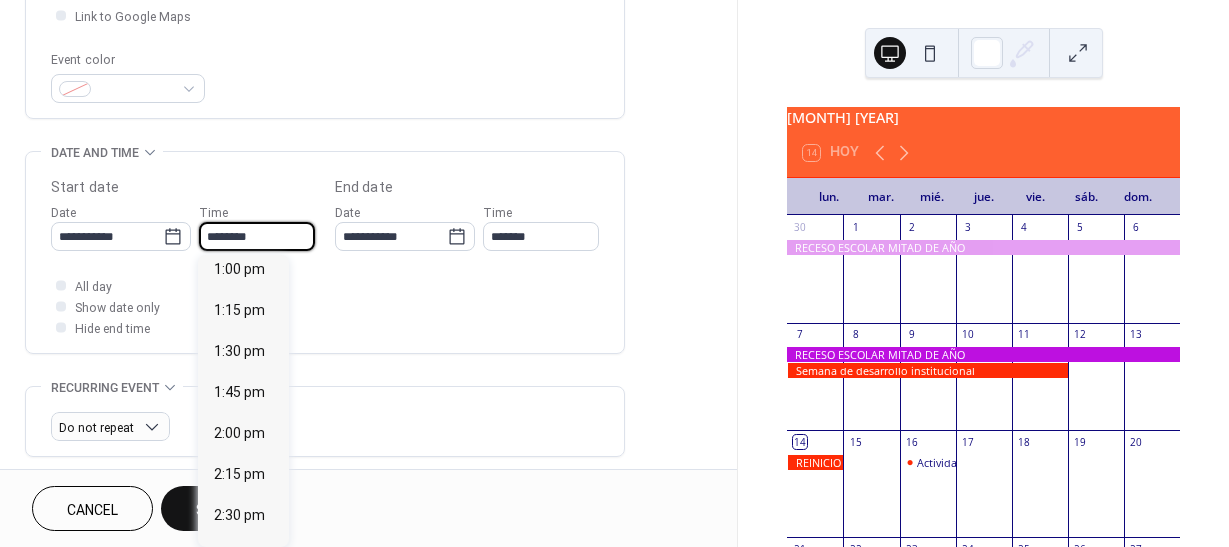 scroll, scrollTop: 2168, scrollLeft: 0, axis: vertical 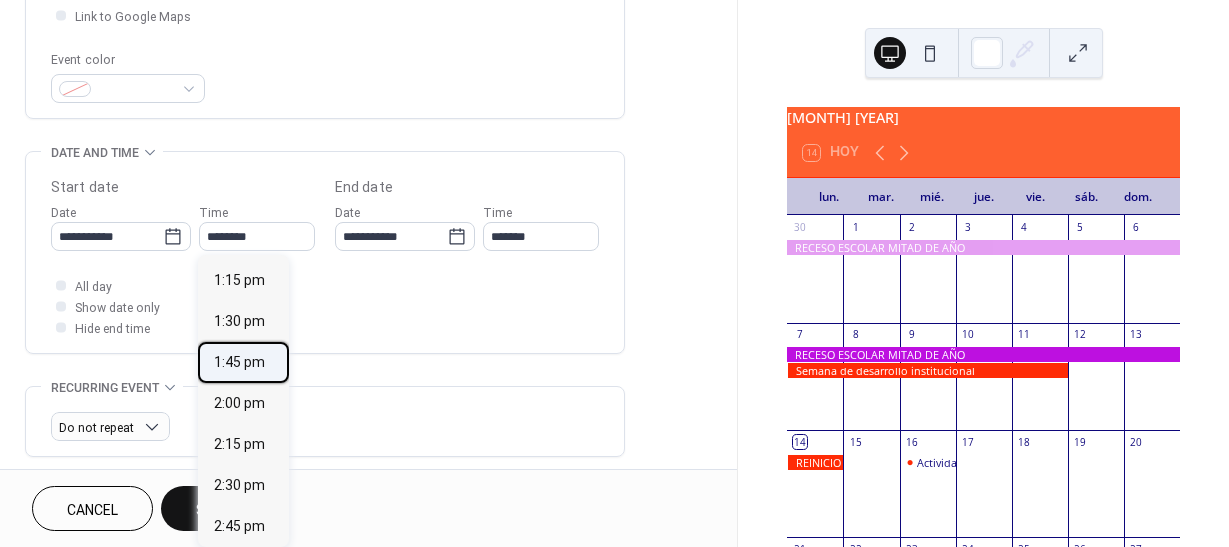 click on "1:45 pm" at bounding box center [239, 362] 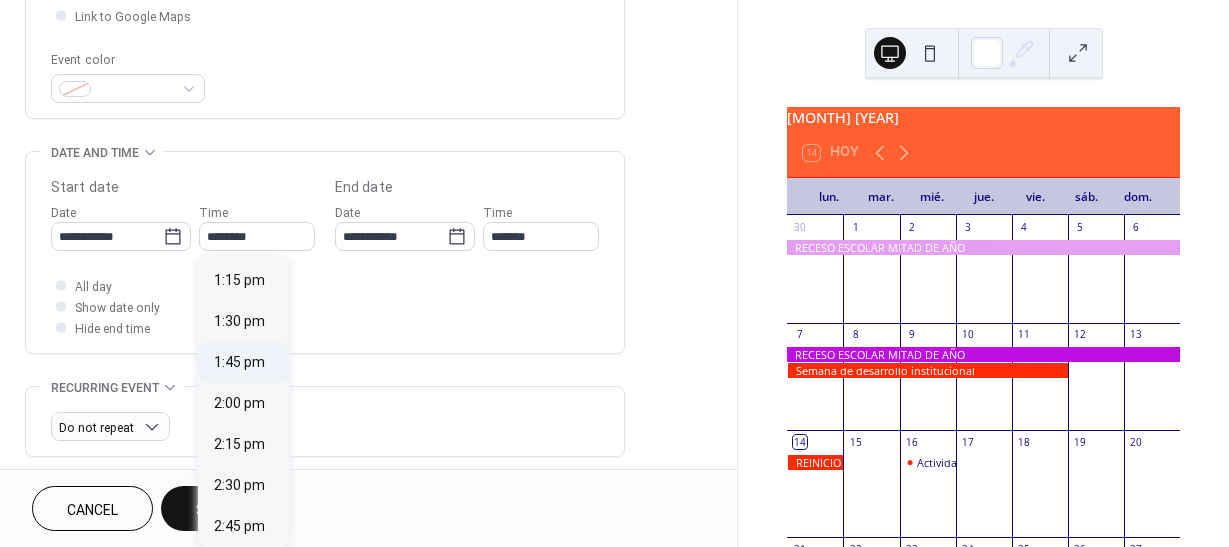 type on "*******" 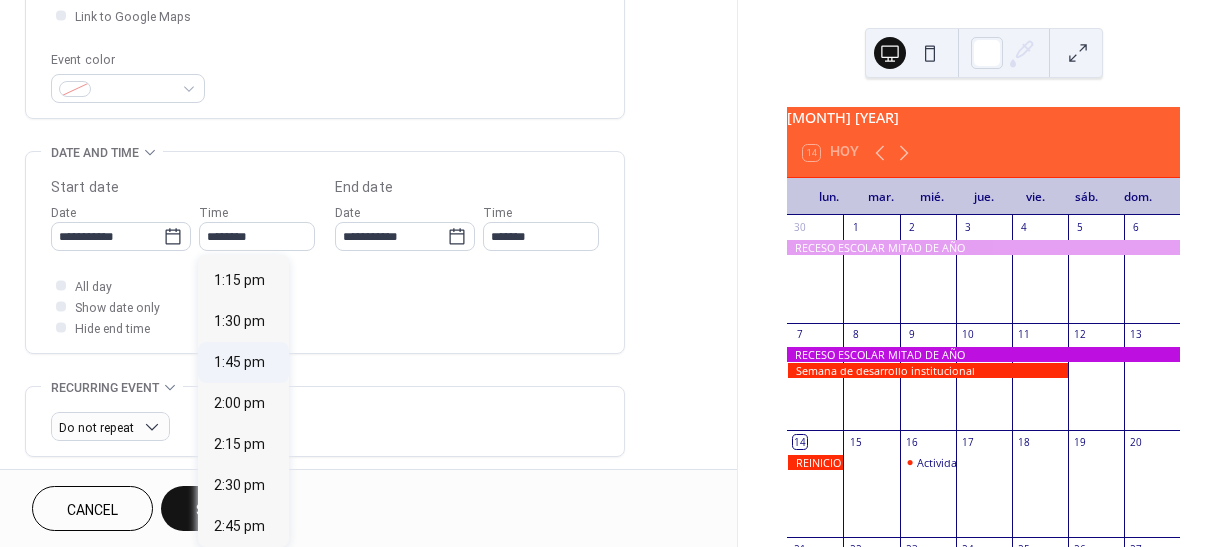 type on "*******" 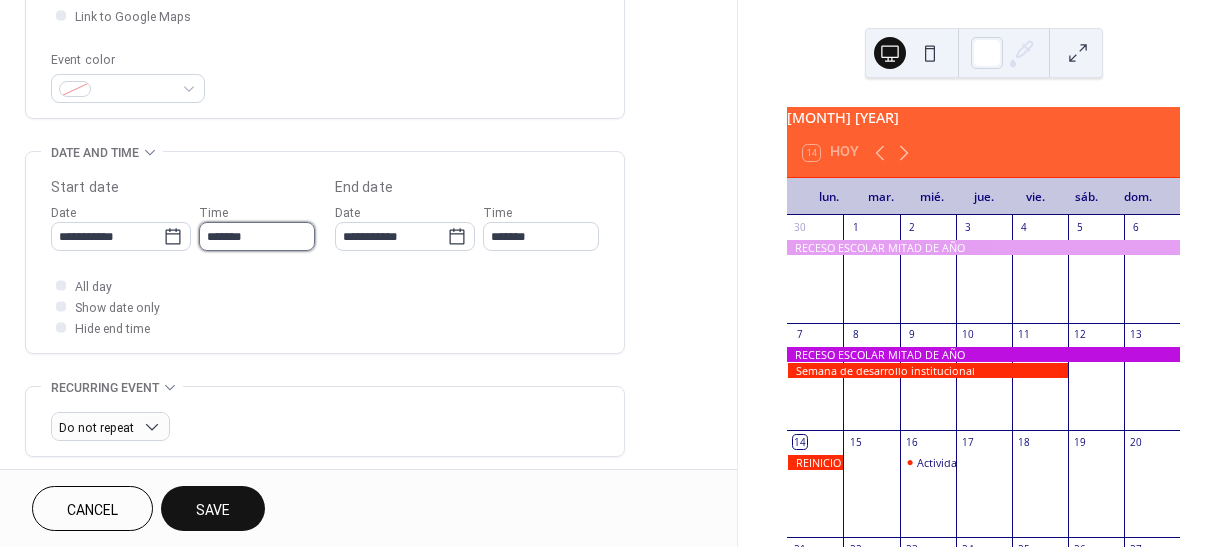 click on "*******" at bounding box center [257, 236] 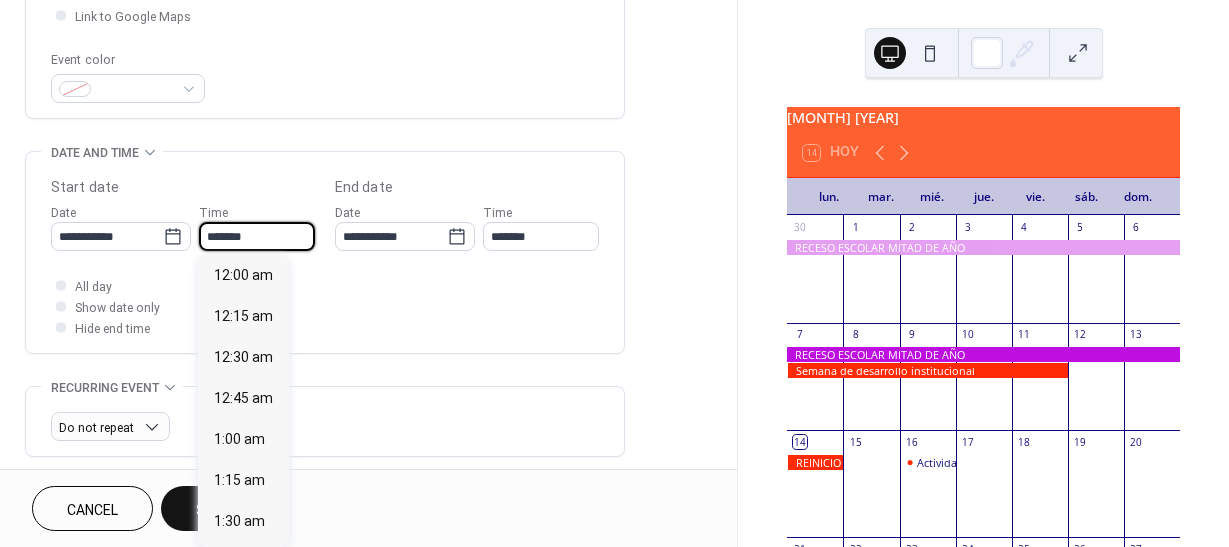 scroll, scrollTop: 2255, scrollLeft: 0, axis: vertical 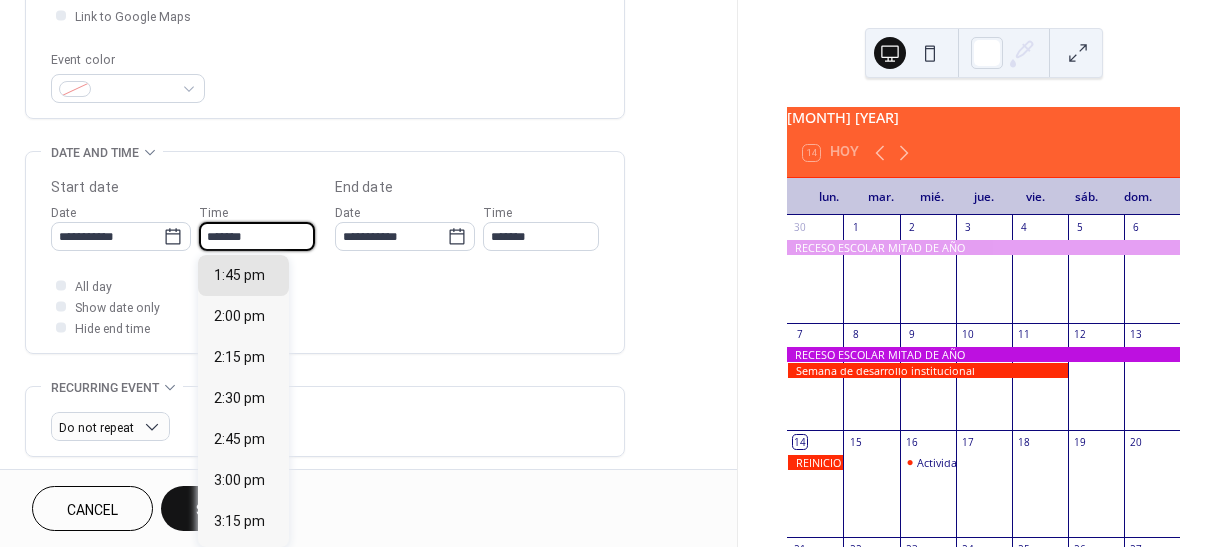 click on "*******" at bounding box center (257, 236) 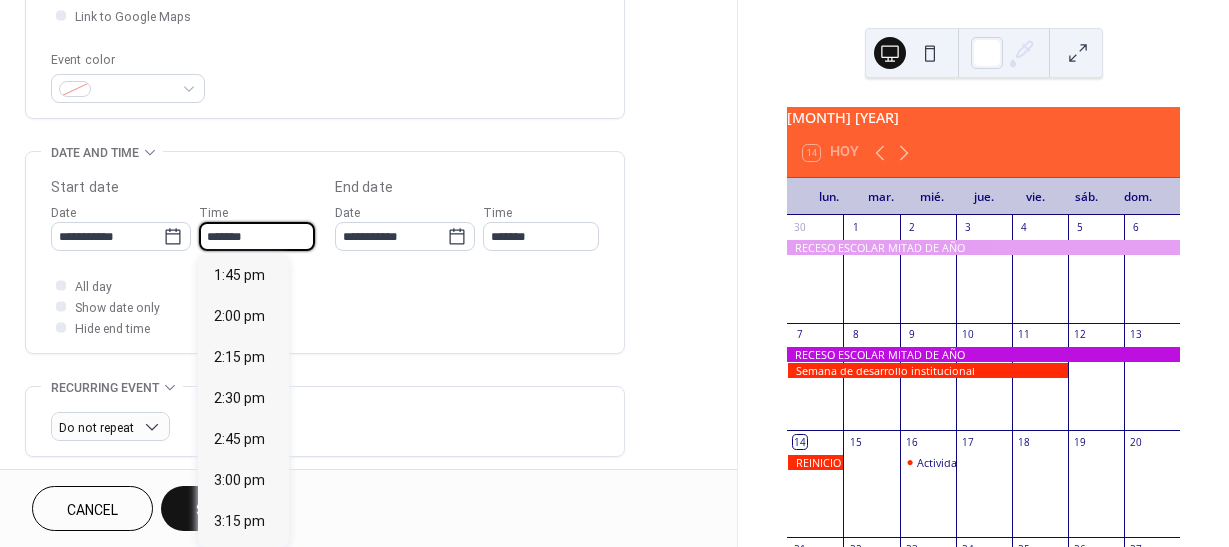 type on "*******" 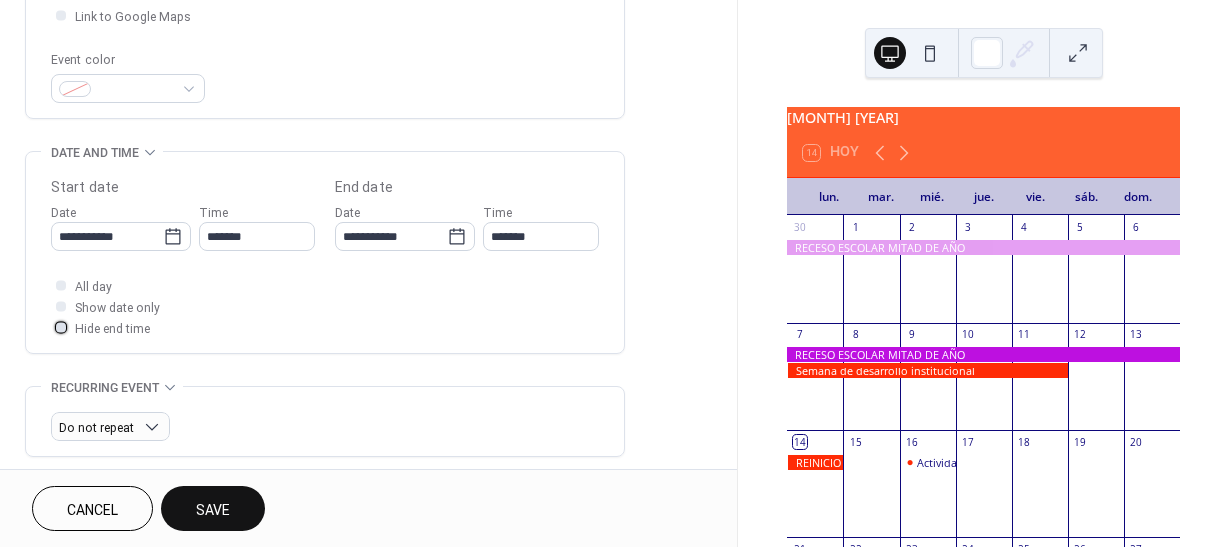 click at bounding box center (61, 327) 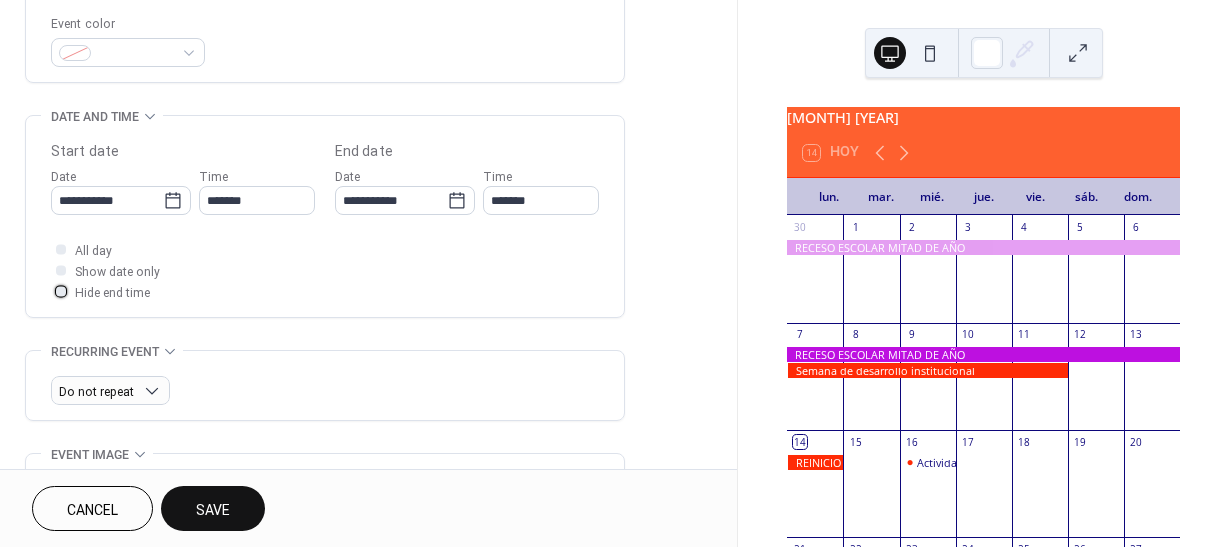 scroll, scrollTop: 500, scrollLeft: 0, axis: vertical 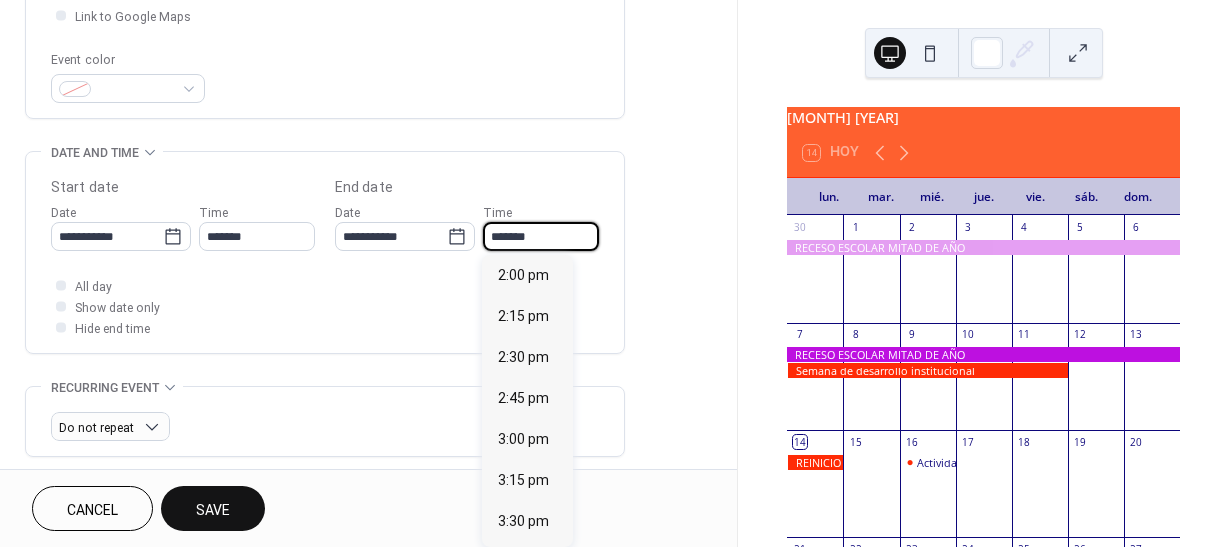 click on "*******" at bounding box center [541, 236] 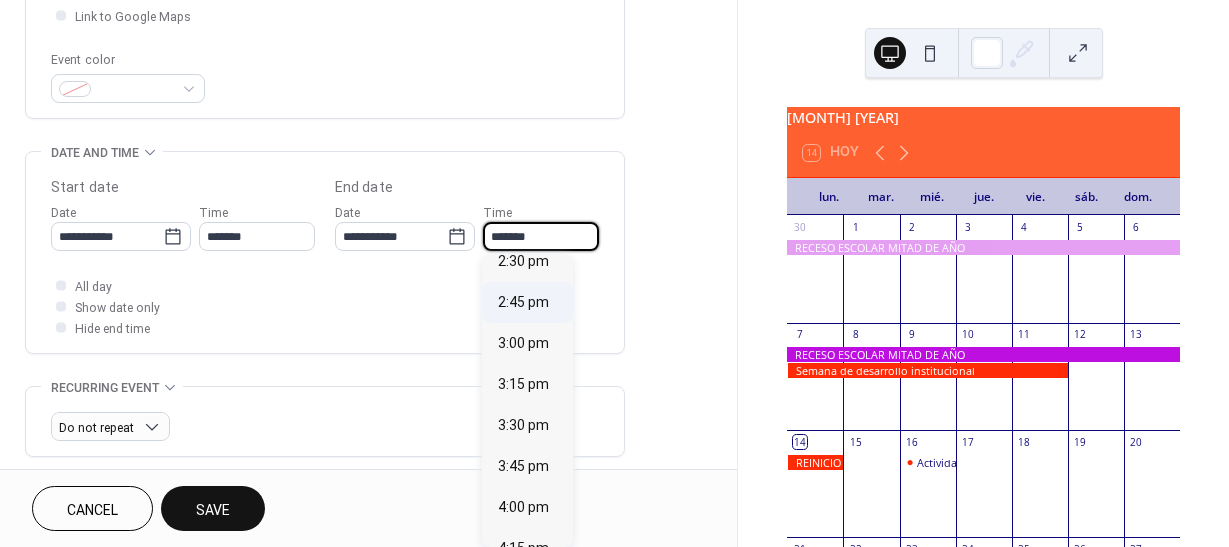 scroll, scrollTop: 100, scrollLeft: 0, axis: vertical 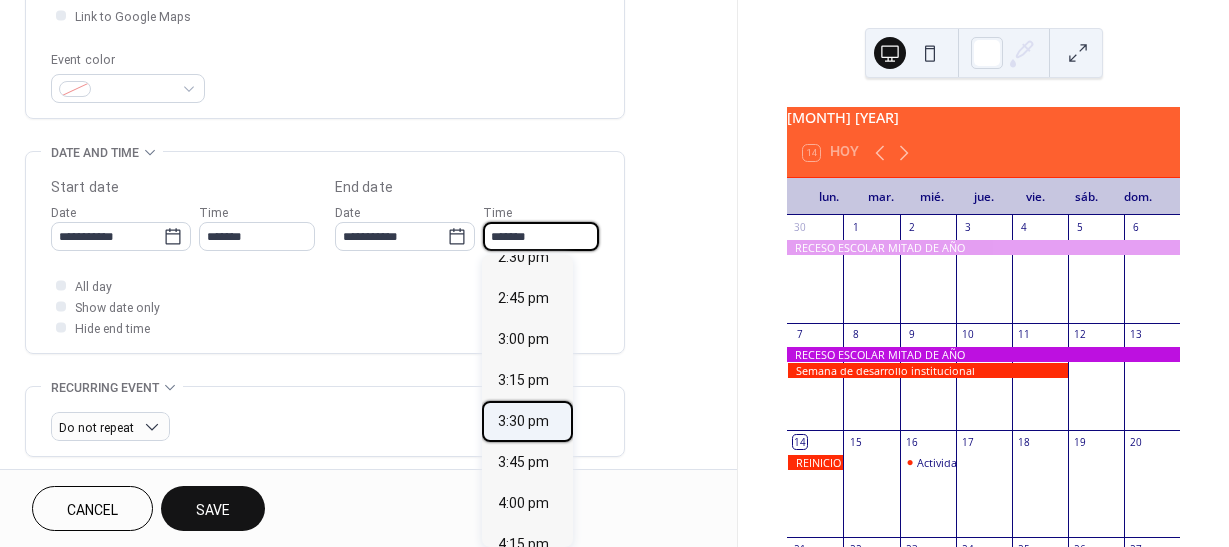 click on "3:30 pm" at bounding box center [523, 421] 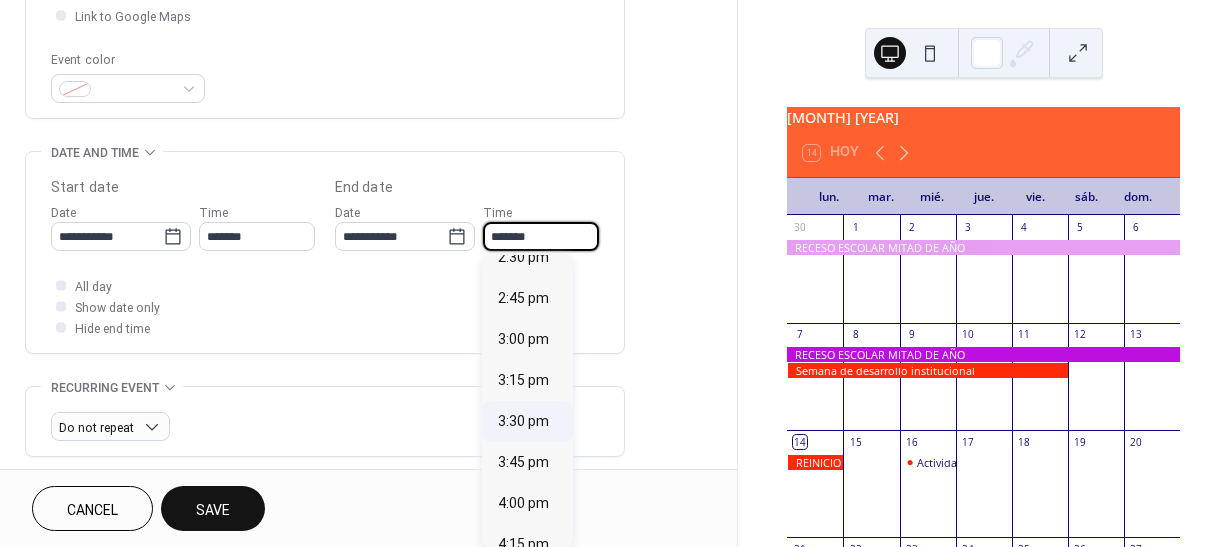 type on "*******" 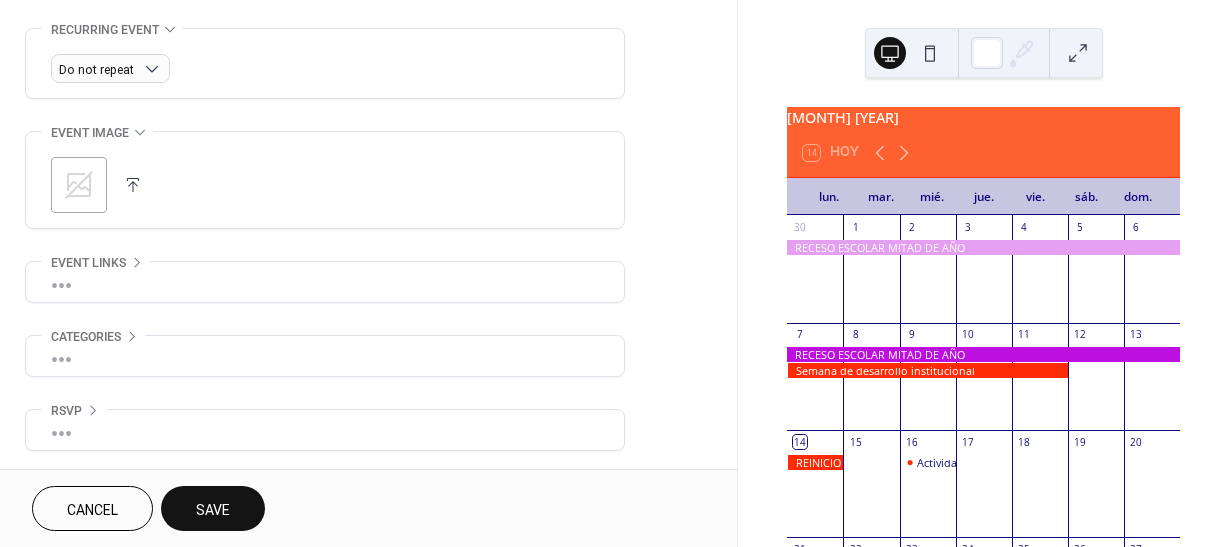 scroll, scrollTop: 860, scrollLeft: 0, axis: vertical 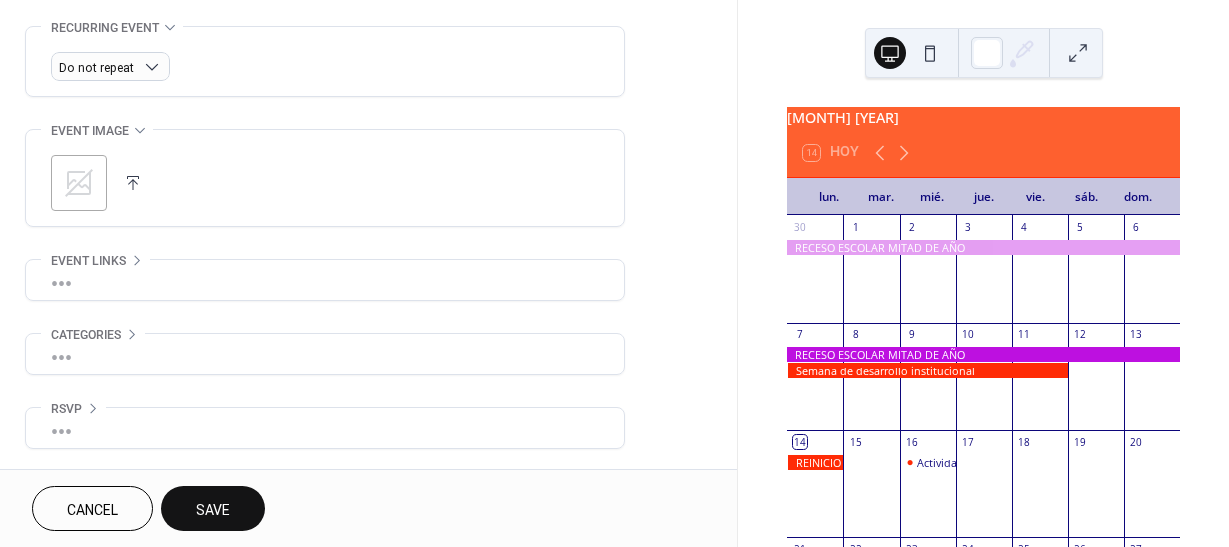 click on "Save" at bounding box center [213, 510] 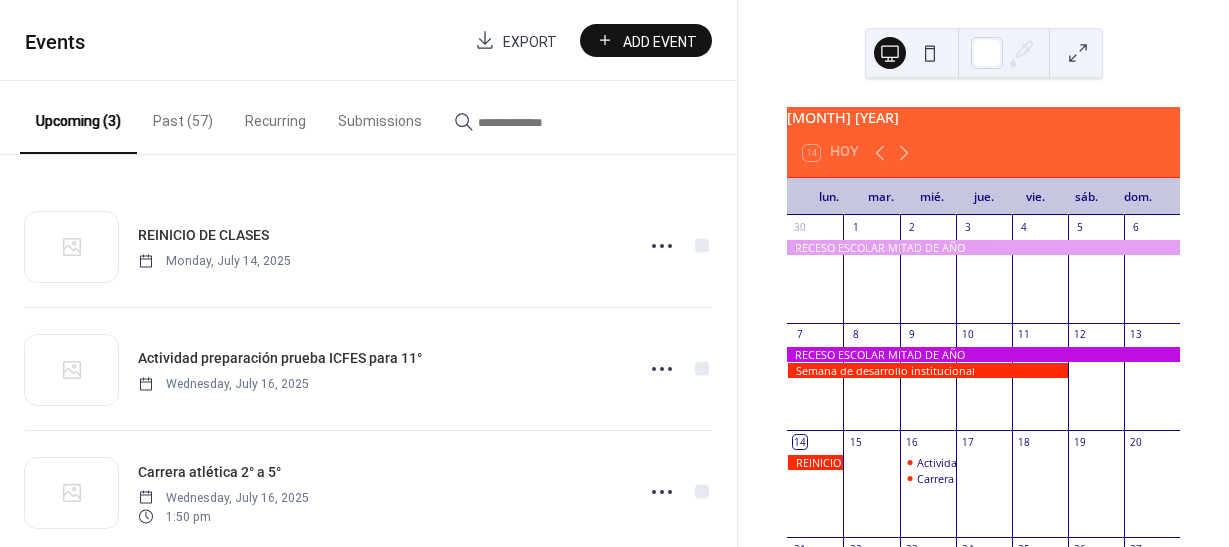 click on "Add Event" at bounding box center [646, 40] 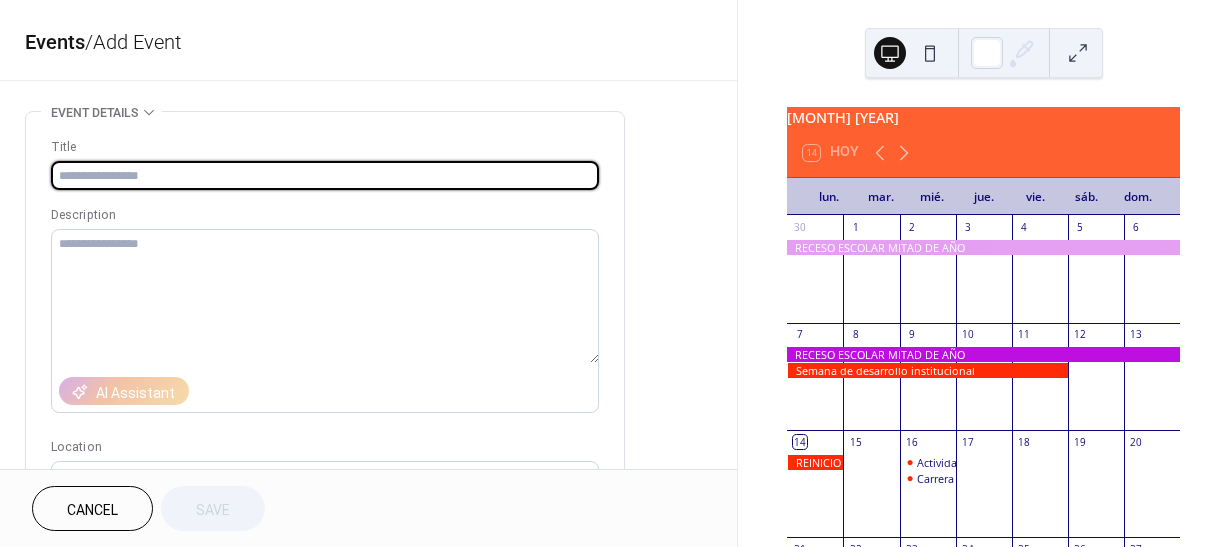 paste on "**********" 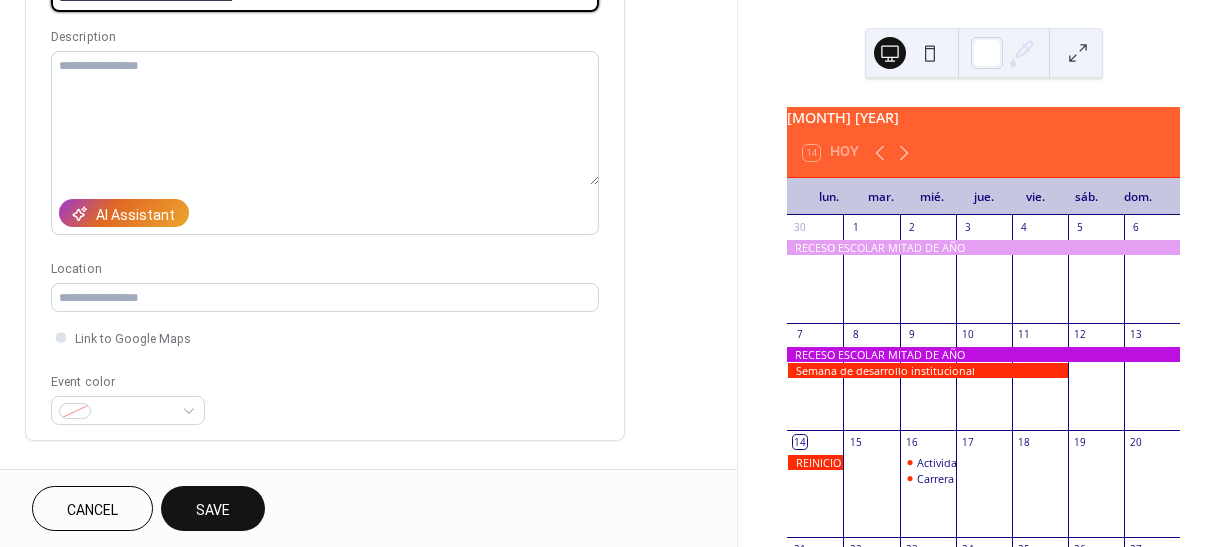 scroll, scrollTop: 200, scrollLeft: 0, axis: vertical 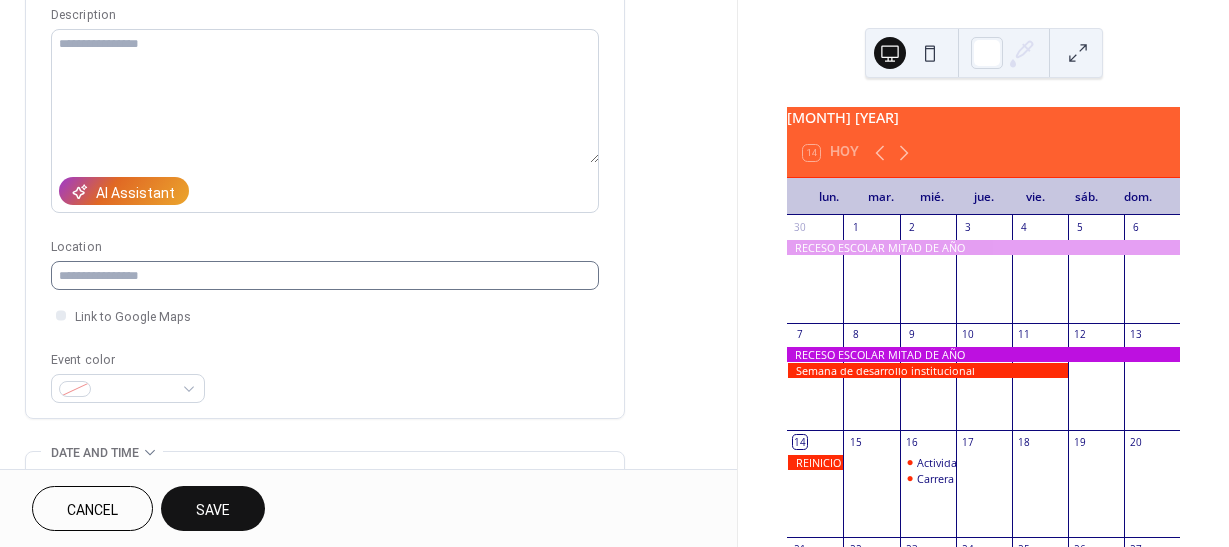 type on "**********" 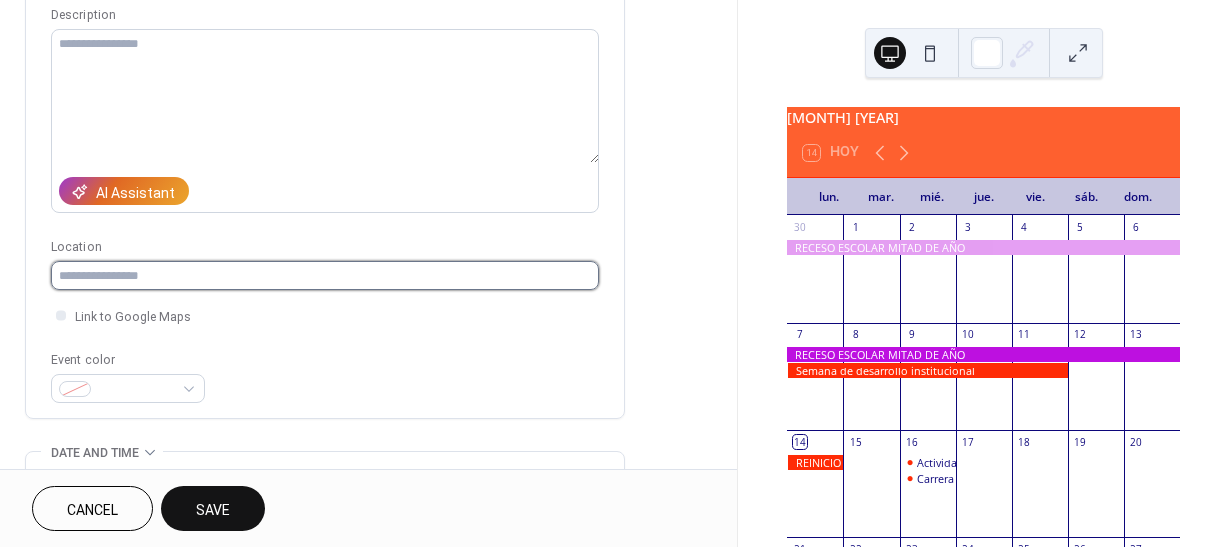 click at bounding box center (325, 275) 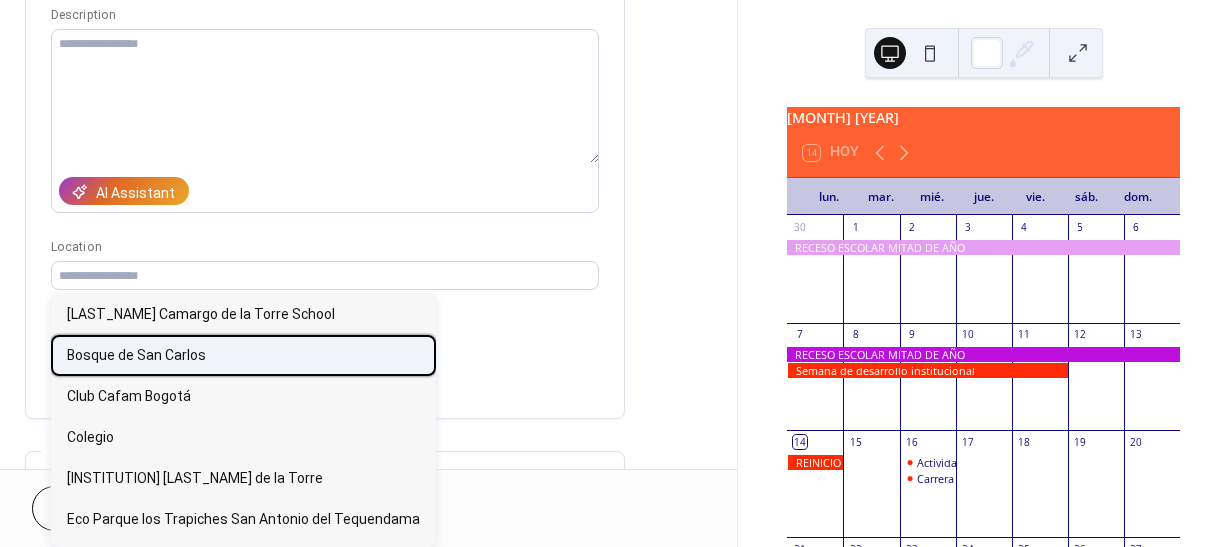 click on "Bosque de San Carlos" at bounding box center (136, 355) 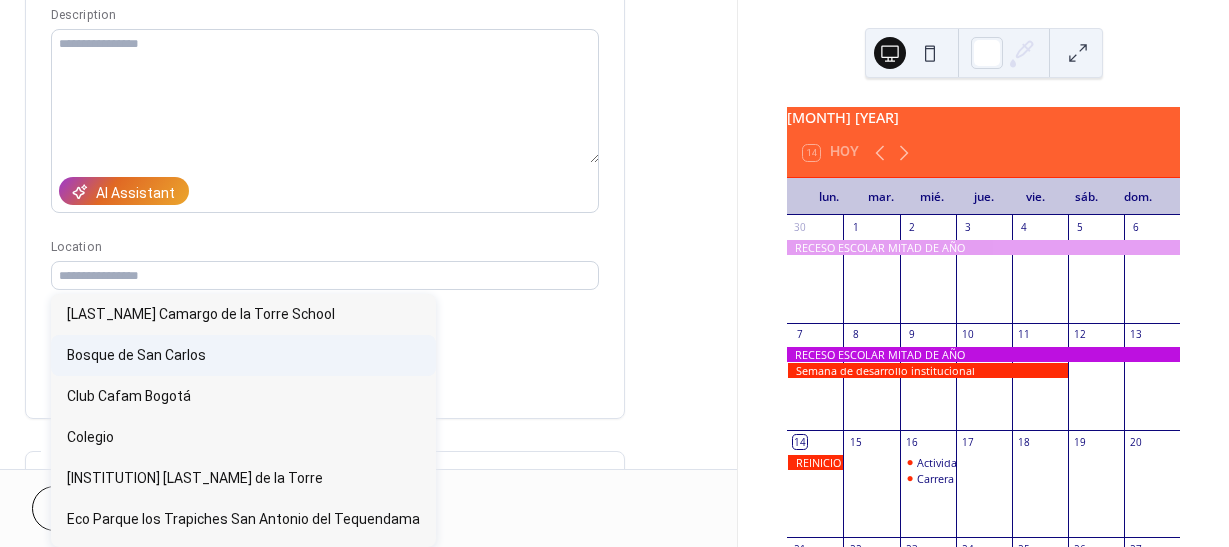 type on "**********" 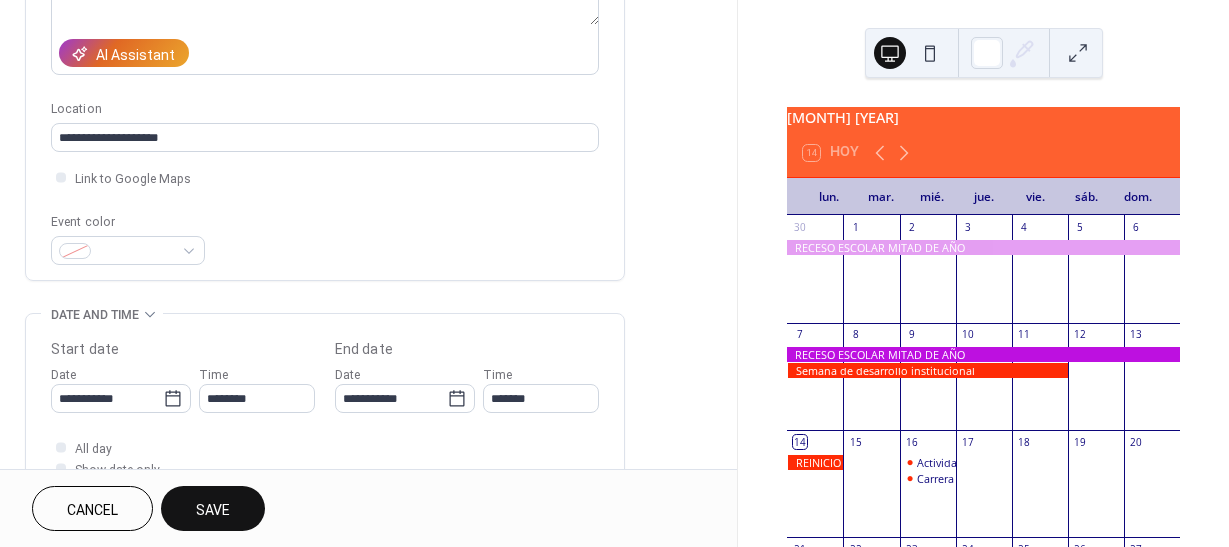 scroll, scrollTop: 400, scrollLeft: 0, axis: vertical 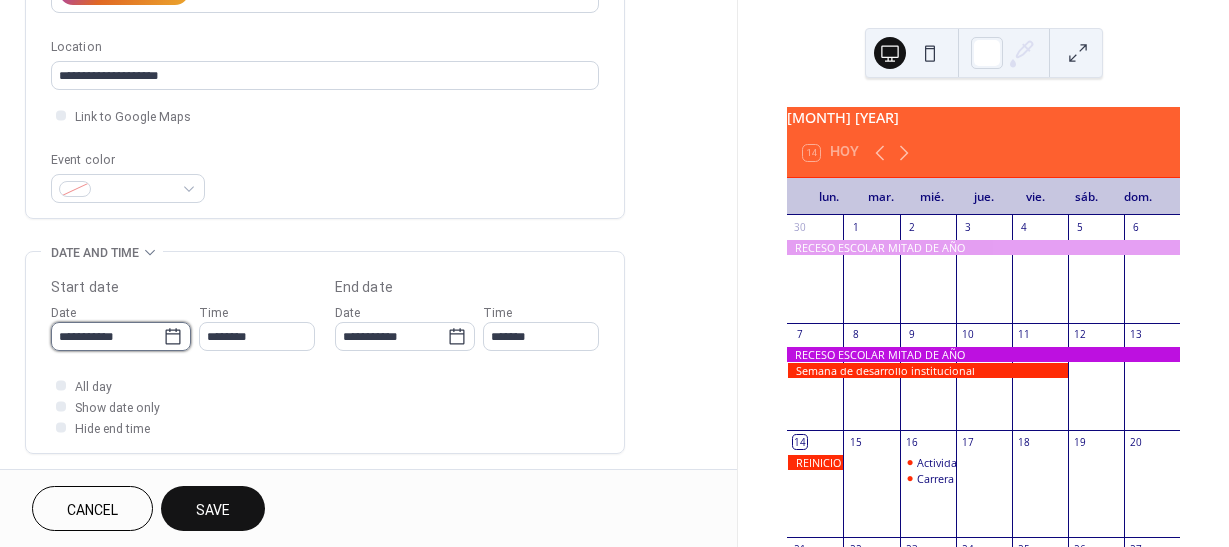 click on "**********" at bounding box center (107, 336) 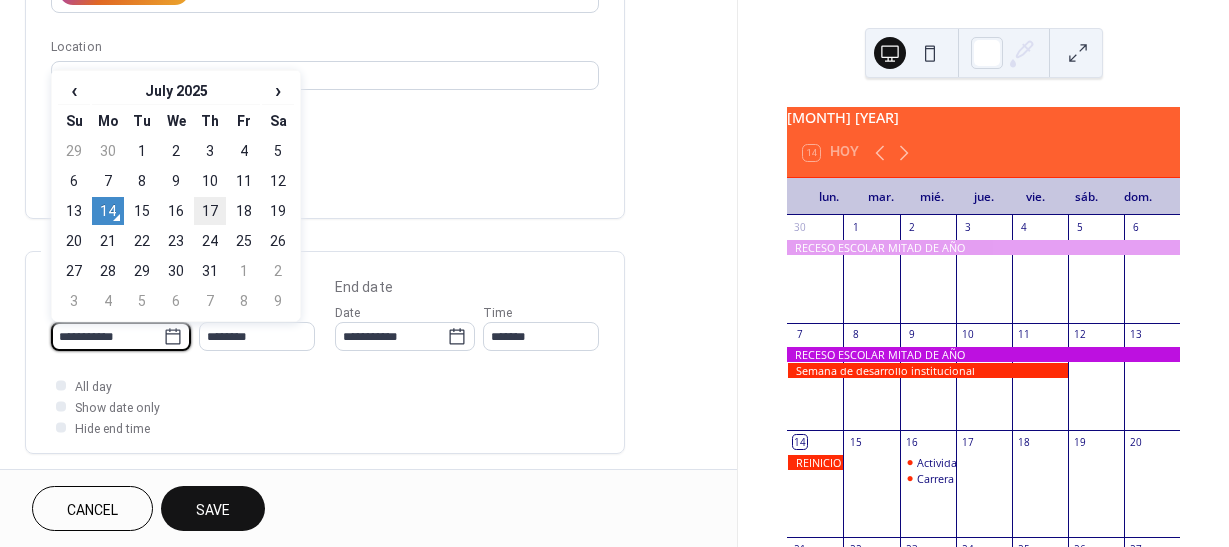 click on "17" at bounding box center [210, 211] 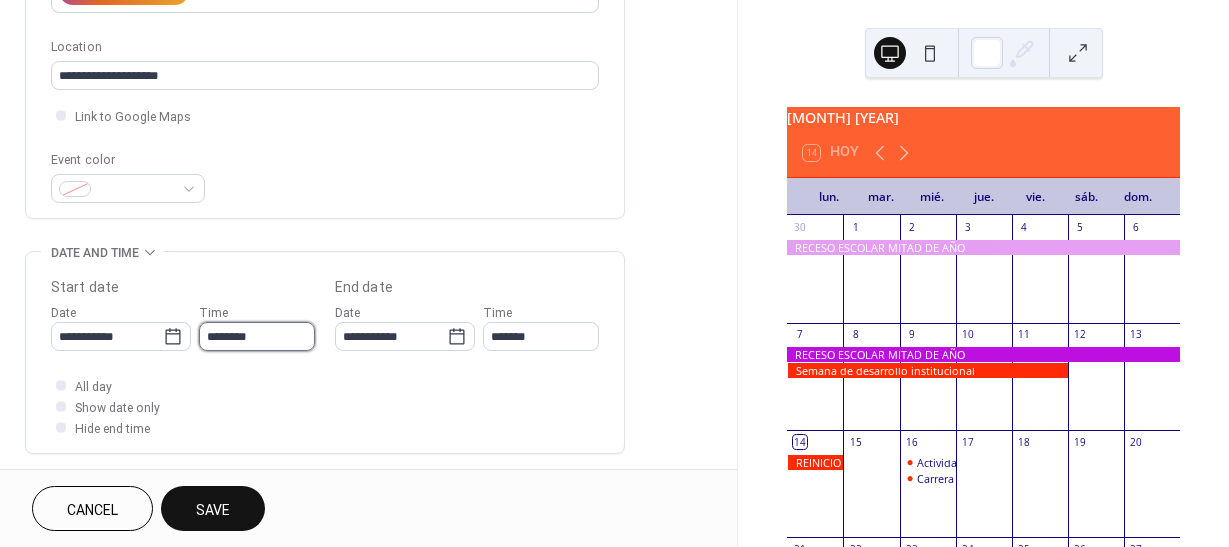 click on "********" at bounding box center [257, 336] 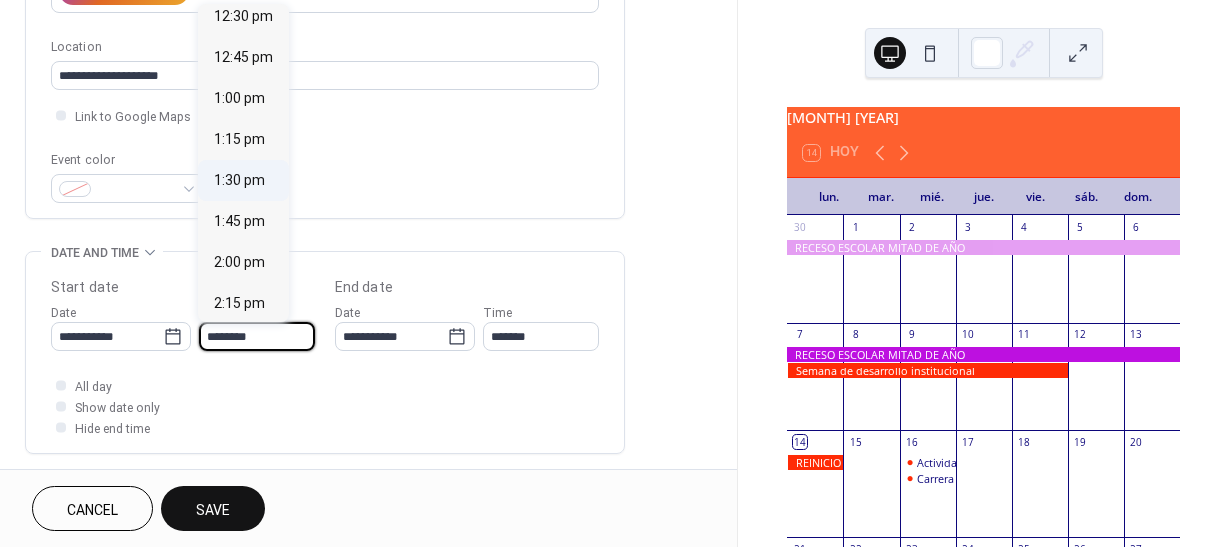 scroll, scrollTop: 2068, scrollLeft: 0, axis: vertical 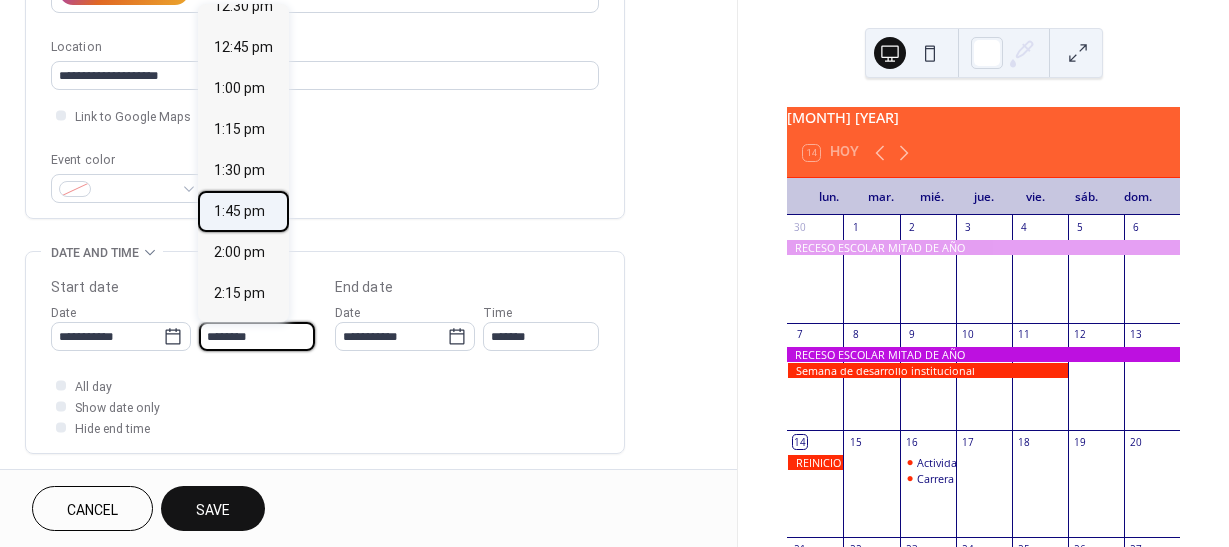 click on "1:45 pm" at bounding box center (239, 211) 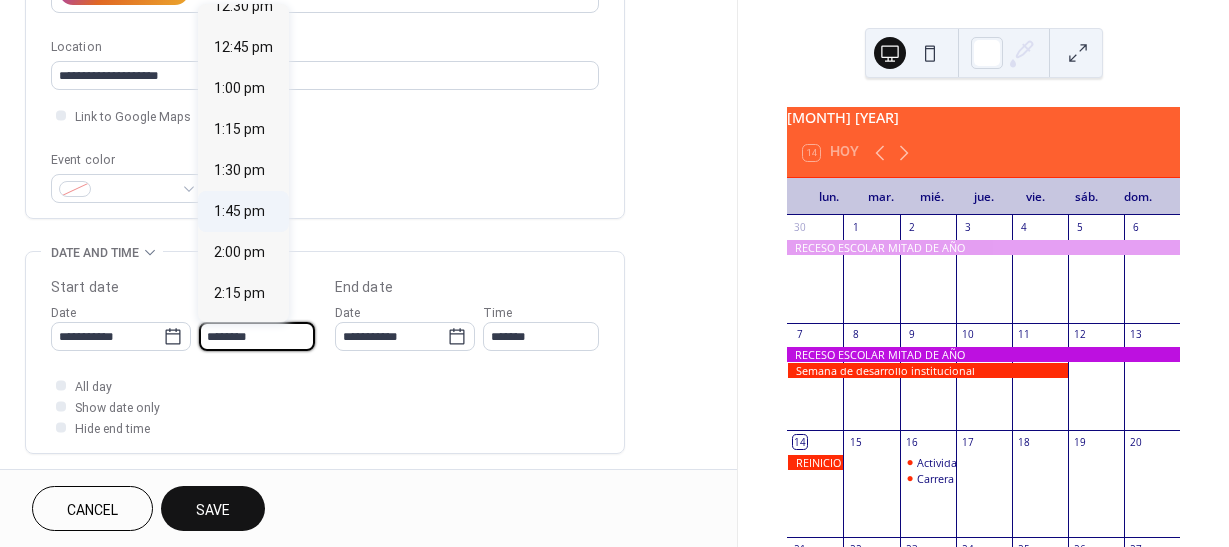 type on "*******" 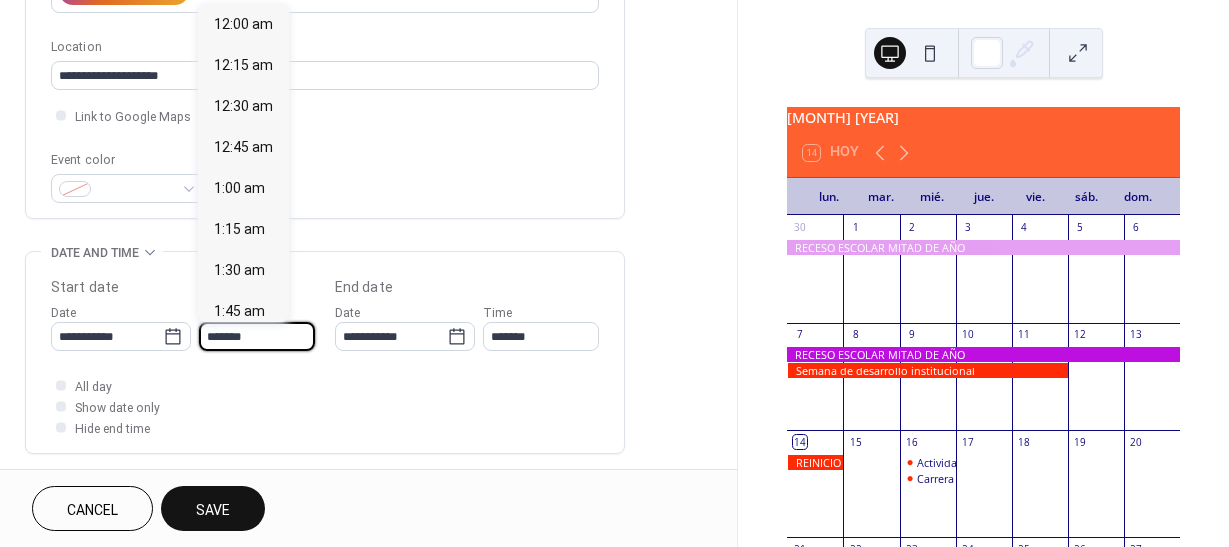 click on "*******" at bounding box center [257, 336] 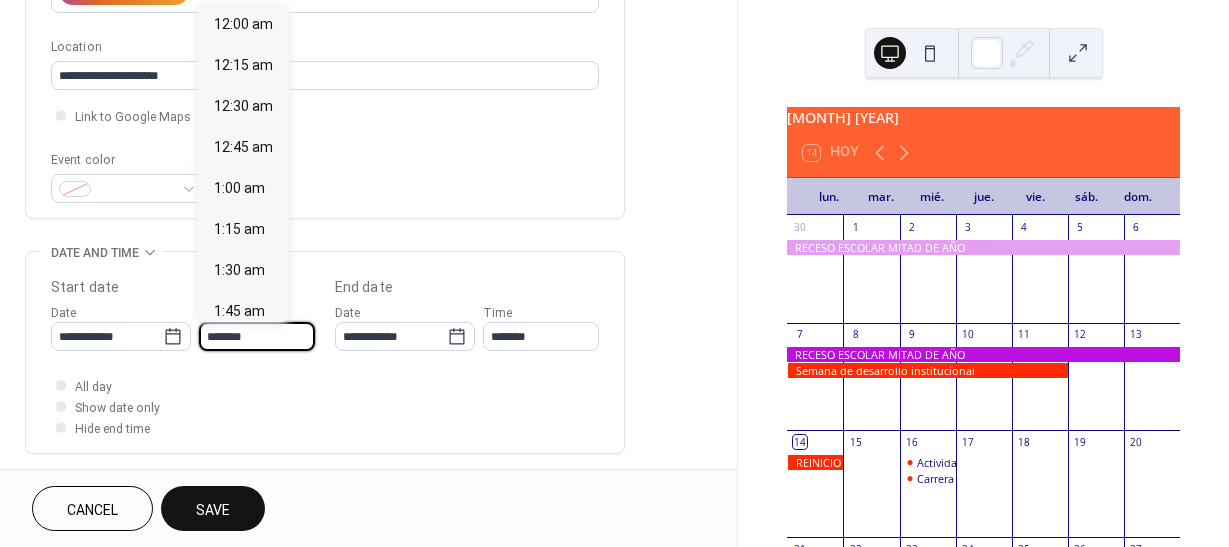 scroll, scrollTop: 2255, scrollLeft: 0, axis: vertical 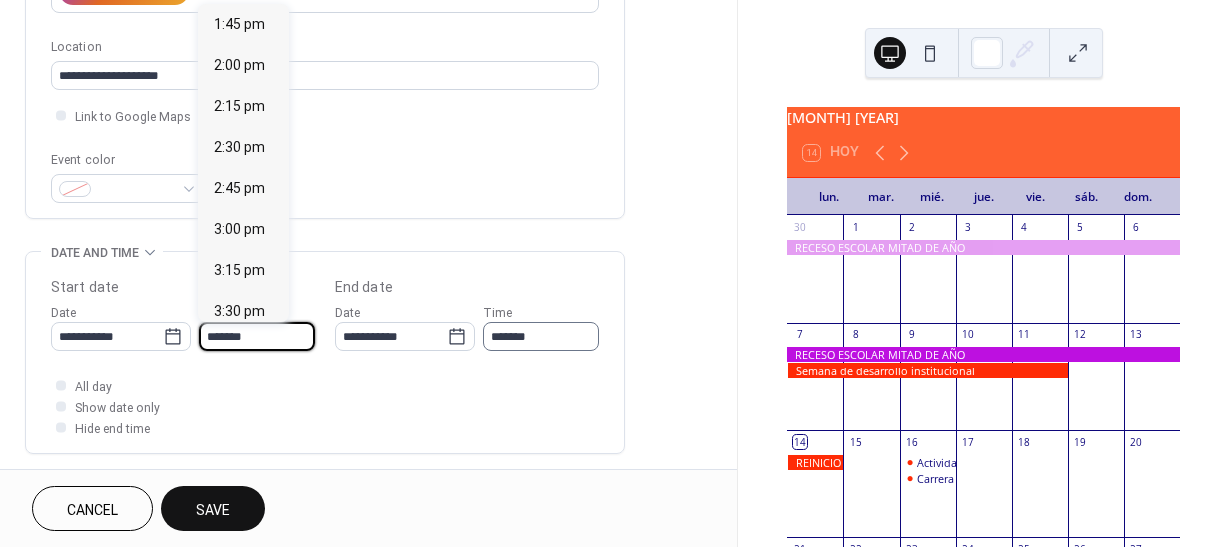 type on "*******" 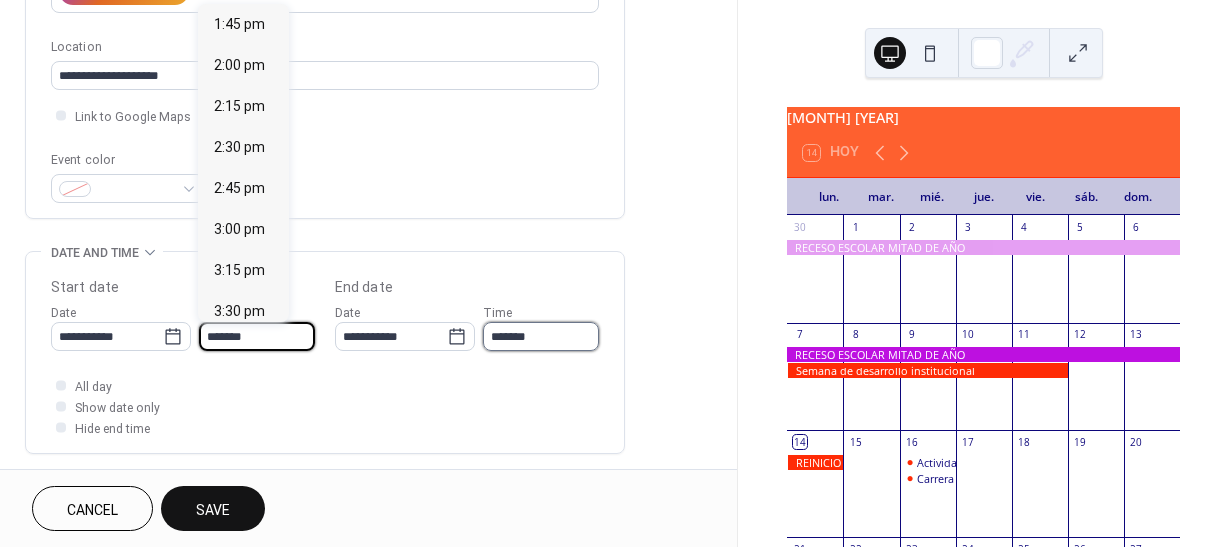 click on "*******" at bounding box center [541, 336] 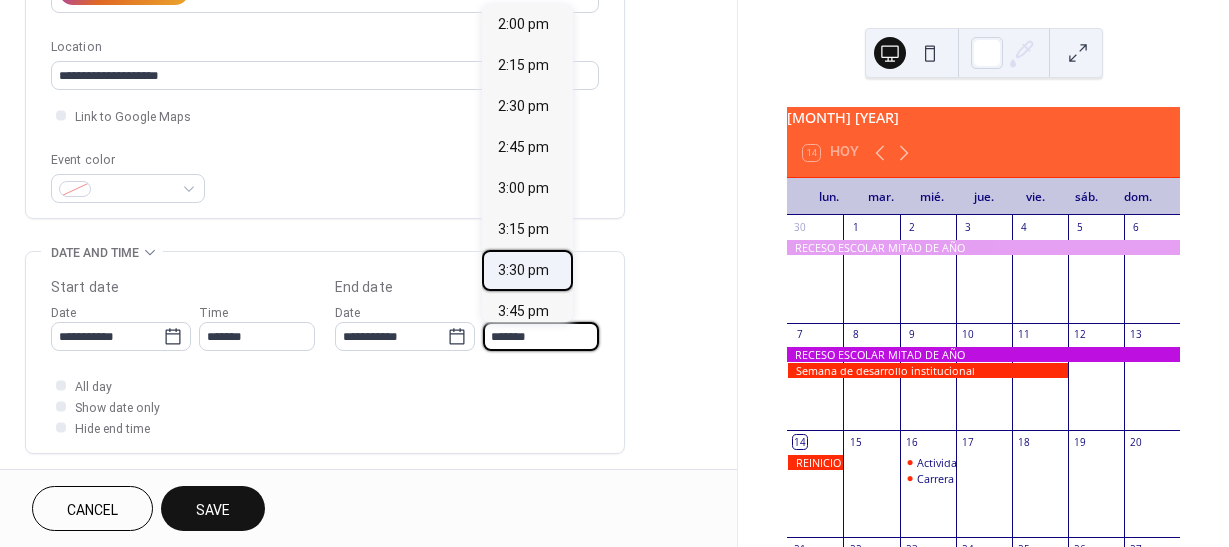 click on "3:30 pm" at bounding box center [523, 270] 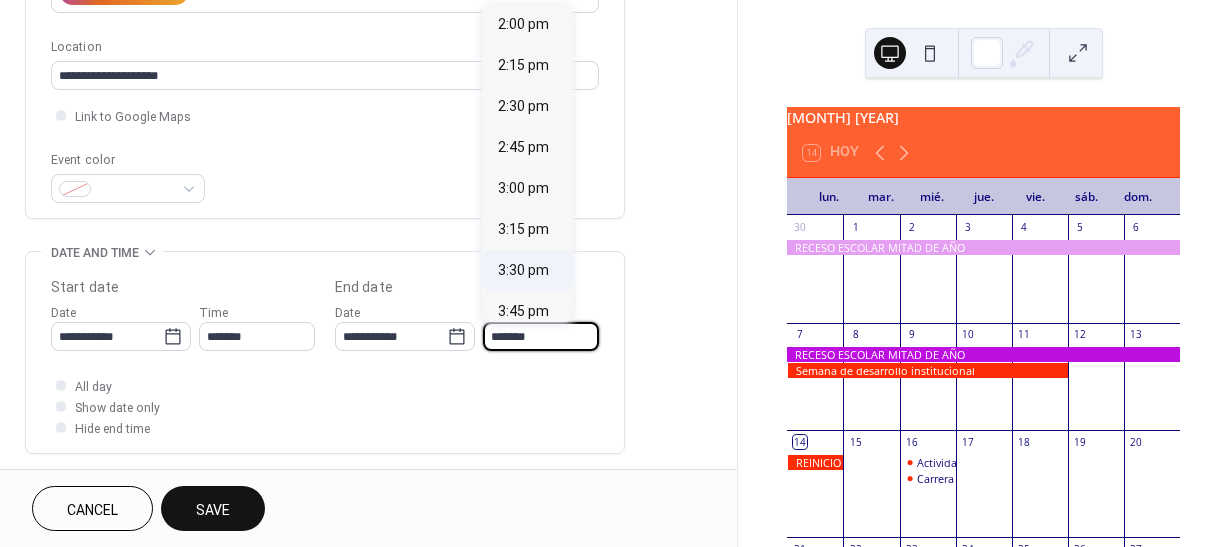 type on "*******" 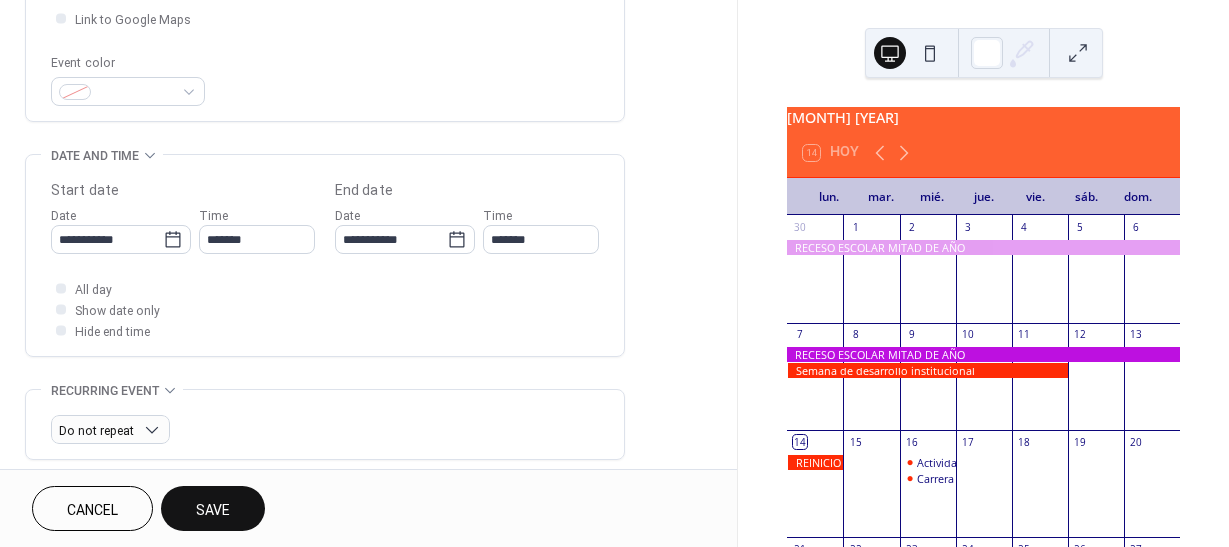 scroll, scrollTop: 500, scrollLeft: 0, axis: vertical 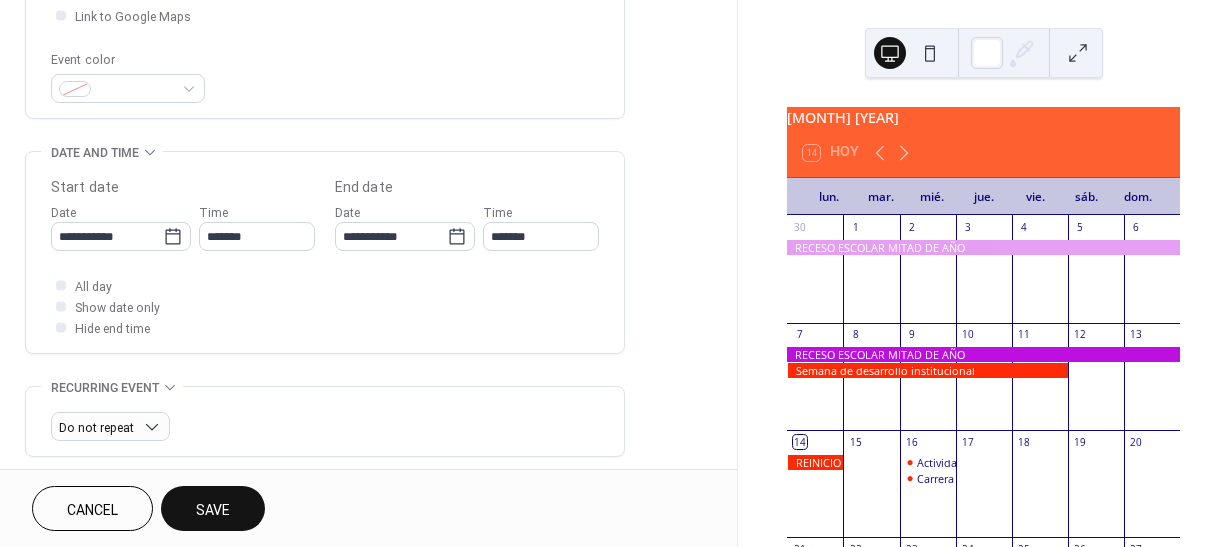click on "Save" at bounding box center [213, 508] 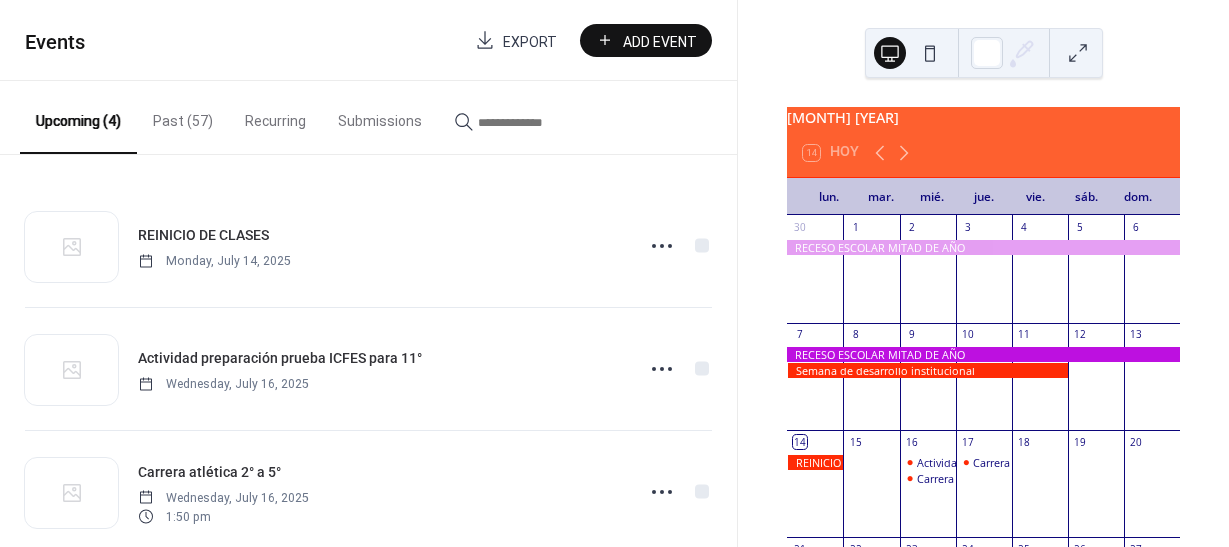 click on "Add Event" at bounding box center [660, 41] 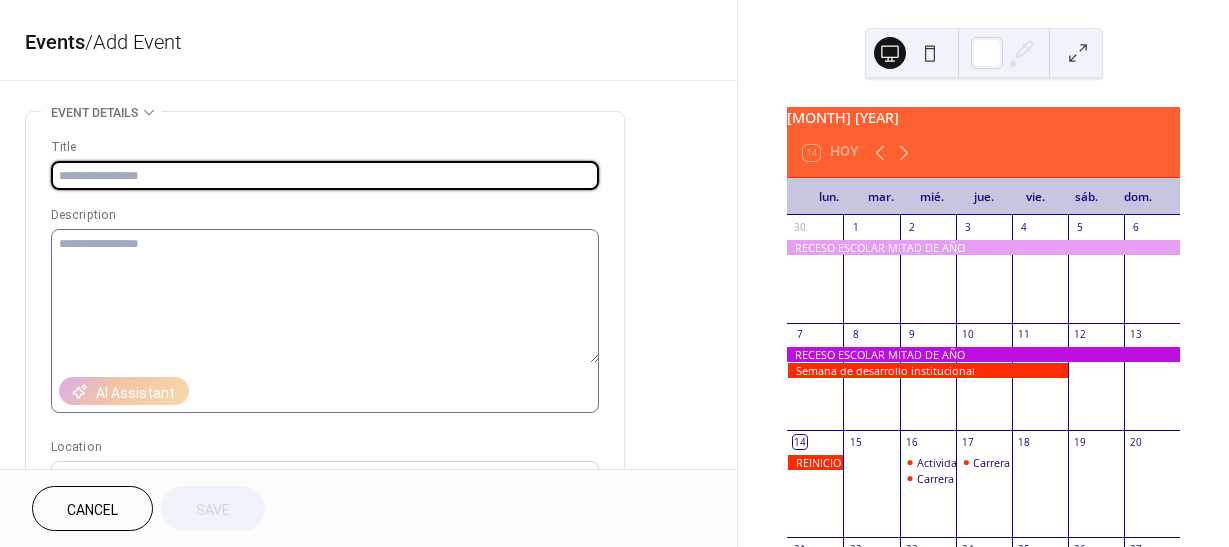 paste on "**********" 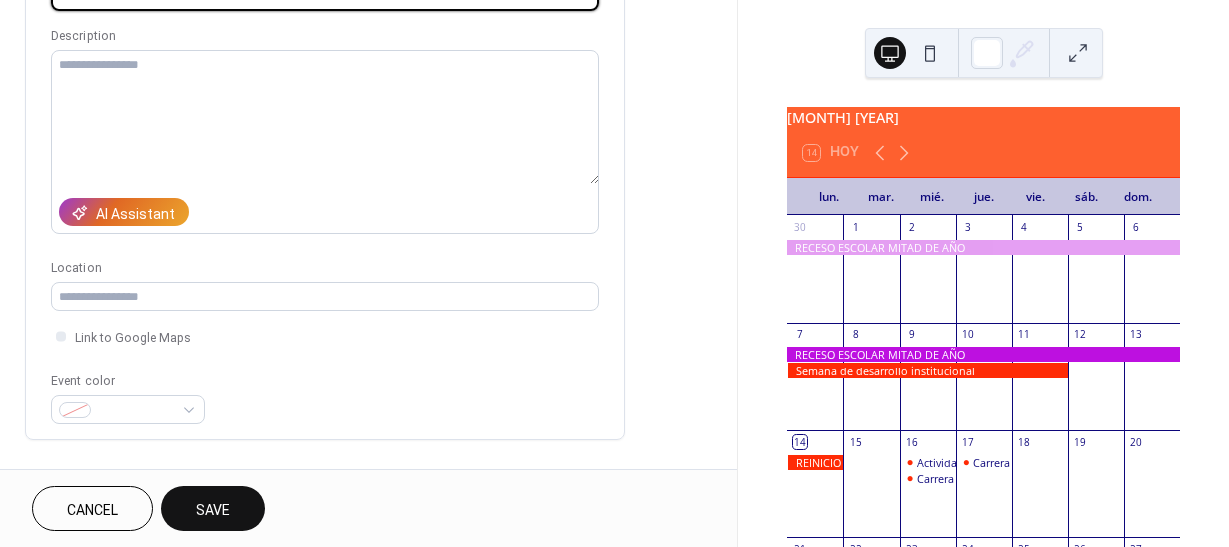 scroll, scrollTop: 200, scrollLeft: 0, axis: vertical 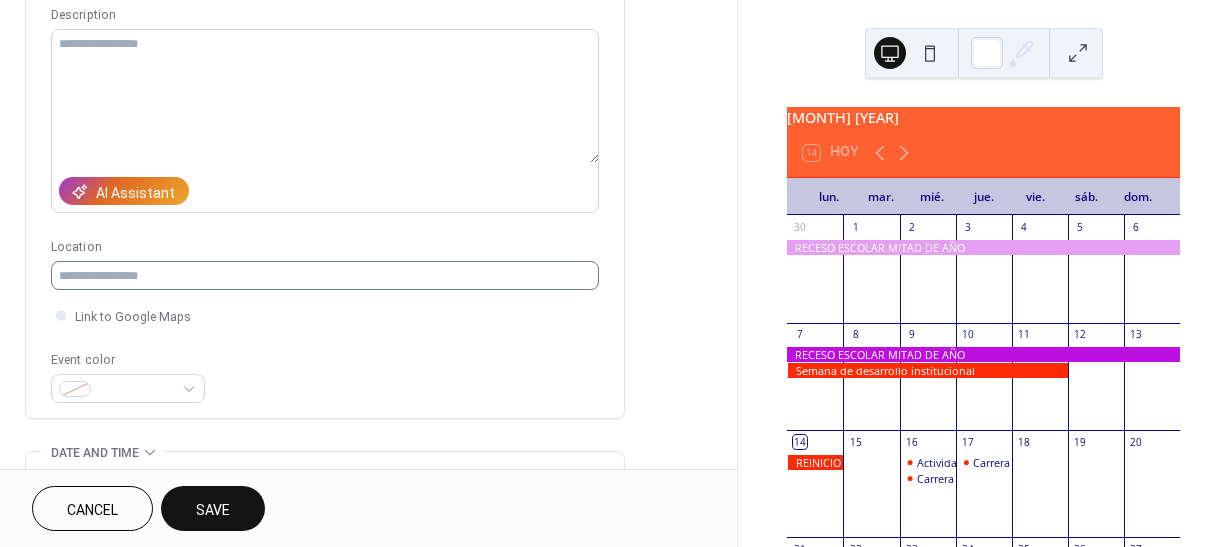 type on "**********" 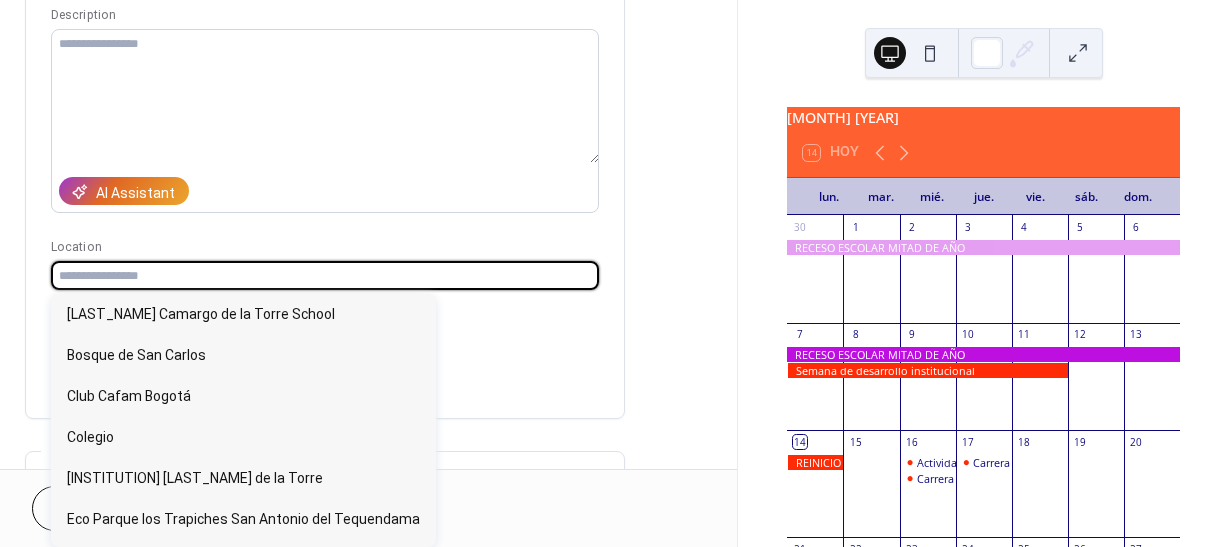 click at bounding box center (325, 275) 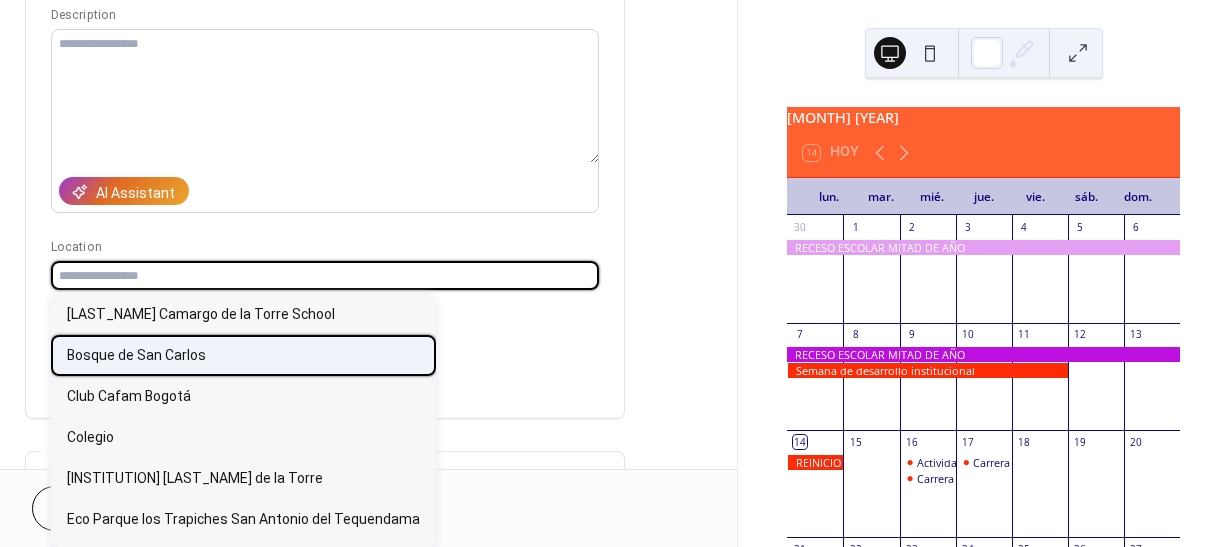 click on "Bosque de San Carlos" at bounding box center [136, 355] 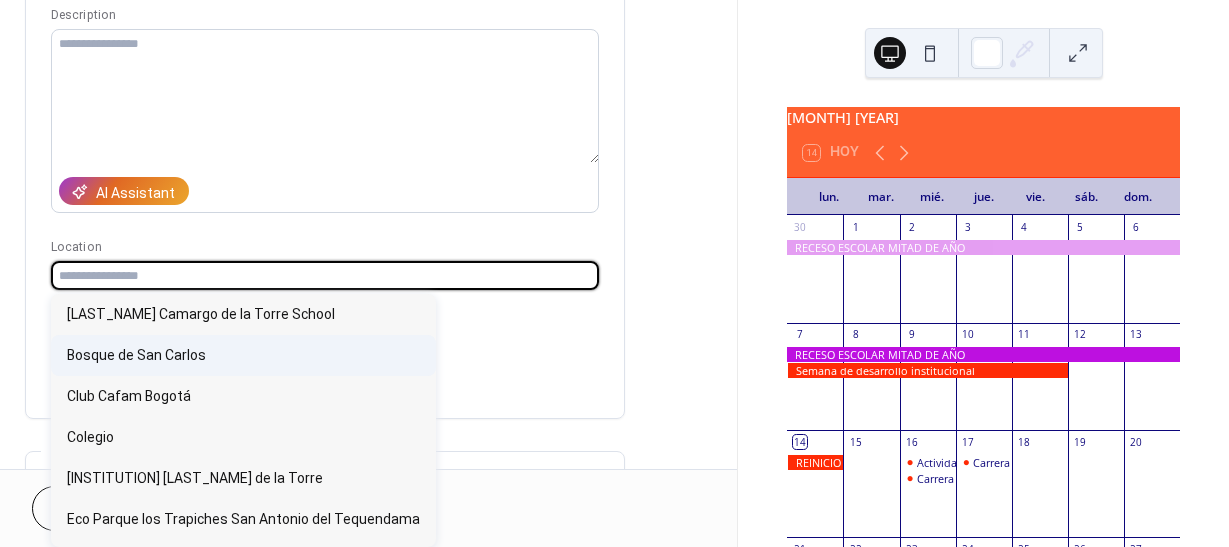 type on "**********" 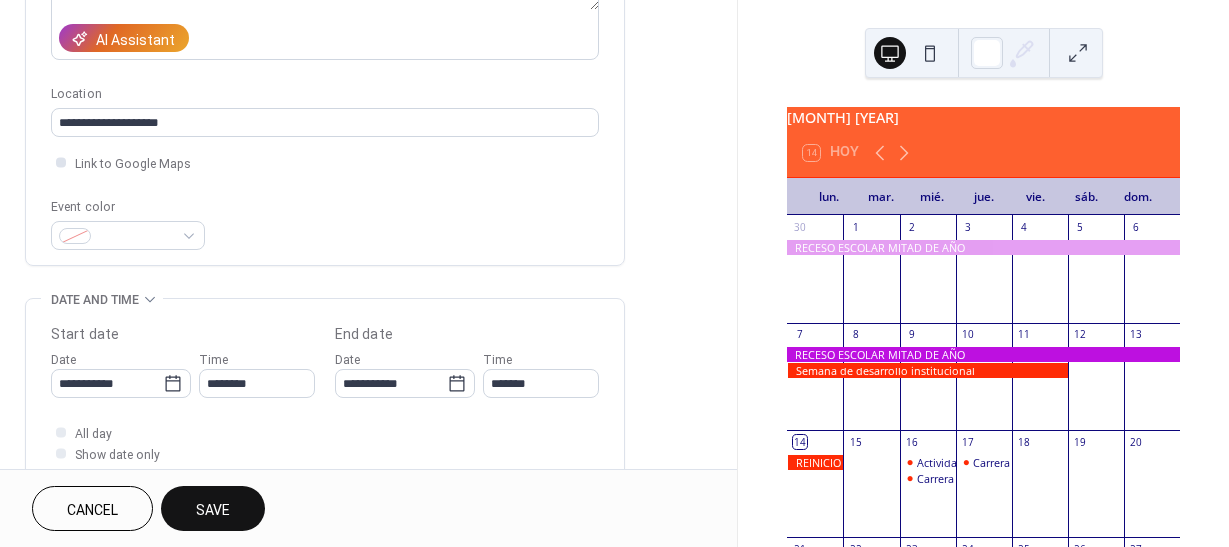 scroll, scrollTop: 400, scrollLeft: 0, axis: vertical 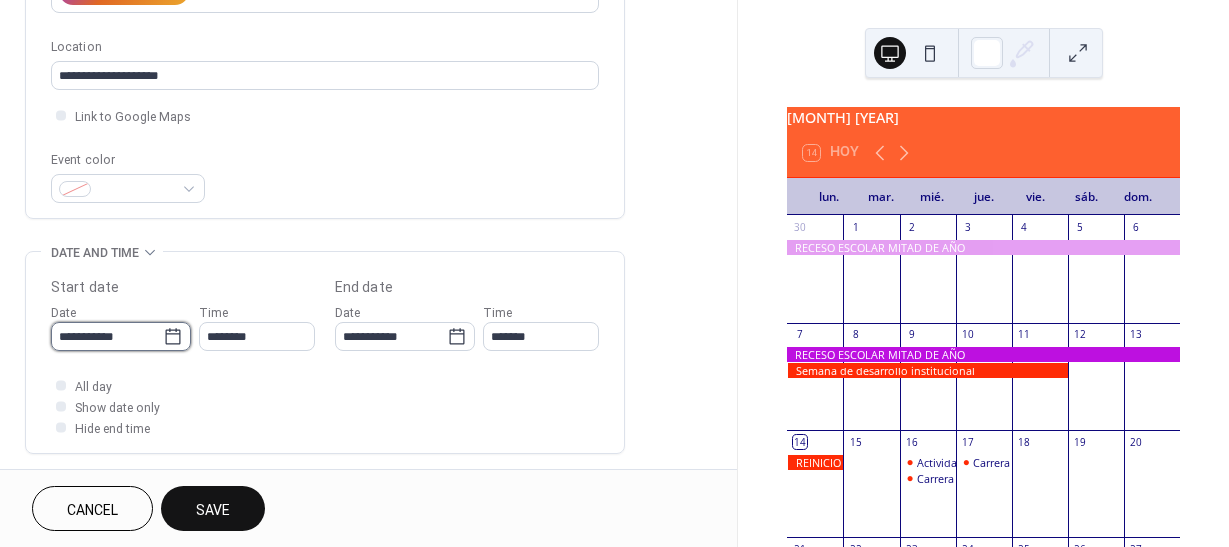 click on "**********" at bounding box center (107, 336) 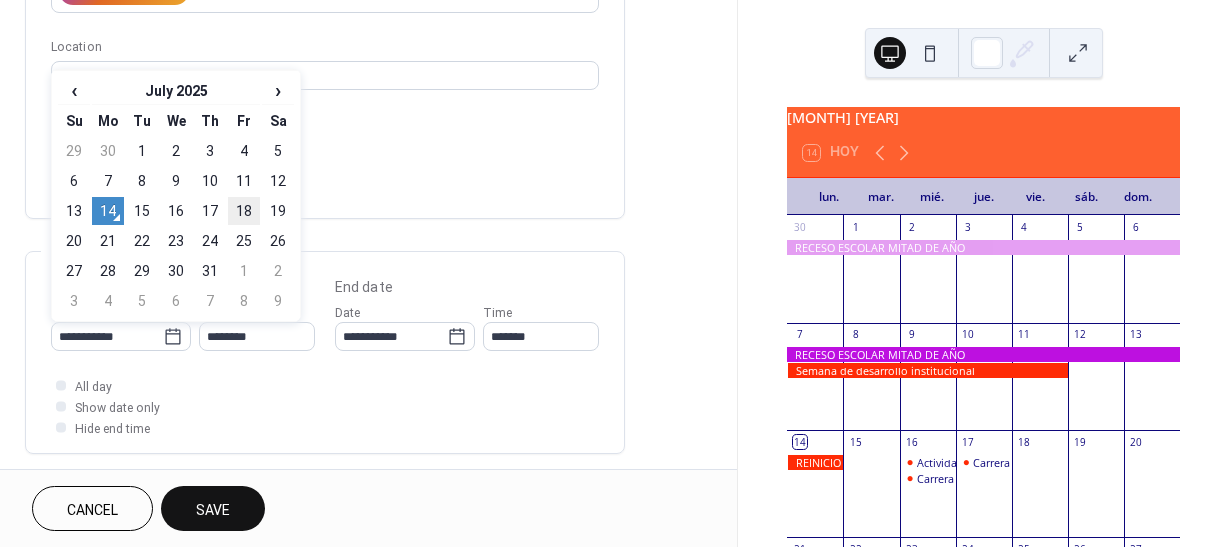 click on "18" at bounding box center [244, 211] 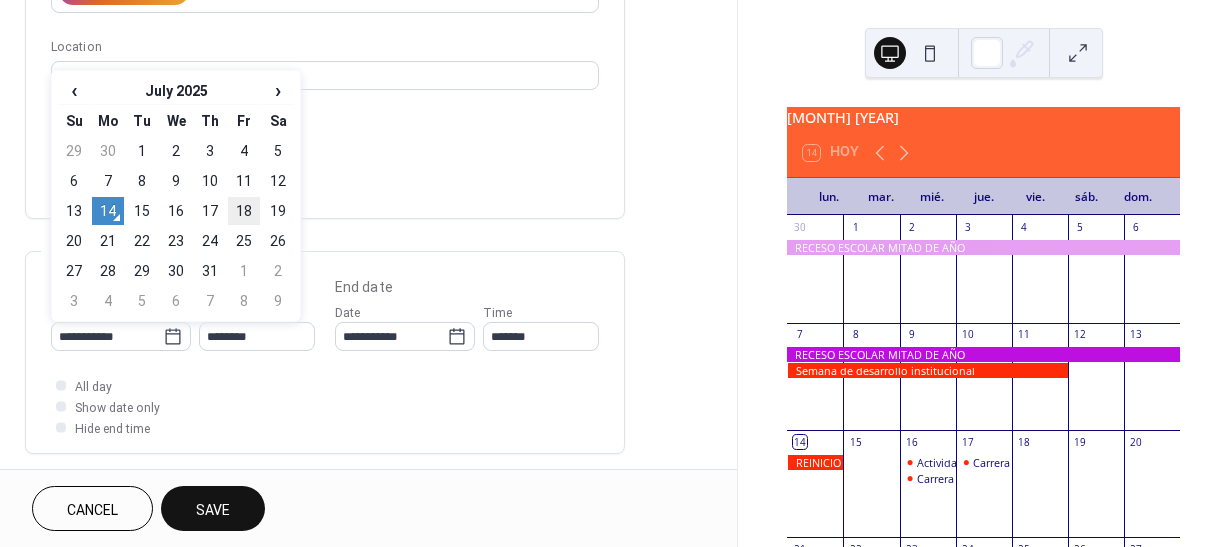 type on "**********" 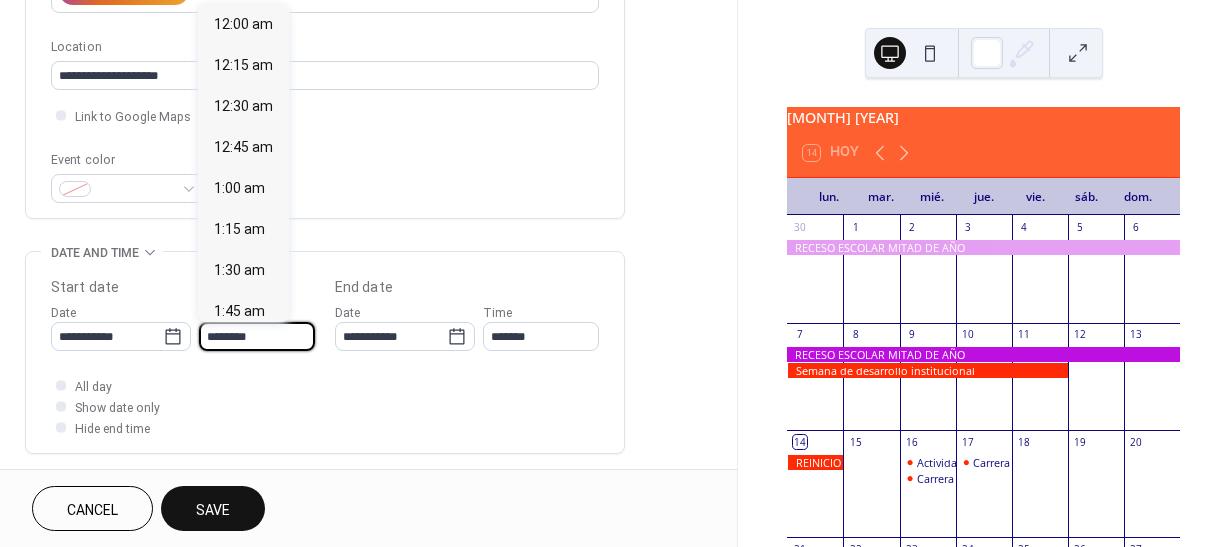 click on "********" at bounding box center (257, 336) 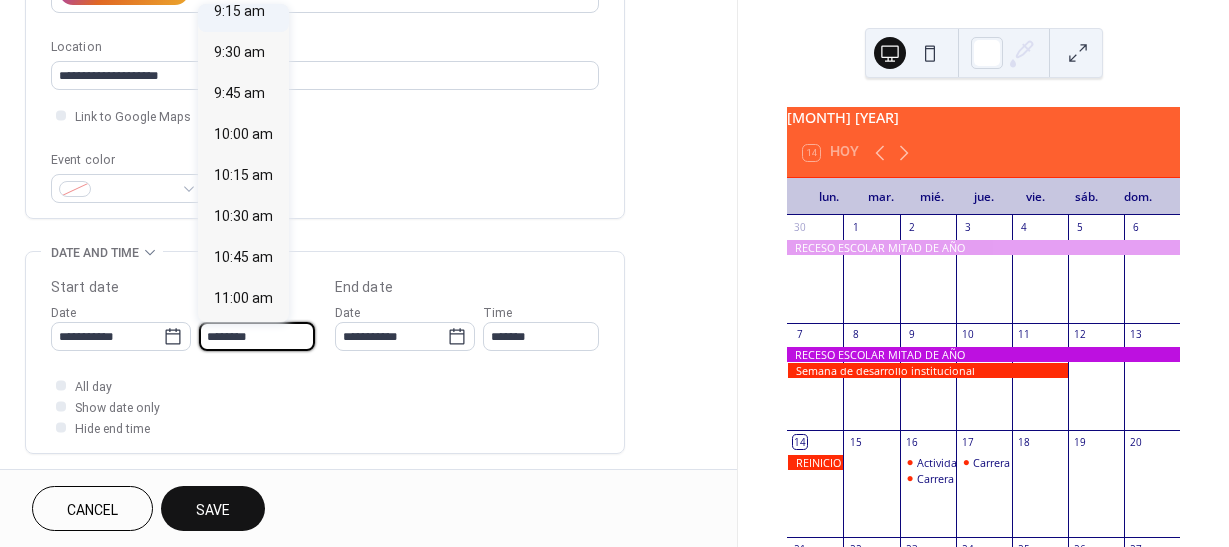 scroll, scrollTop: 1468, scrollLeft: 0, axis: vertical 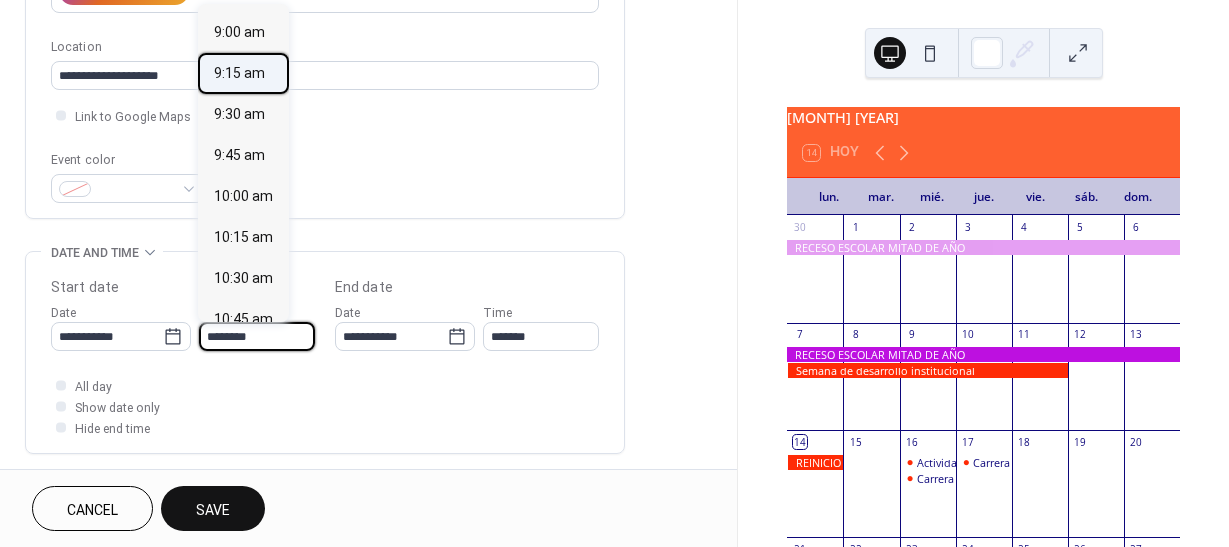 click on "9:15 am" at bounding box center (239, 73) 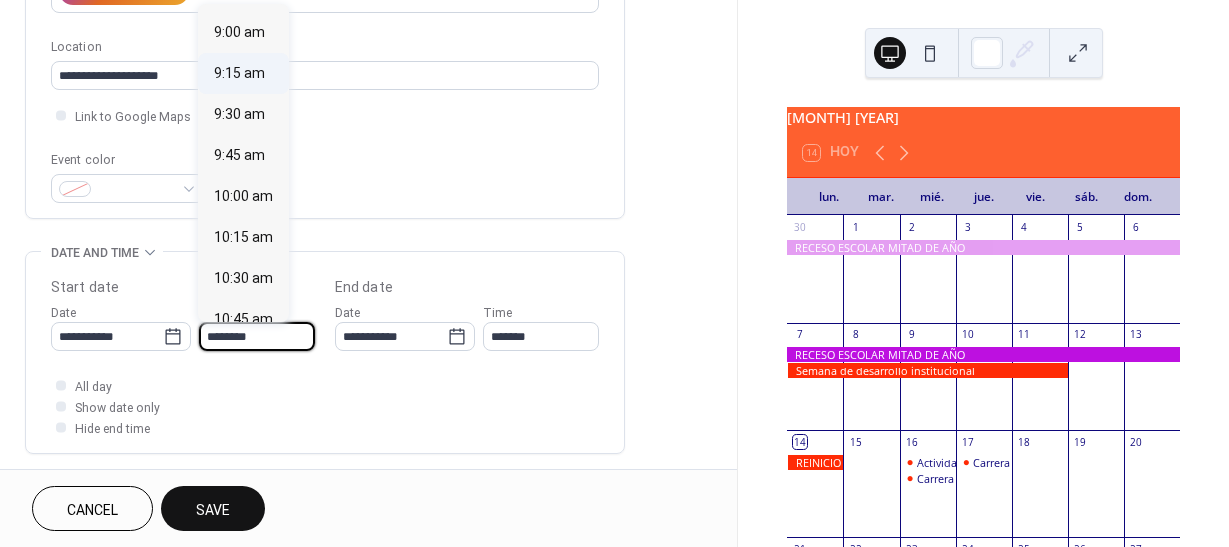 type on "*******" 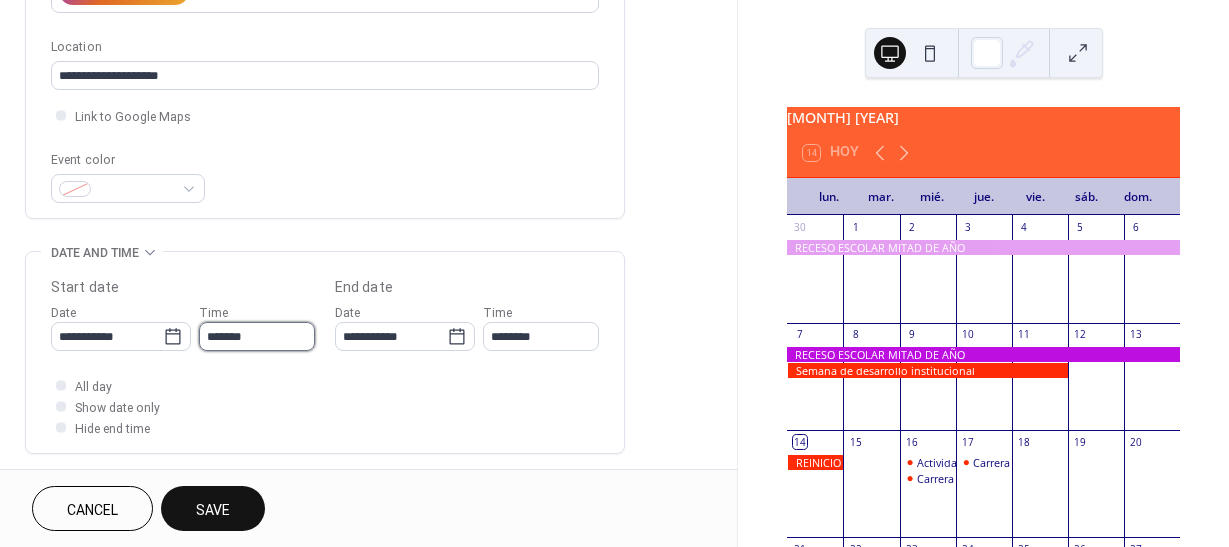 click on "*******" at bounding box center (257, 336) 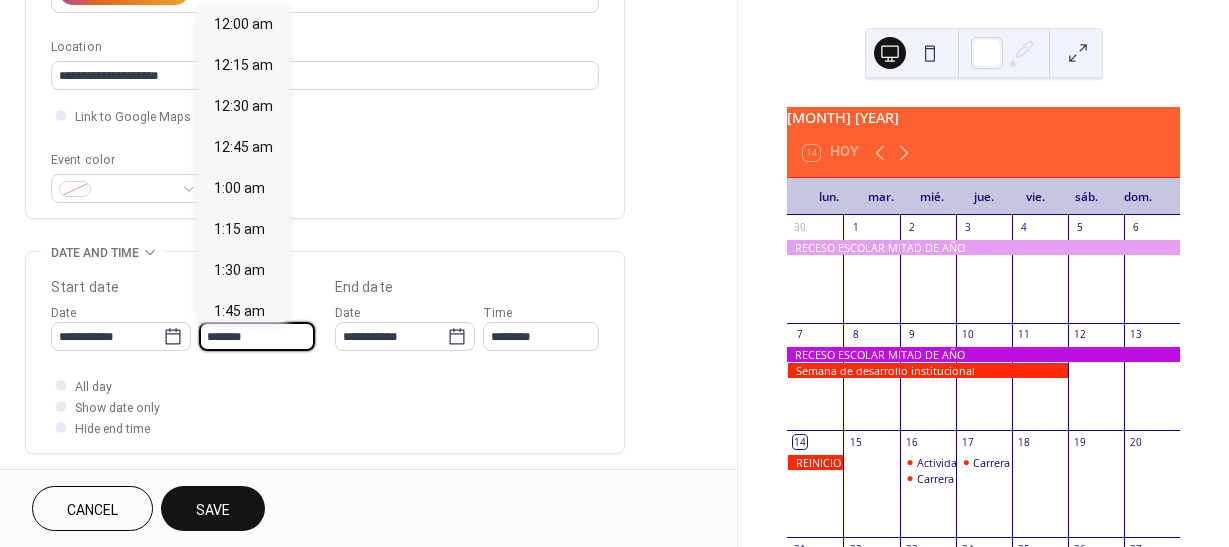 scroll, scrollTop: 1517, scrollLeft: 0, axis: vertical 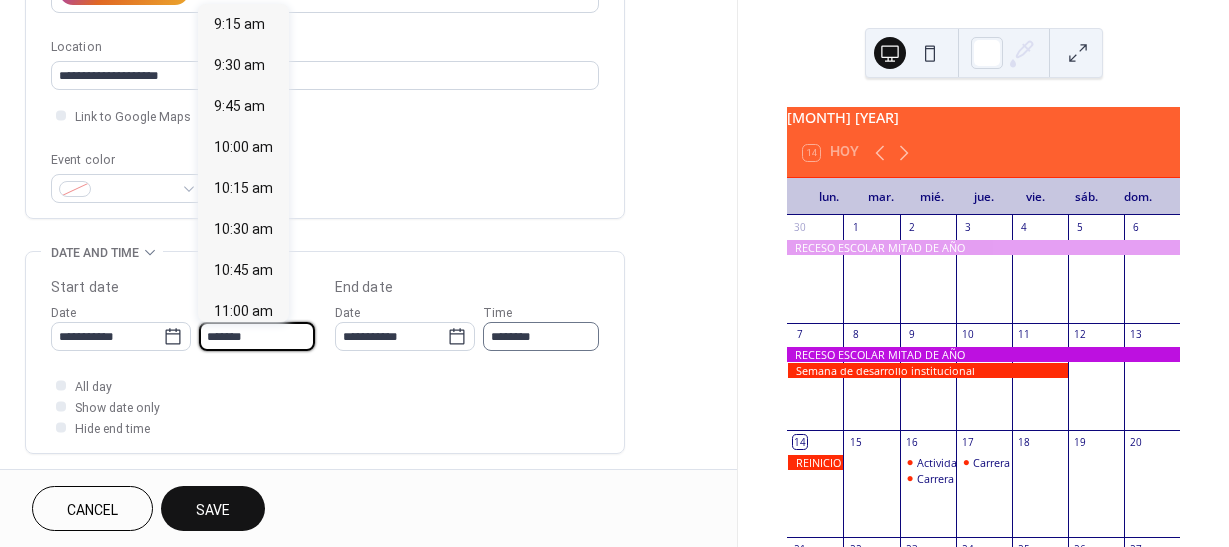 type on "*******" 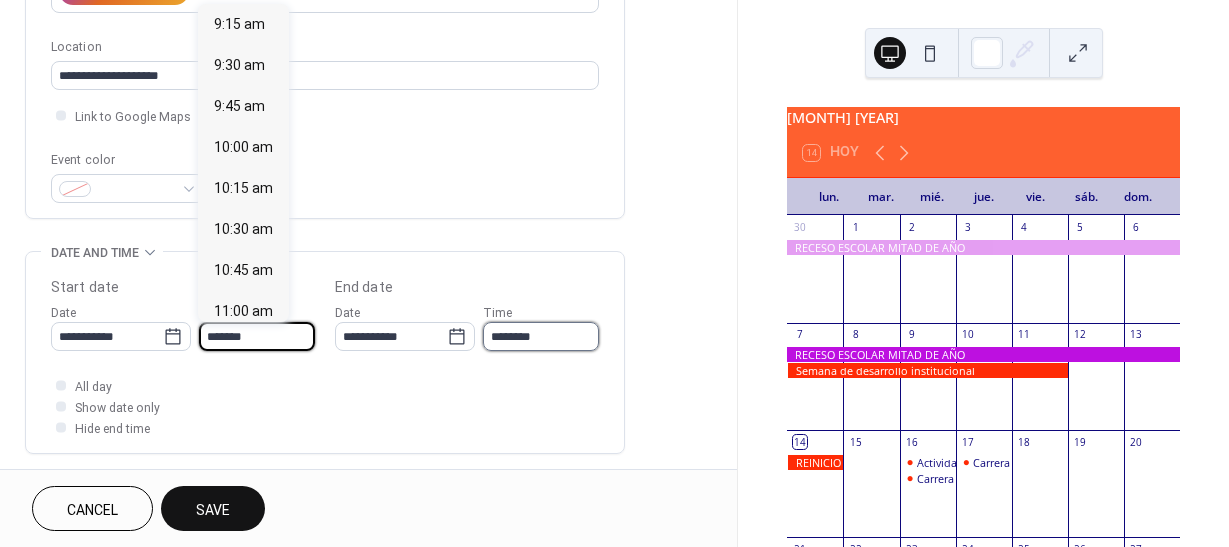 click on "********" at bounding box center (541, 336) 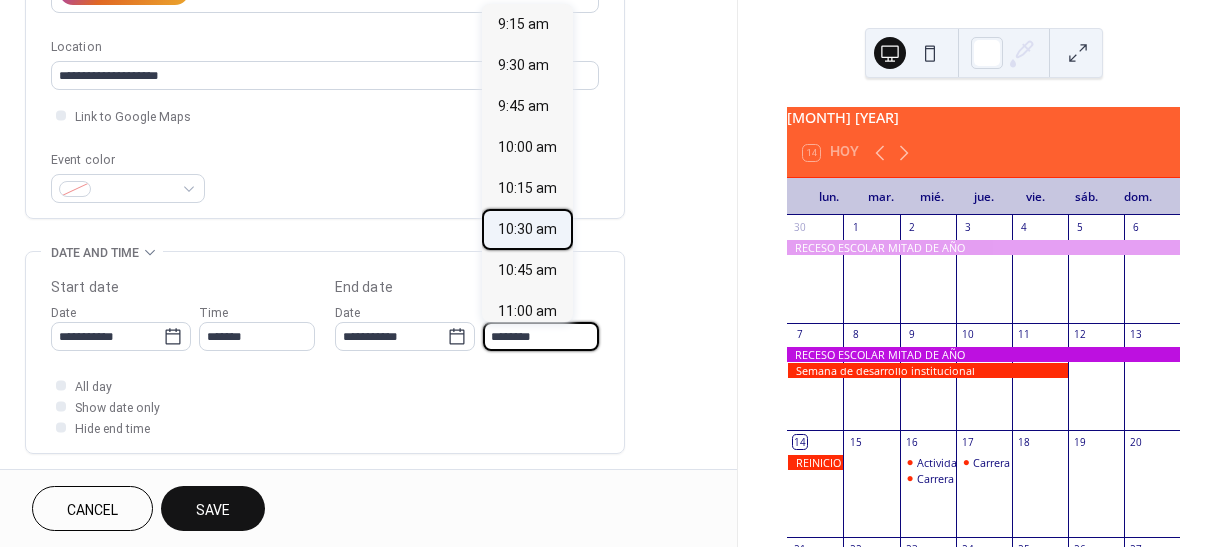 click on "10:30 am" at bounding box center (527, 229) 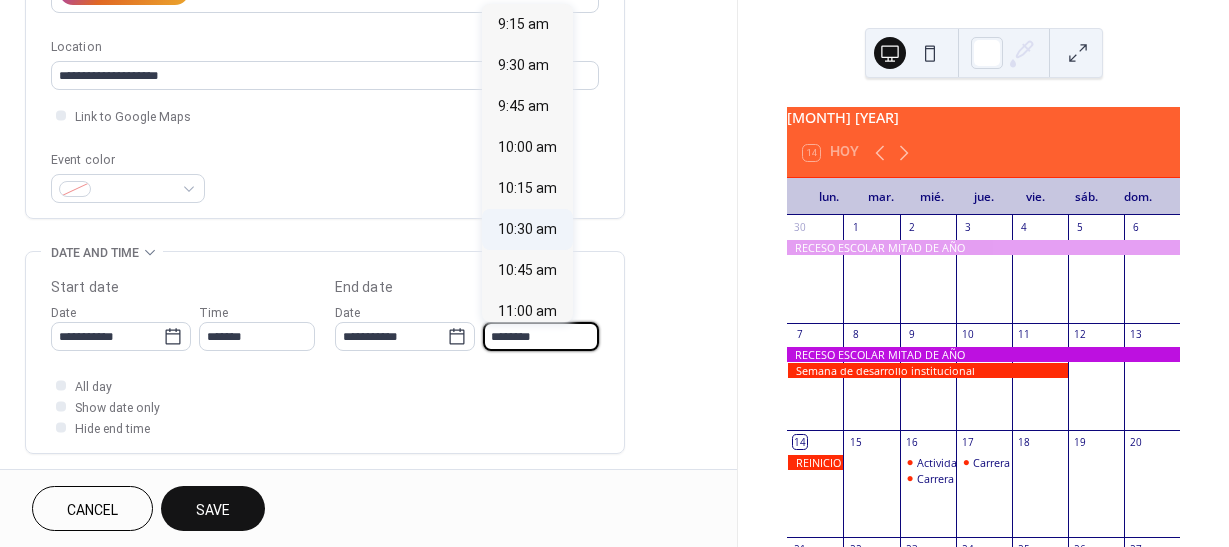 type on "********" 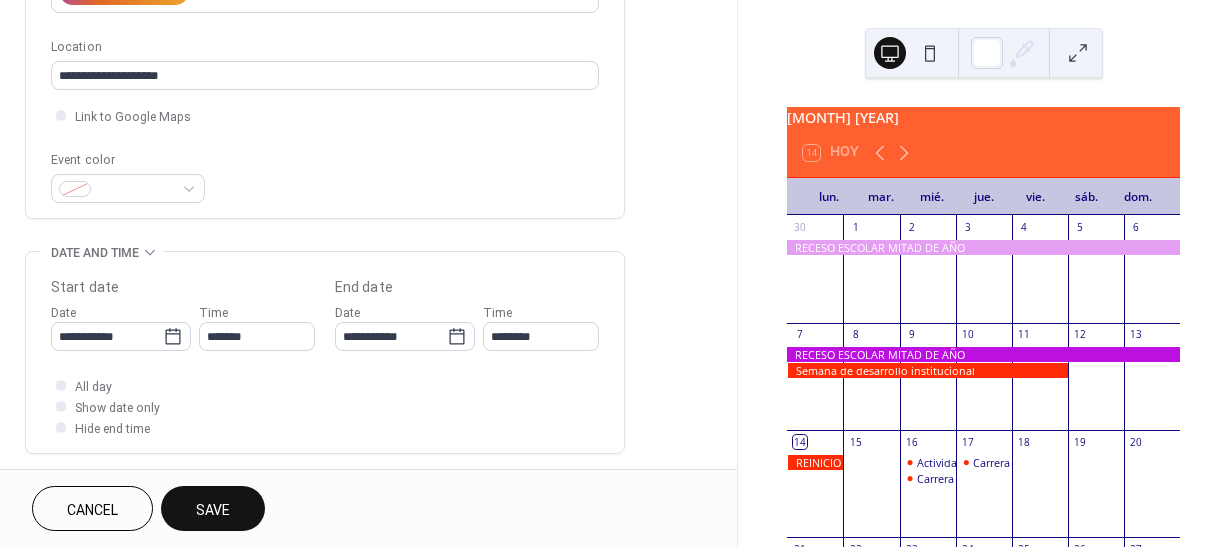 click on "Cancel Save" at bounding box center (368, 508) 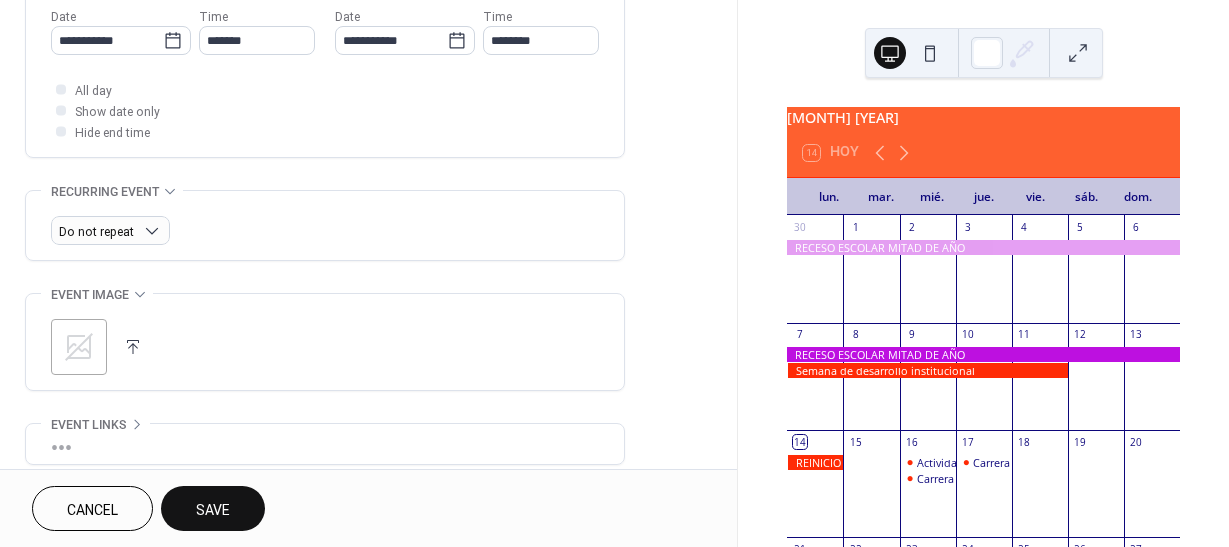 scroll, scrollTop: 700, scrollLeft: 0, axis: vertical 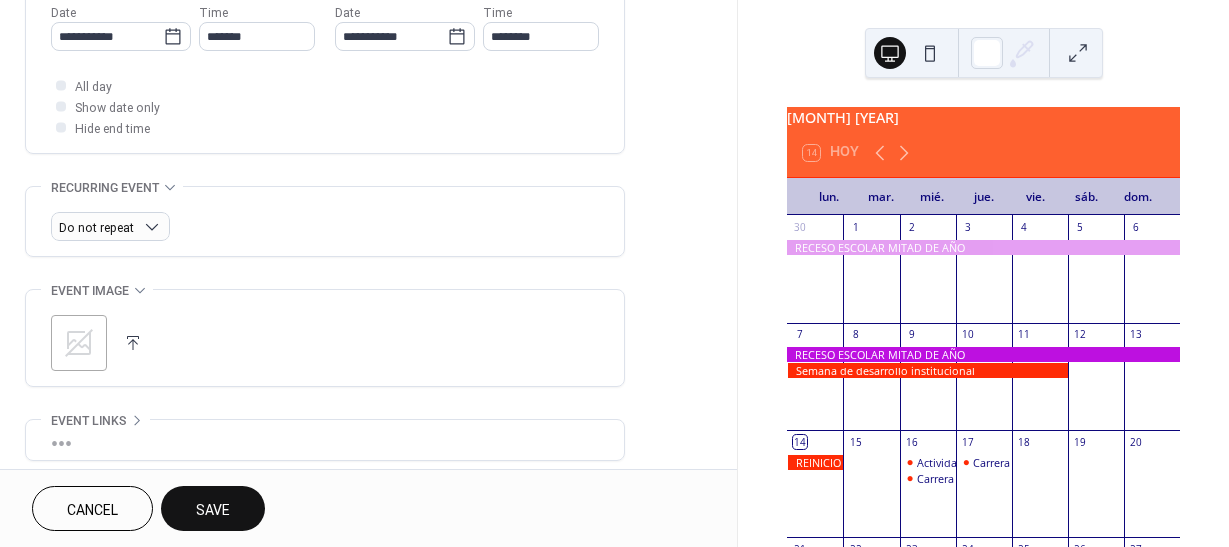 click on "Save" at bounding box center (213, 510) 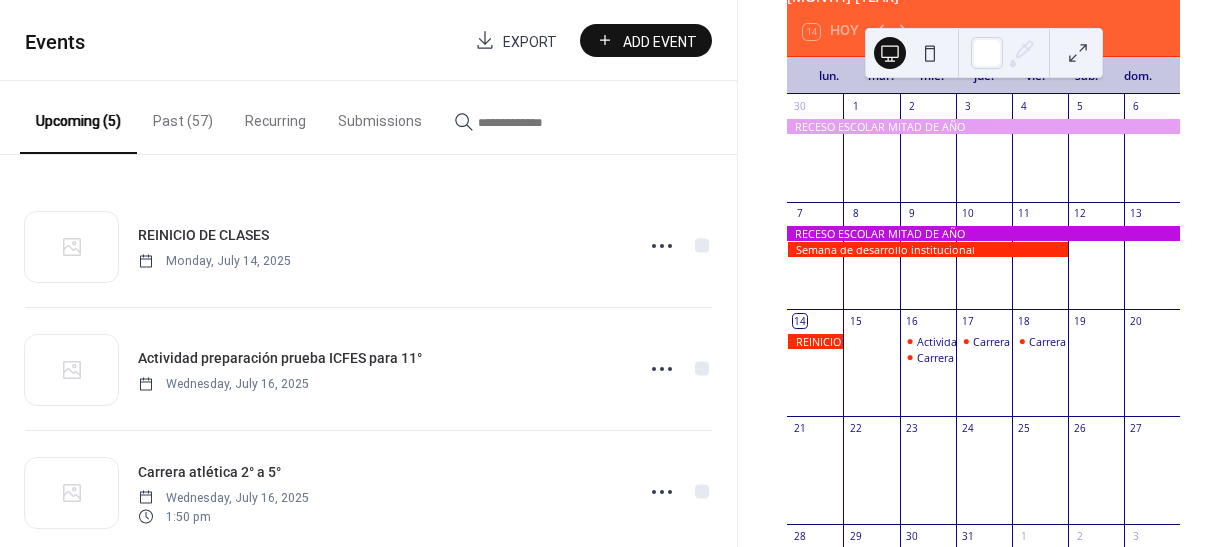 scroll, scrollTop: 200, scrollLeft: 0, axis: vertical 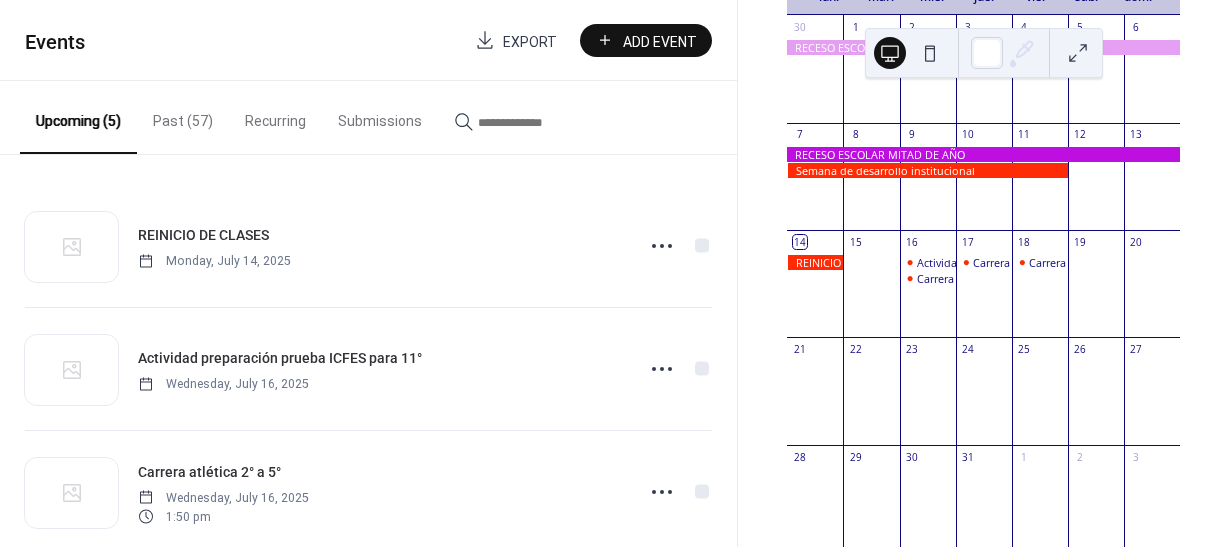 click on "Add Event" at bounding box center (660, 41) 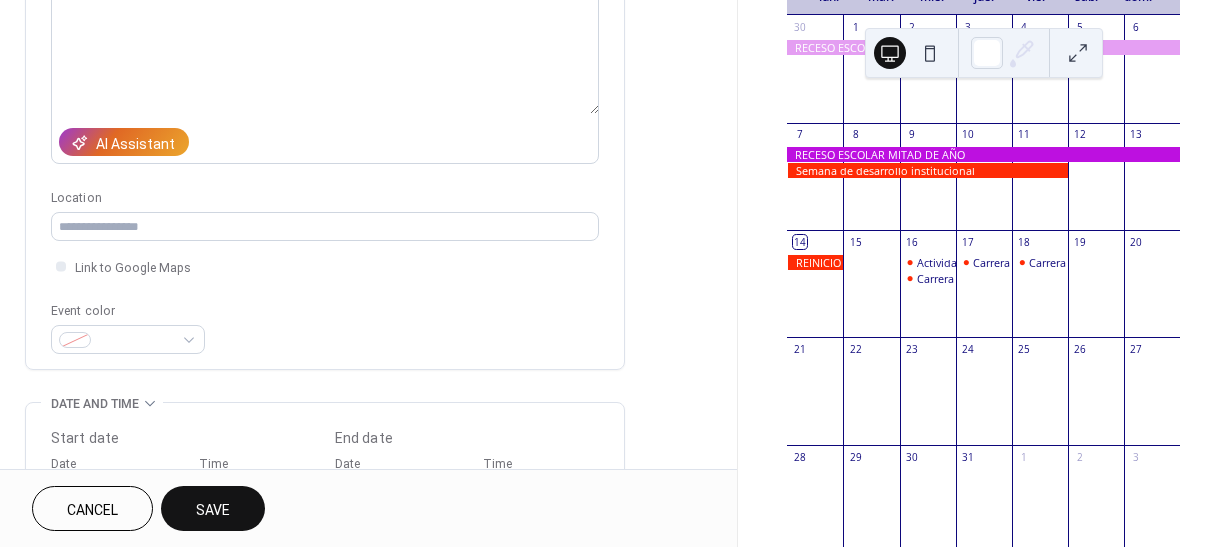 scroll, scrollTop: 300, scrollLeft: 0, axis: vertical 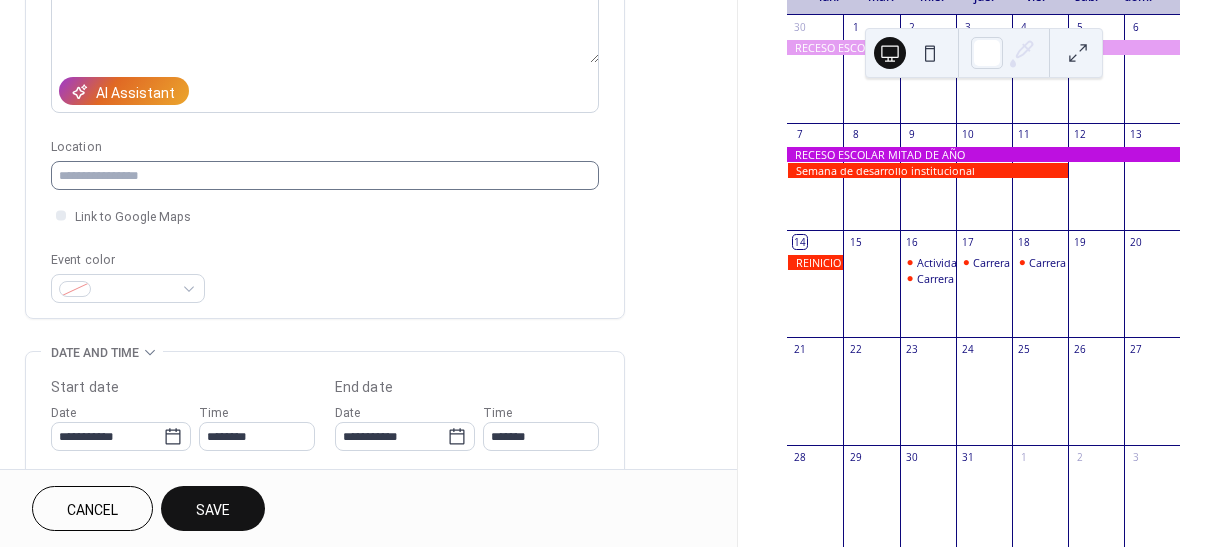 type on "**********" 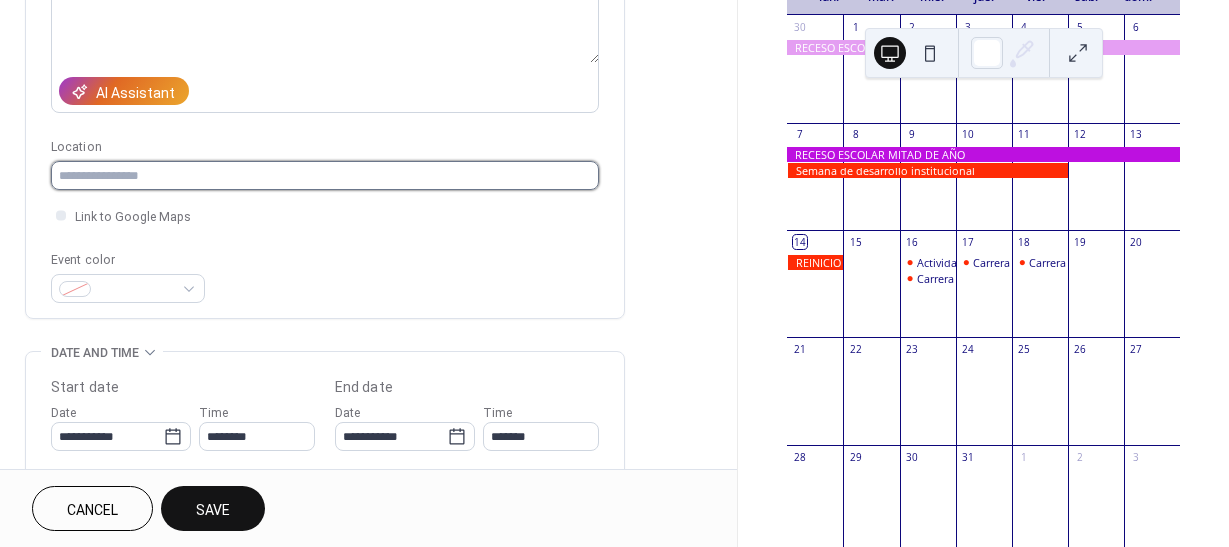 click at bounding box center [325, 175] 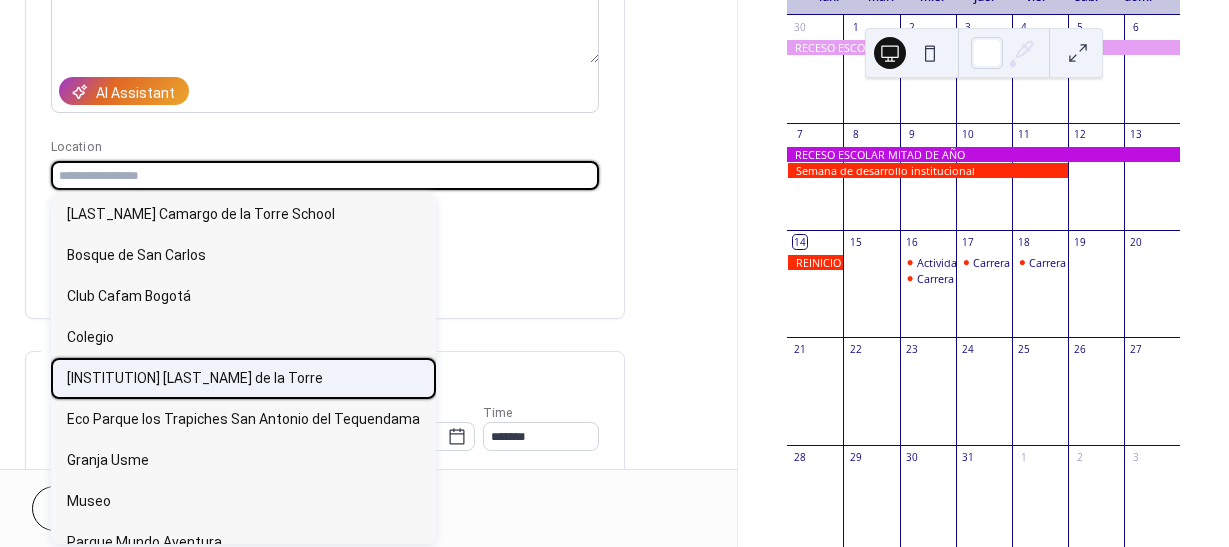 click on "Colegio Álvaro Camargo de la Torre" at bounding box center [195, 378] 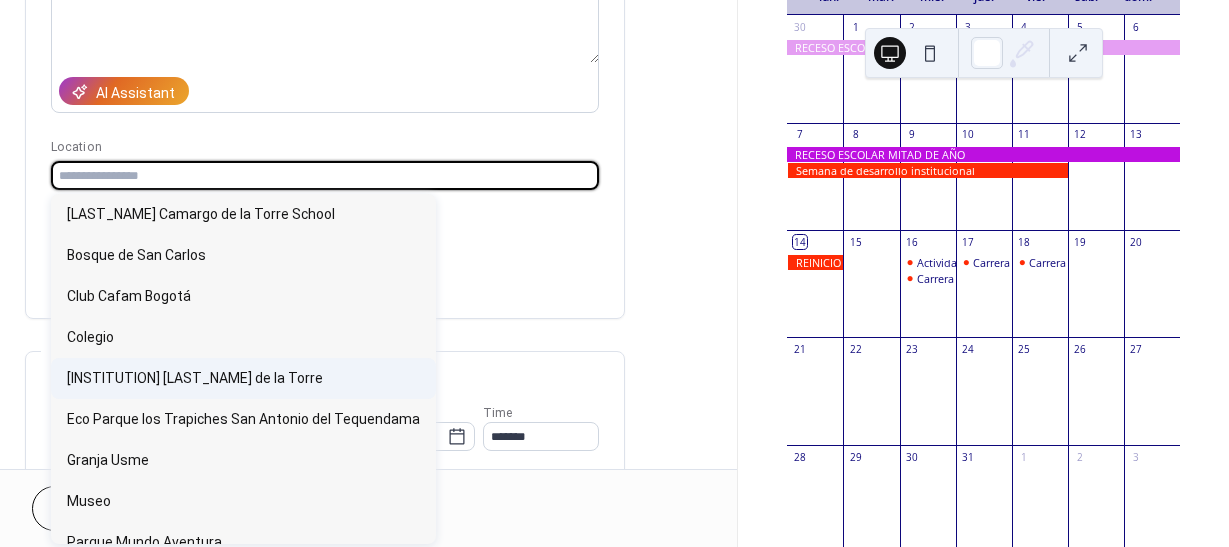 type on "**********" 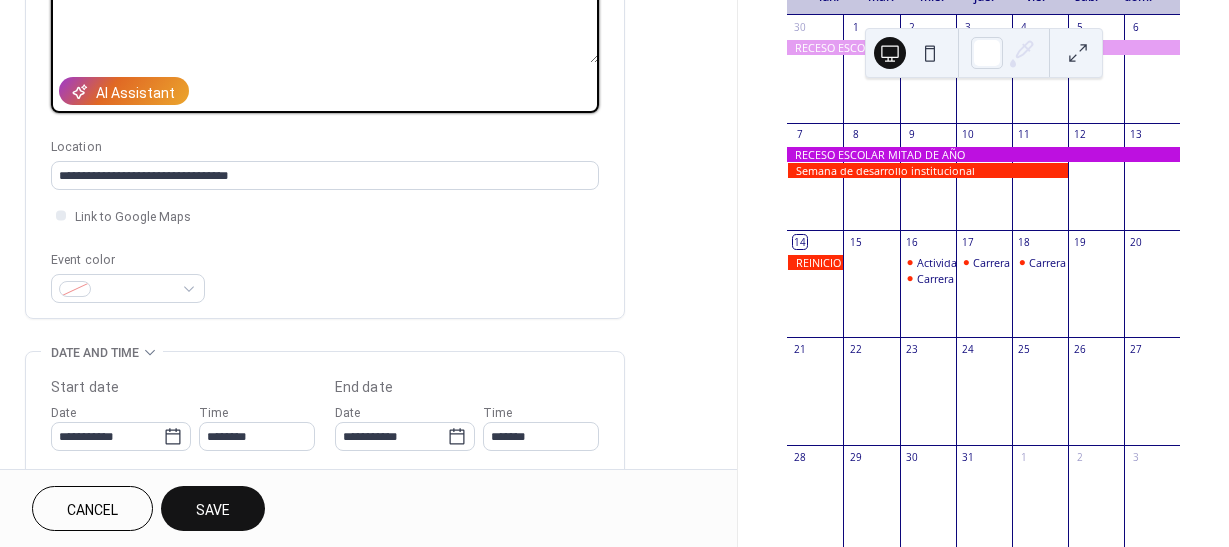 click at bounding box center [325, -4] 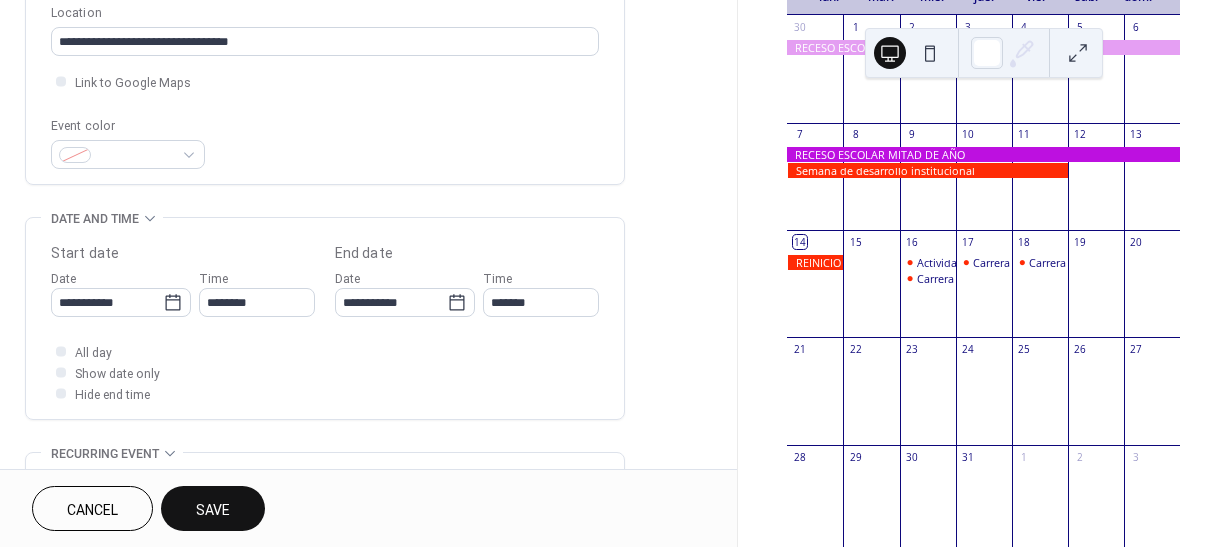 scroll, scrollTop: 436, scrollLeft: 0, axis: vertical 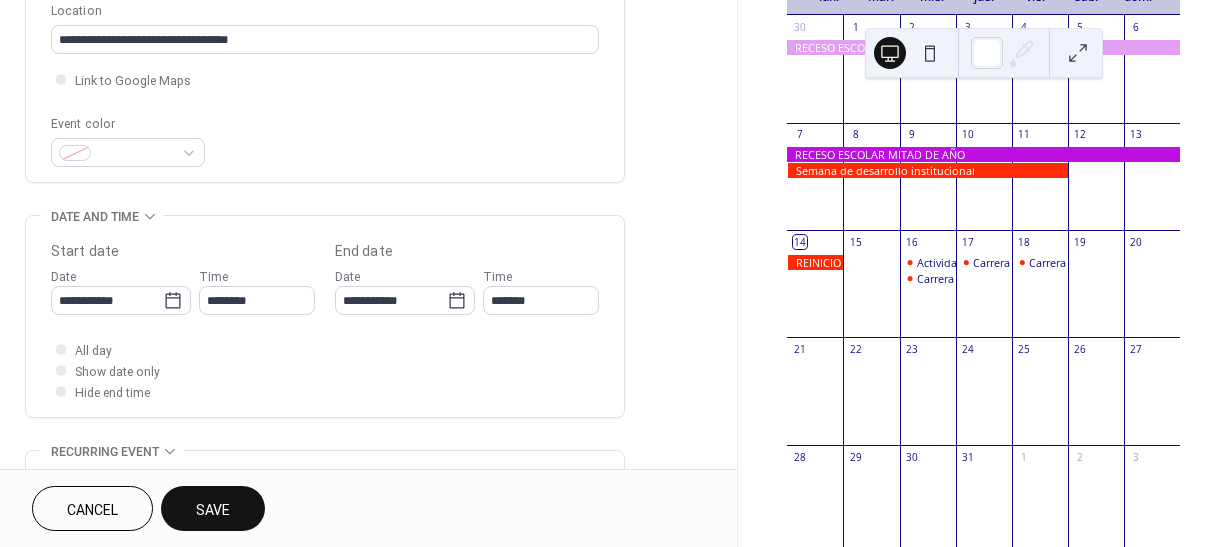 type on "**********" 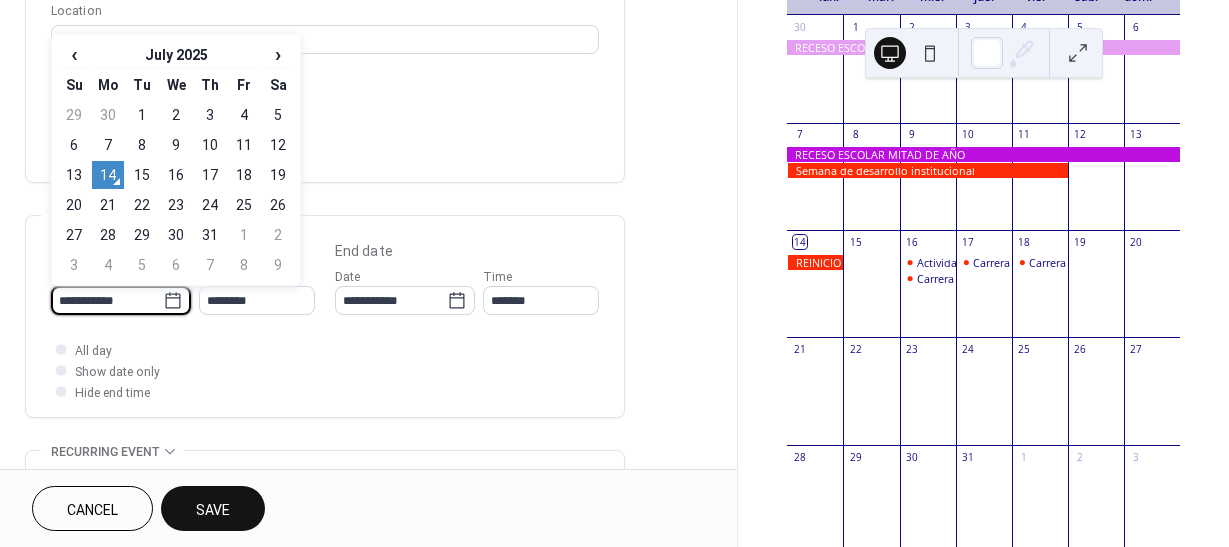 click on "**********" at bounding box center [107, 300] 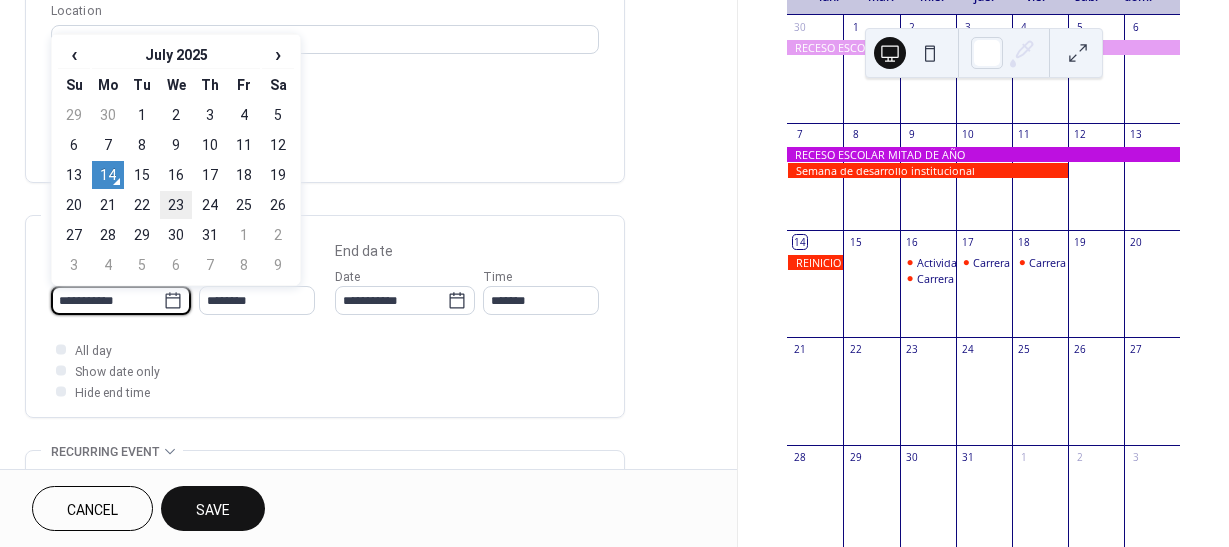 click on "23" at bounding box center [176, 205] 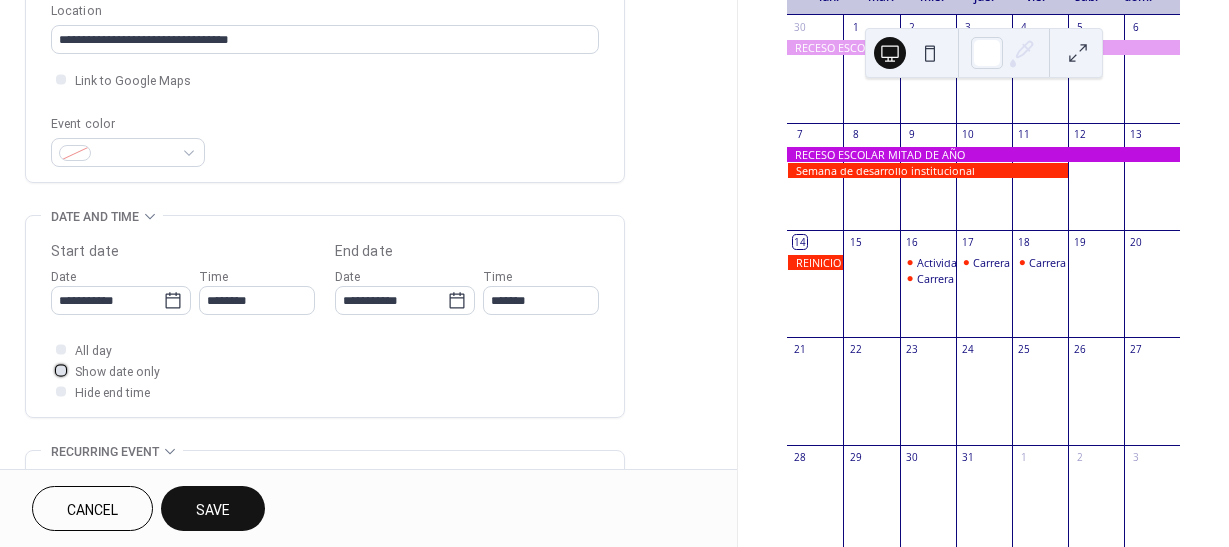 click at bounding box center (61, 370) 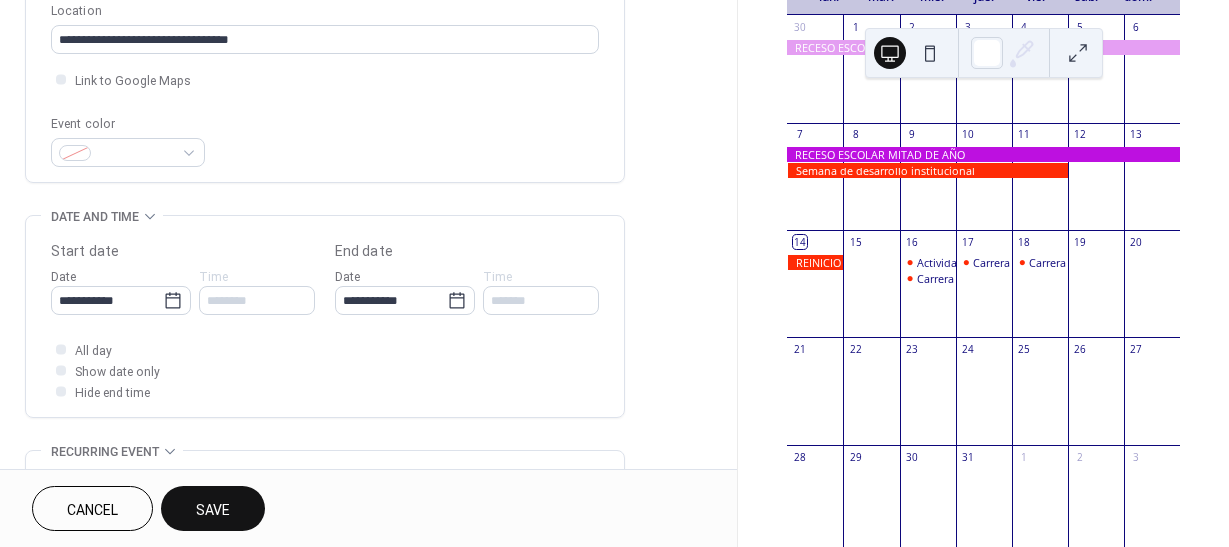 click on "Save" at bounding box center [213, 508] 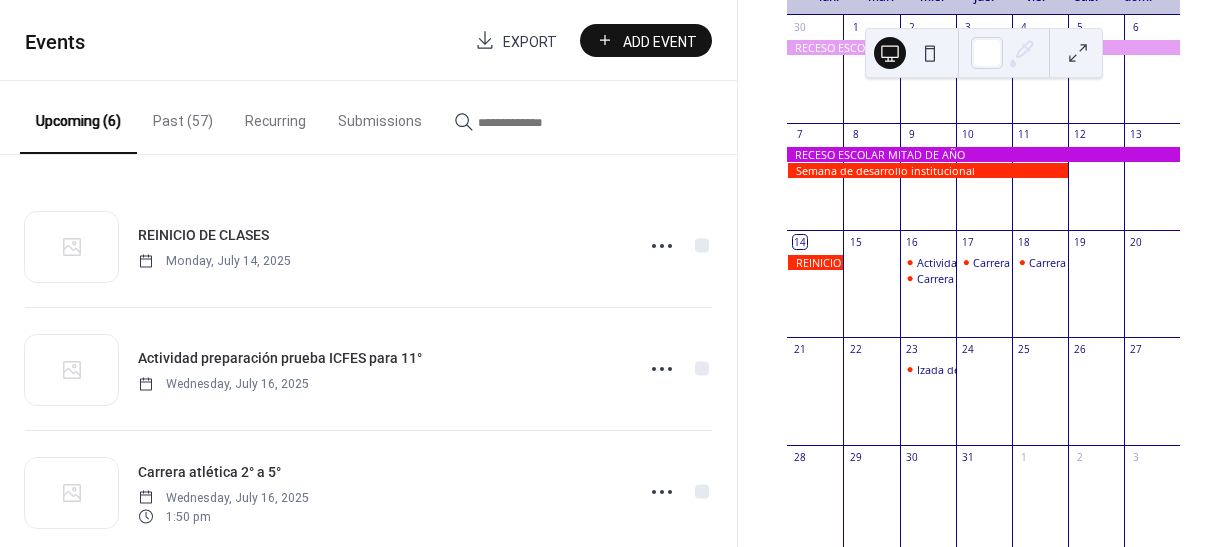 click on "Add Event" at bounding box center [660, 41] 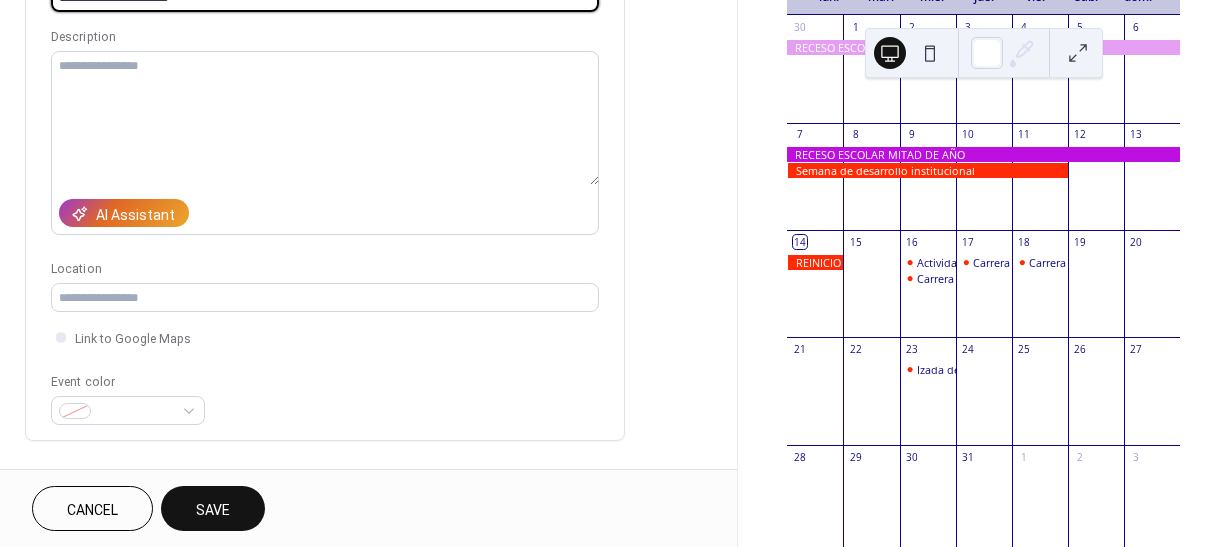 scroll, scrollTop: 200, scrollLeft: 0, axis: vertical 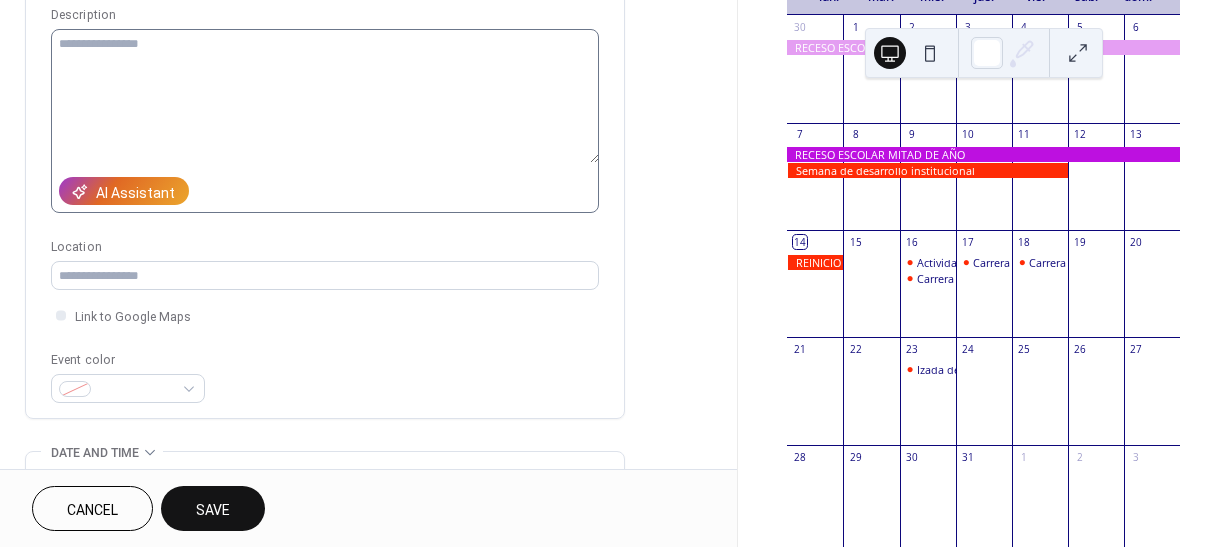type on "**********" 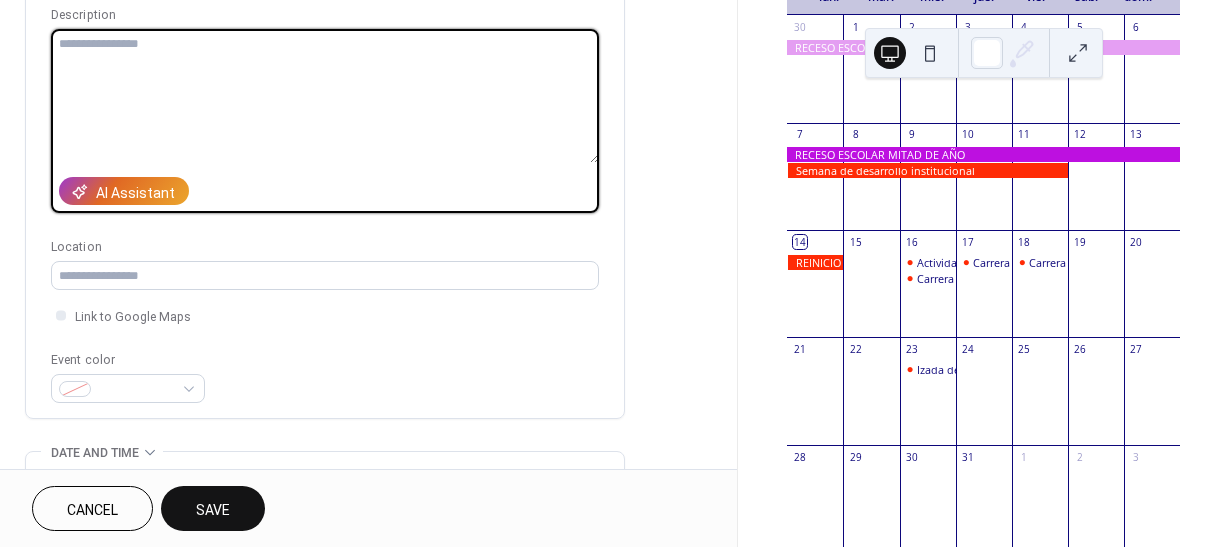 click at bounding box center (325, 96) 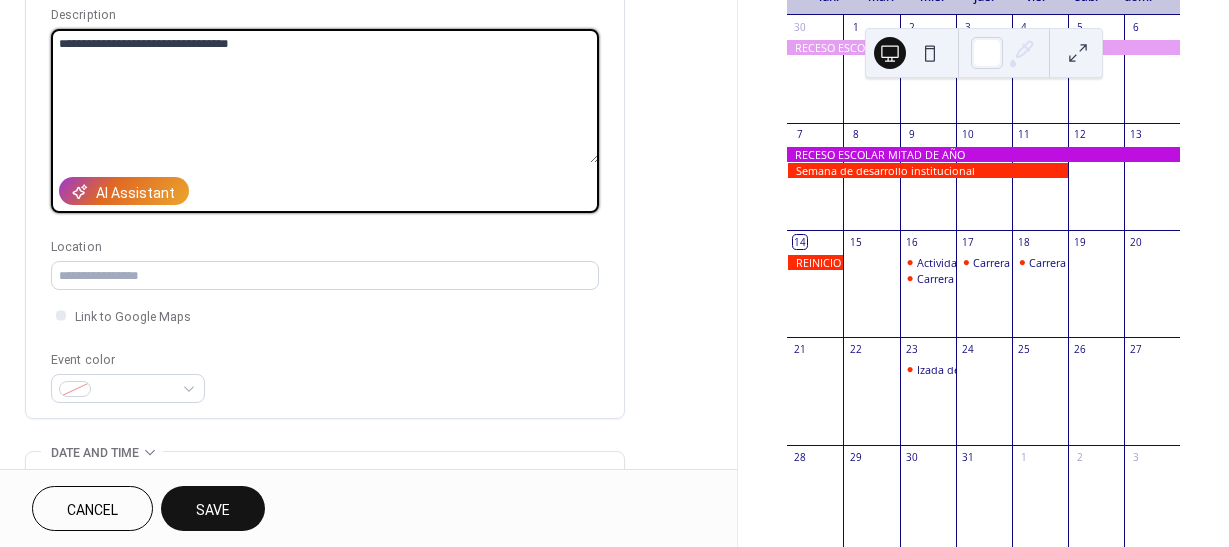 type on "**********" 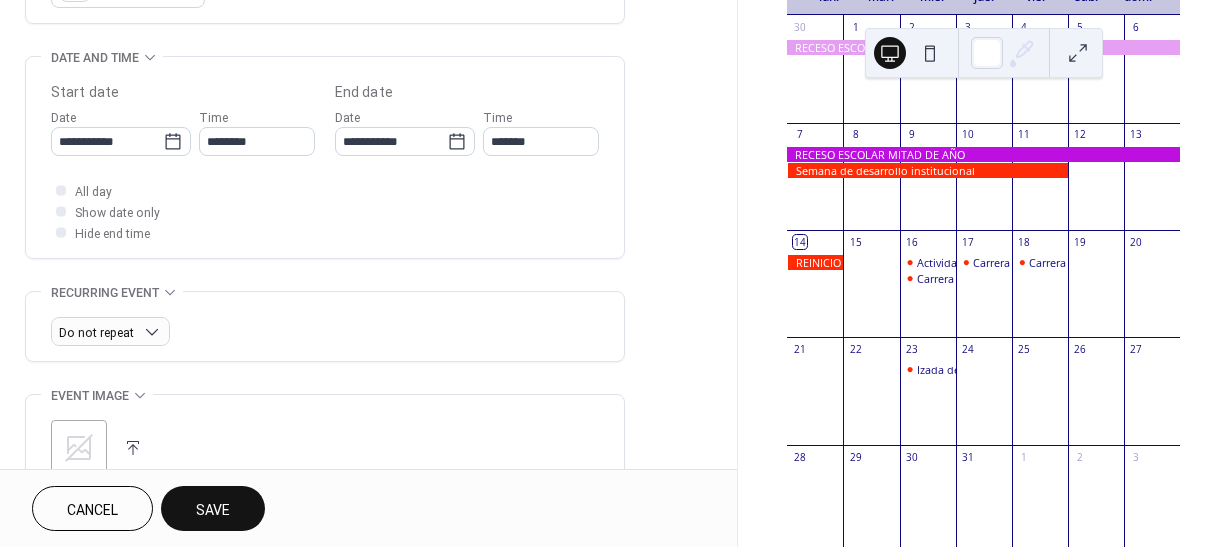 scroll, scrollTop: 600, scrollLeft: 0, axis: vertical 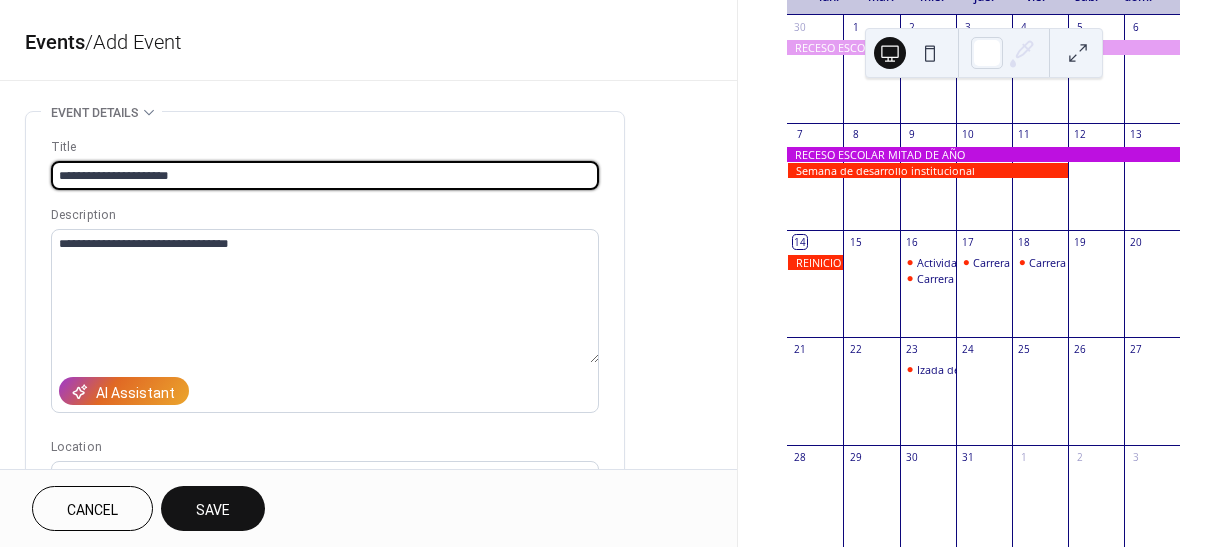 drag, startPoint x: 194, startPoint y: 170, endPoint x: 14, endPoint y: 167, distance: 180.025 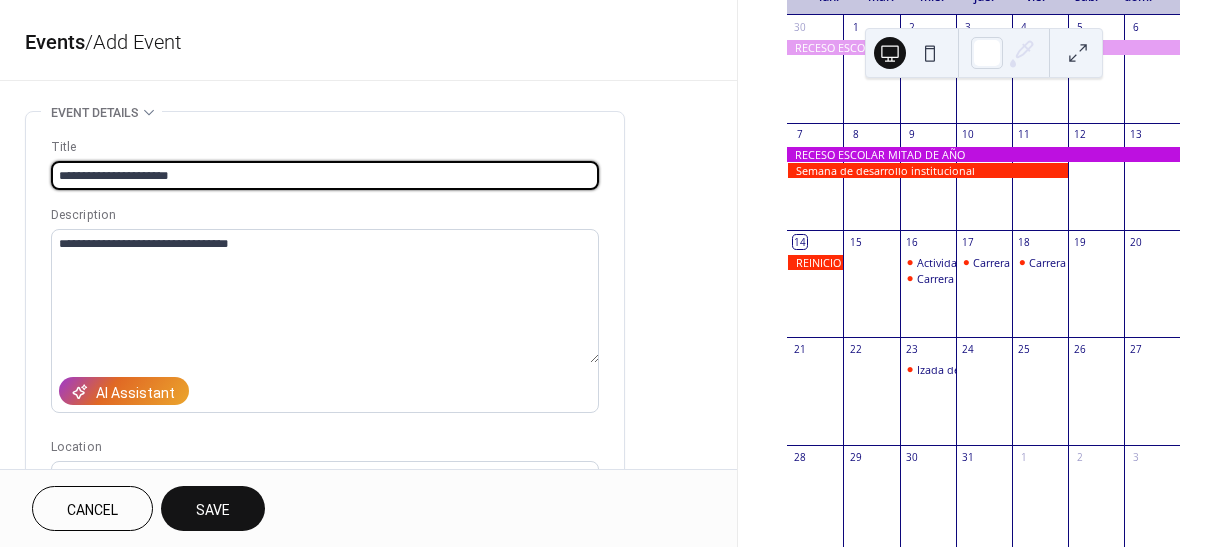 click on "**********" at bounding box center (368, 720) 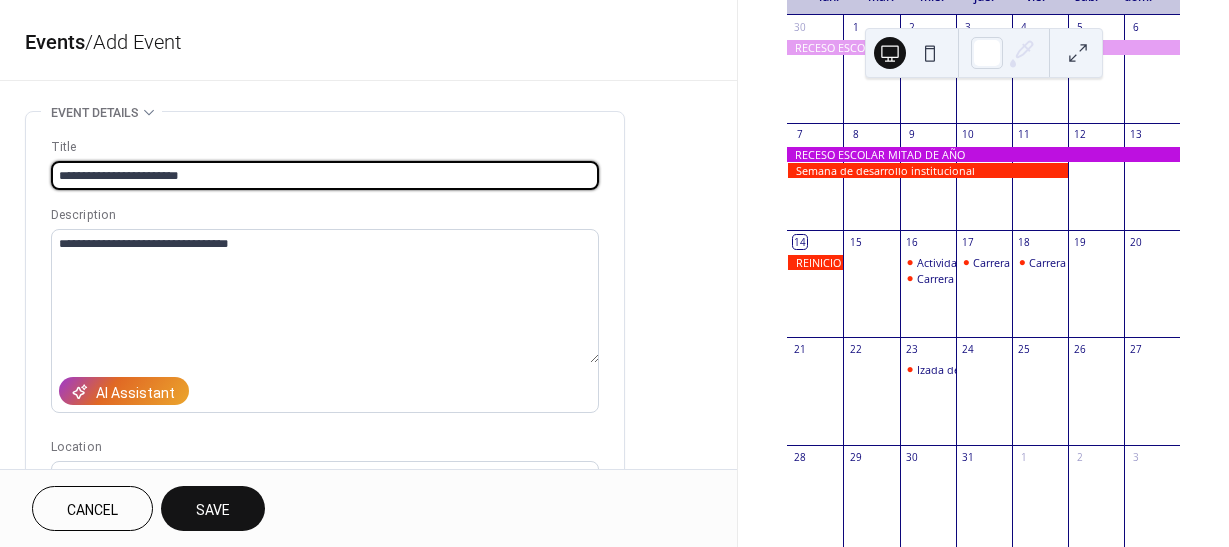 type on "**********" 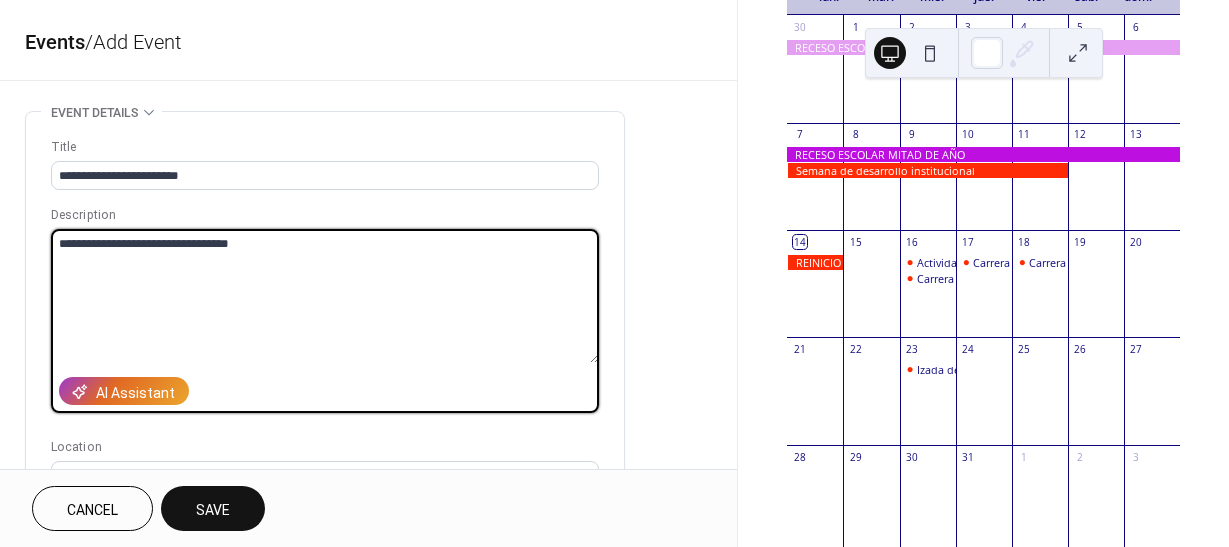 drag, startPoint x: 209, startPoint y: 240, endPoint x: 19, endPoint y: 236, distance: 190.0421 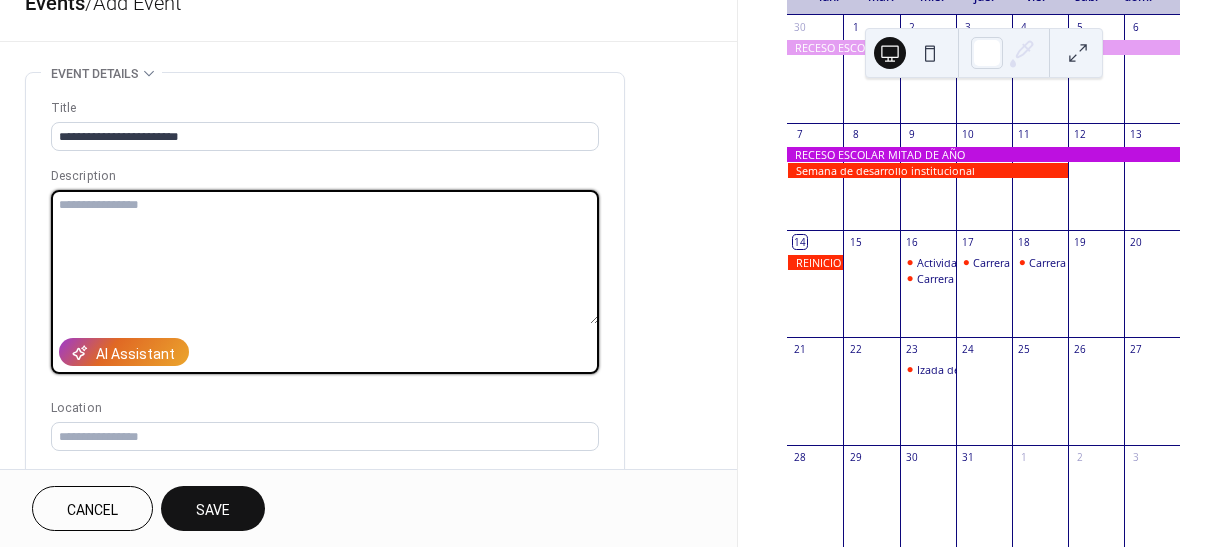 scroll, scrollTop: 0, scrollLeft: 0, axis: both 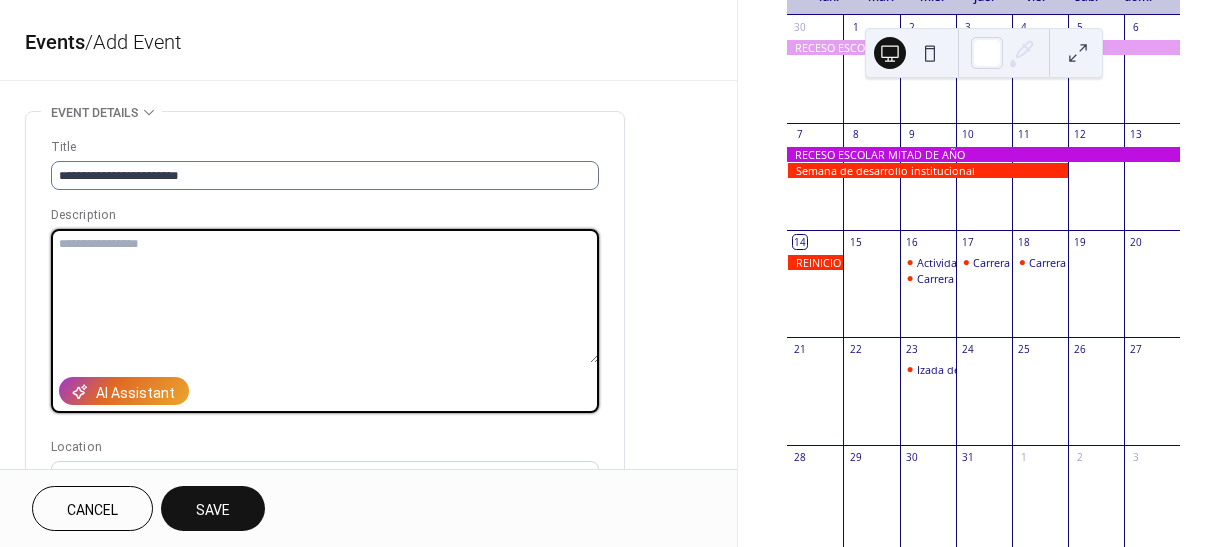 type 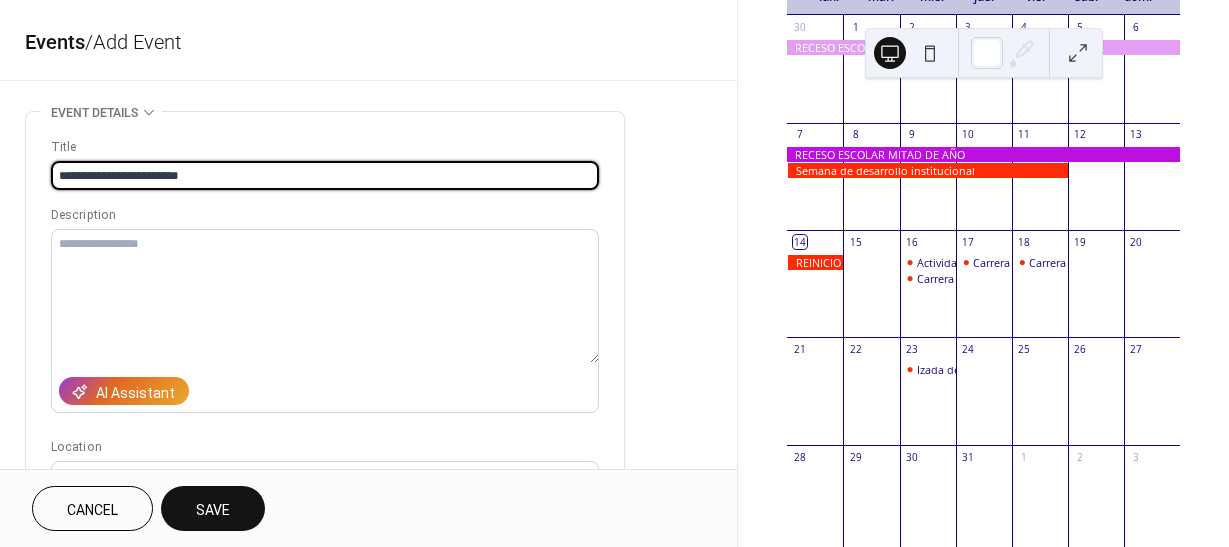 click on "**********" at bounding box center [325, 175] 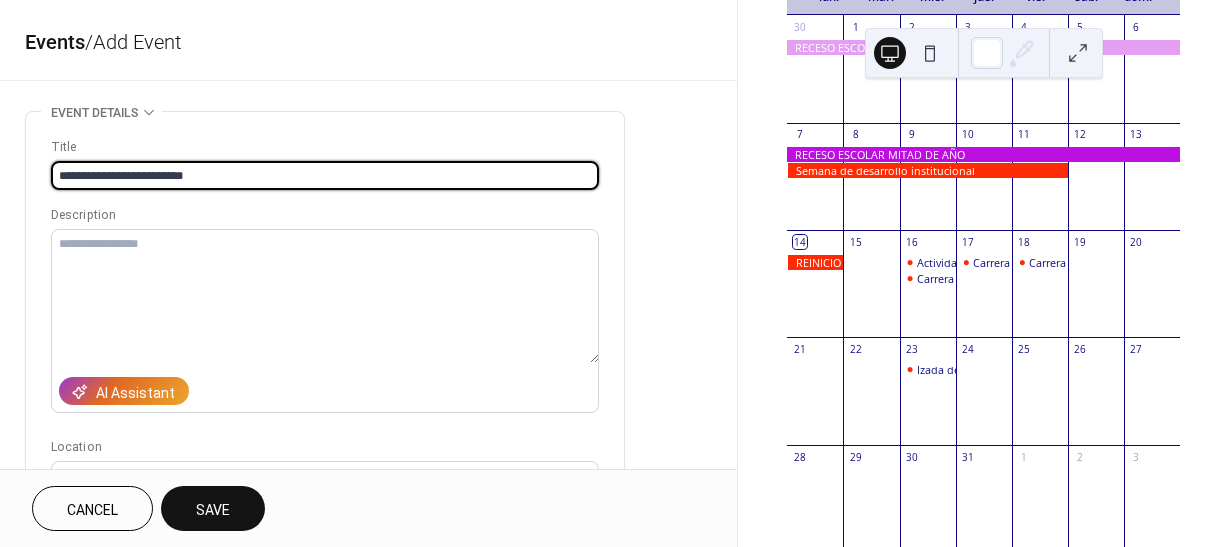 click on "**********" at bounding box center [325, 175] 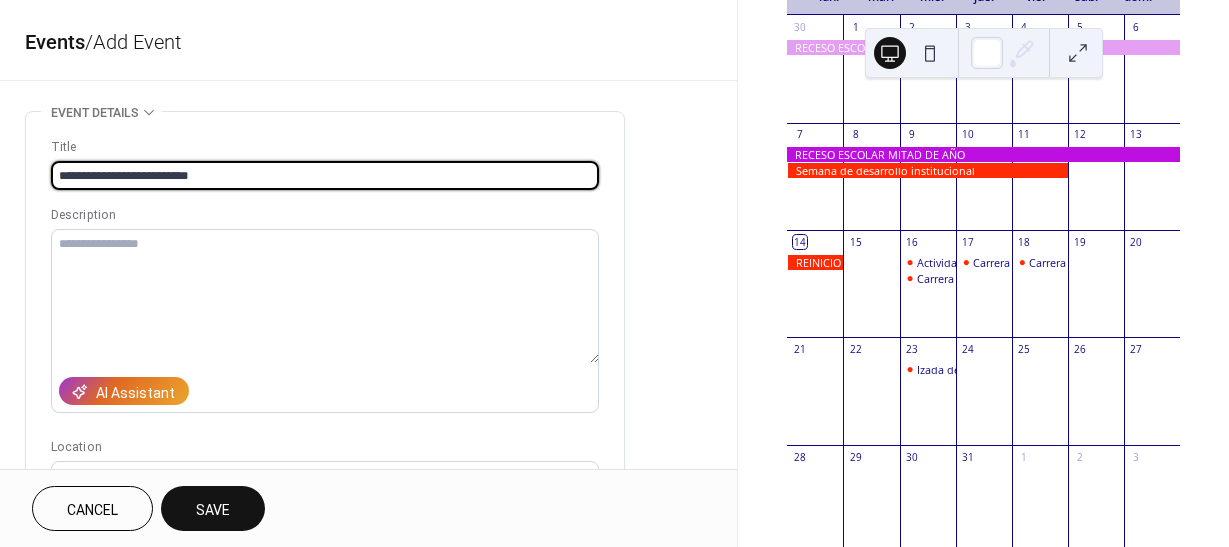 click on "**********" at bounding box center (325, 175) 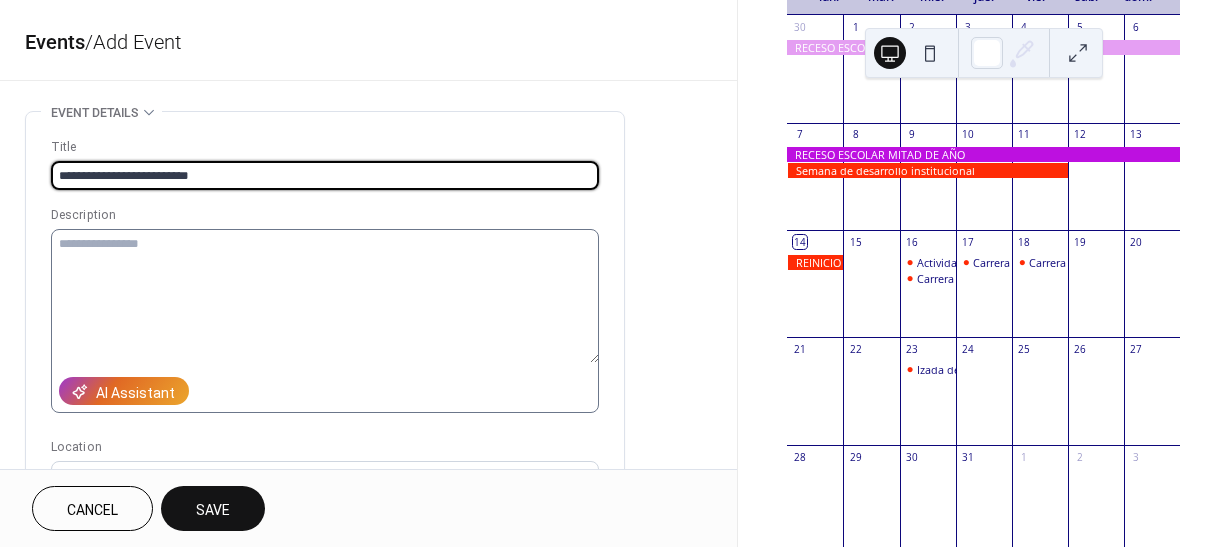 type on "**********" 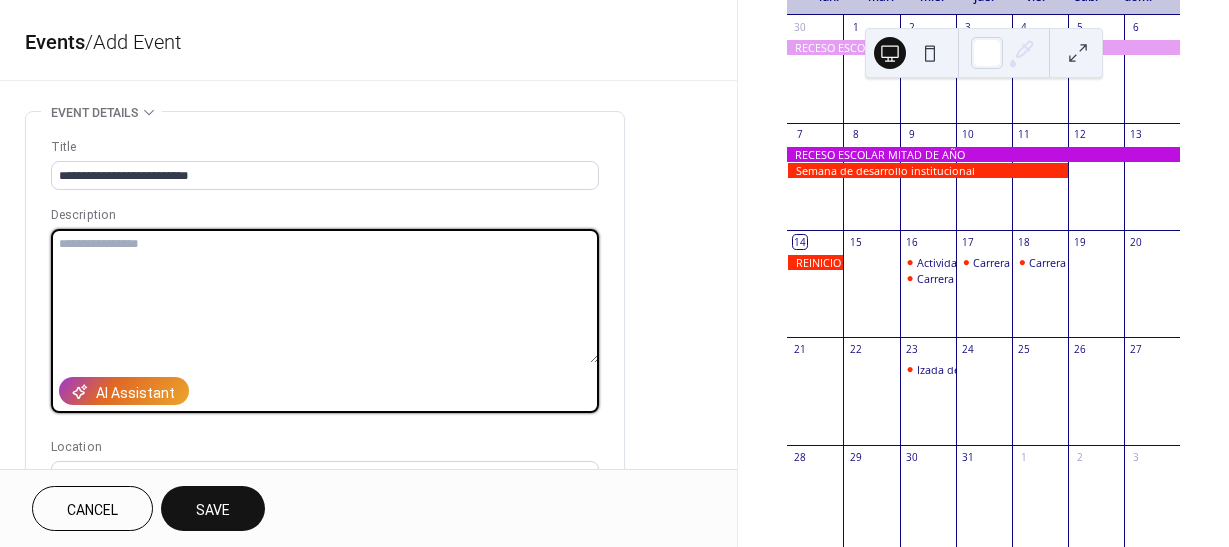 click at bounding box center (325, 296) 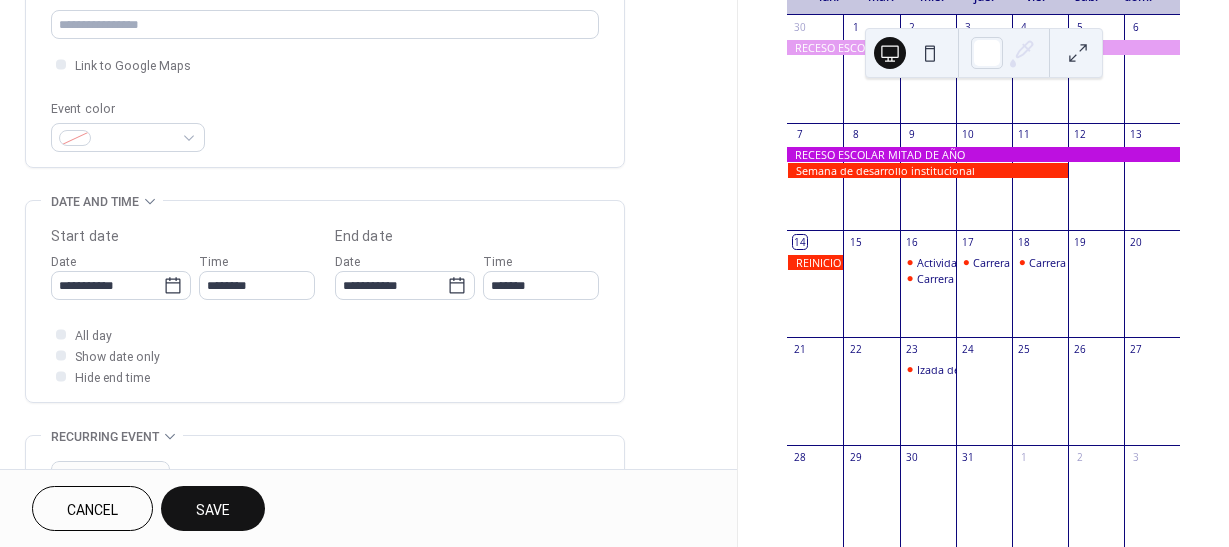 scroll, scrollTop: 500, scrollLeft: 0, axis: vertical 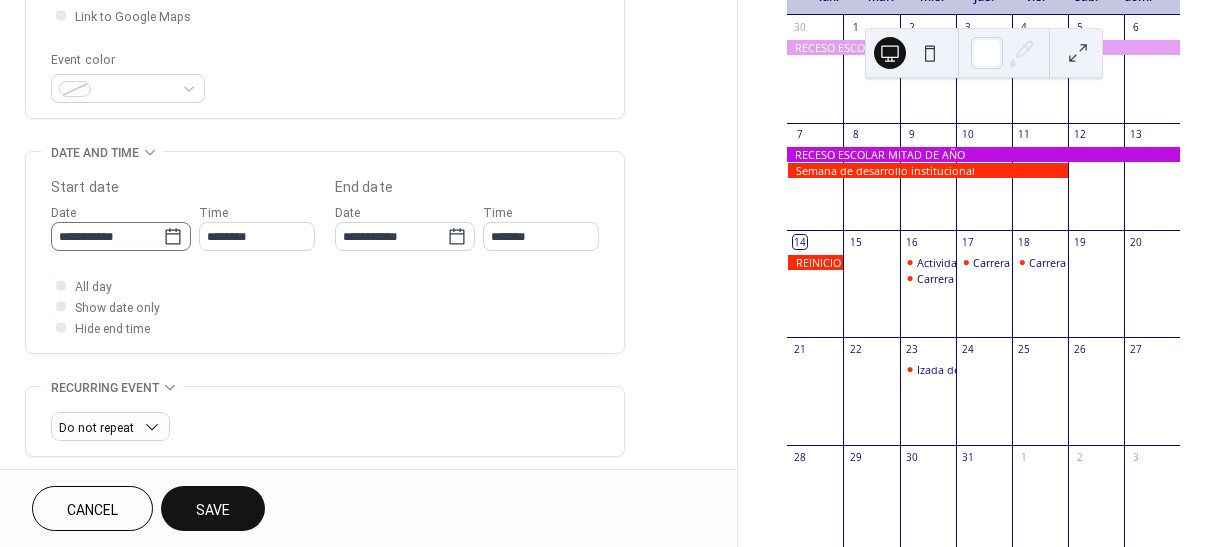 type on "**********" 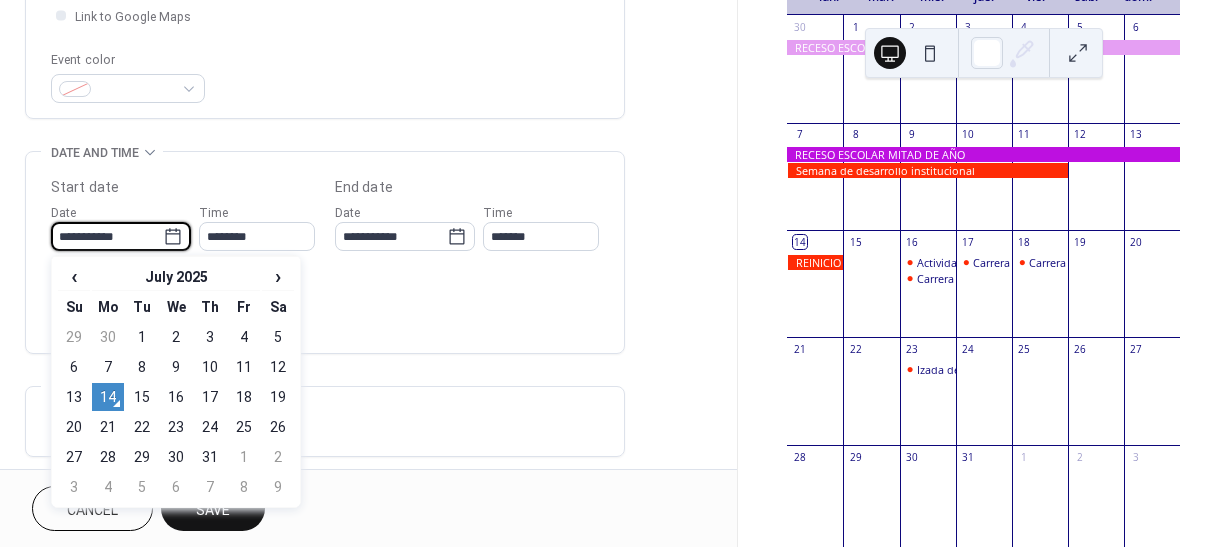 click on "**********" at bounding box center [107, 236] 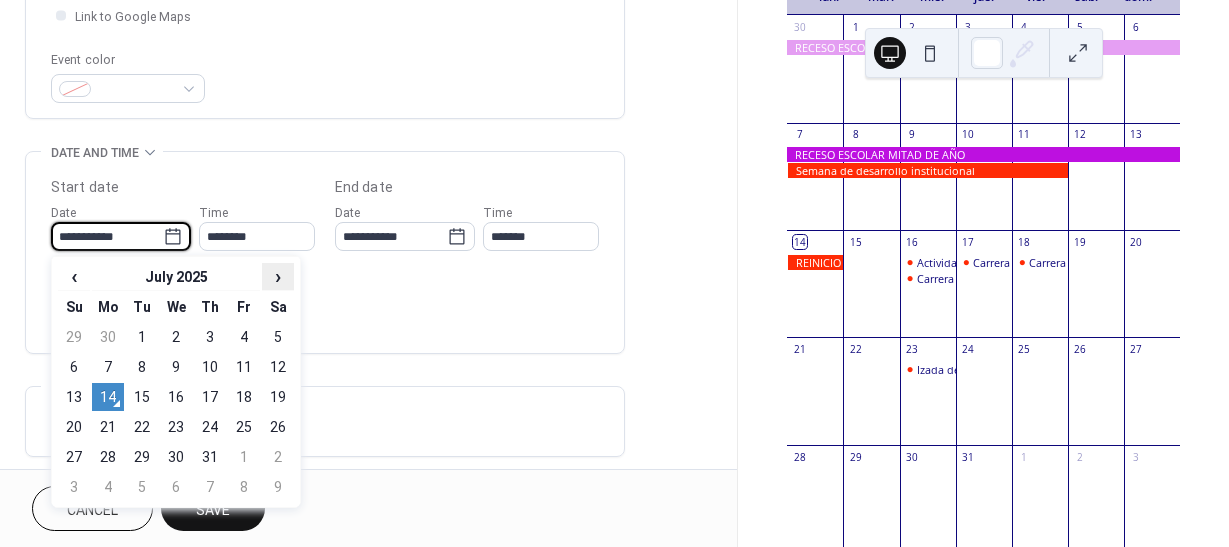 click on "›" at bounding box center [278, 276] 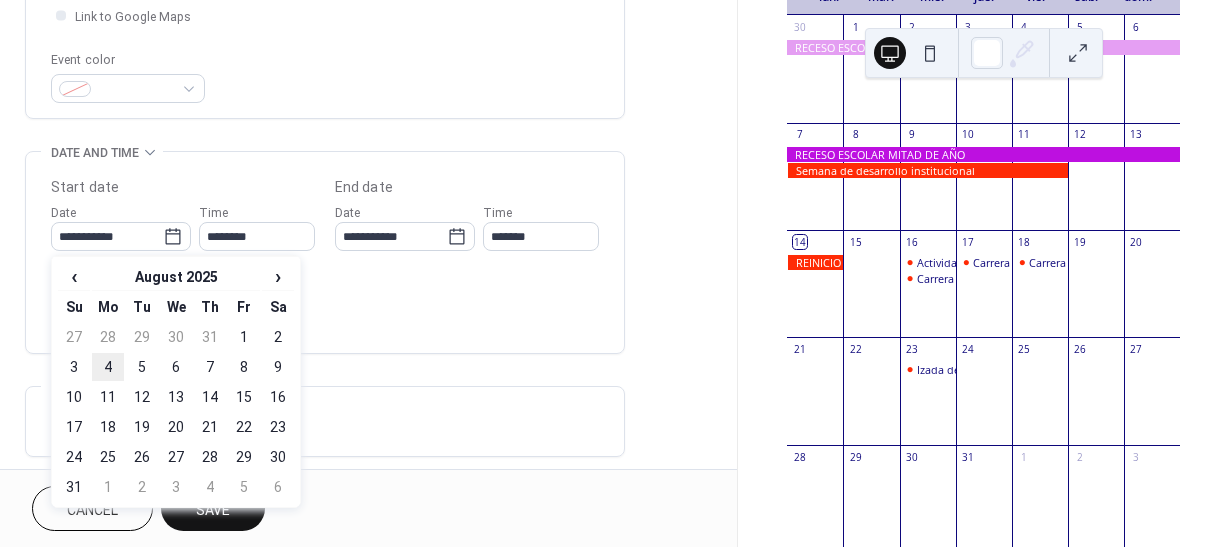 click on "4" at bounding box center [108, 367] 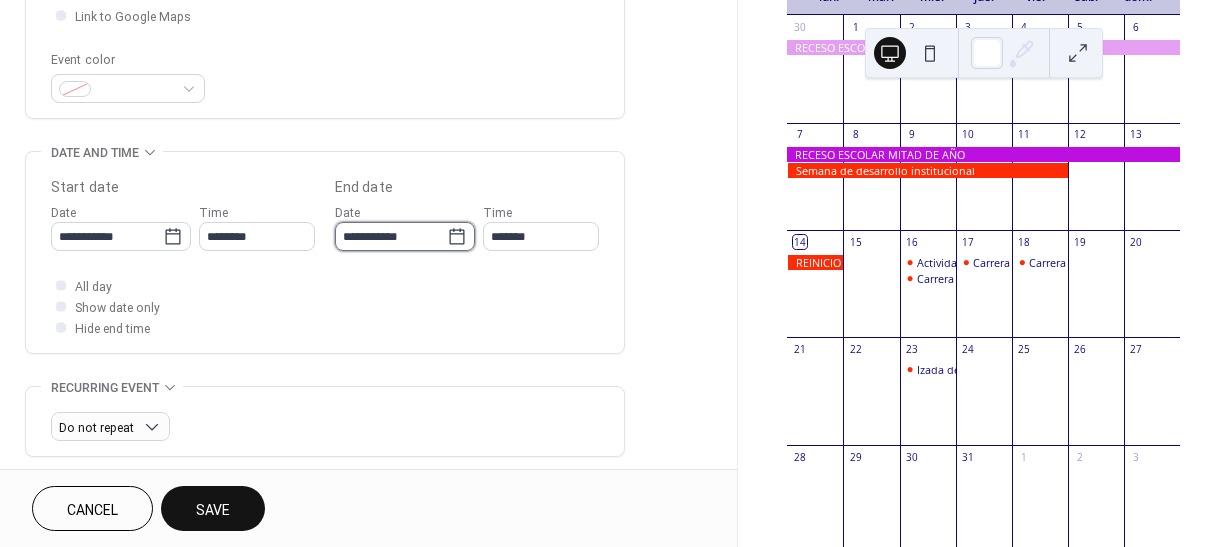 click on "**********" at bounding box center [391, 236] 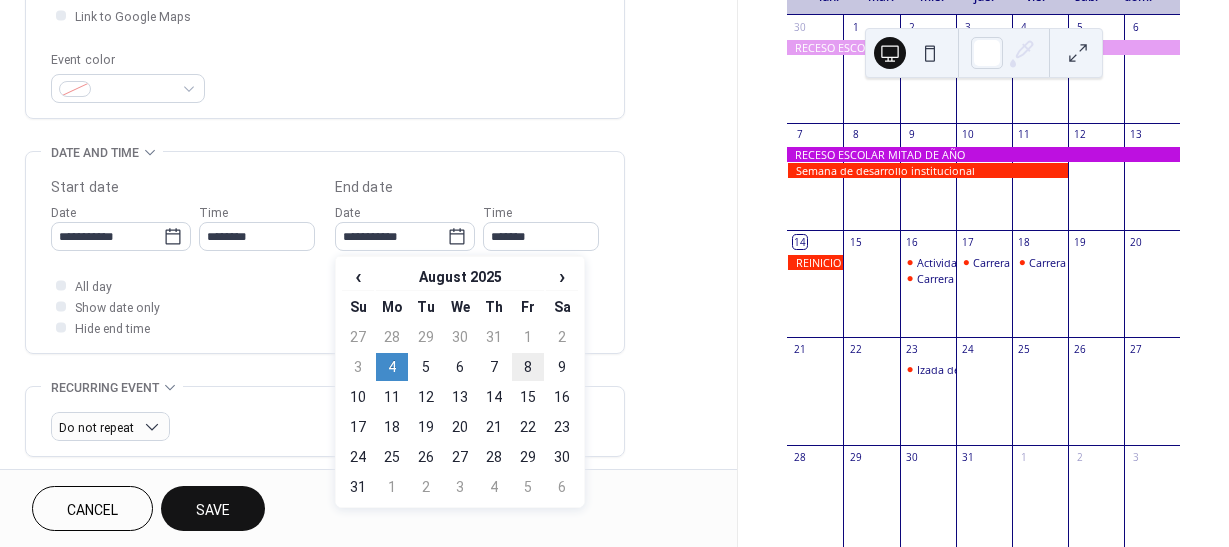 click on "8" at bounding box center [528, 367] 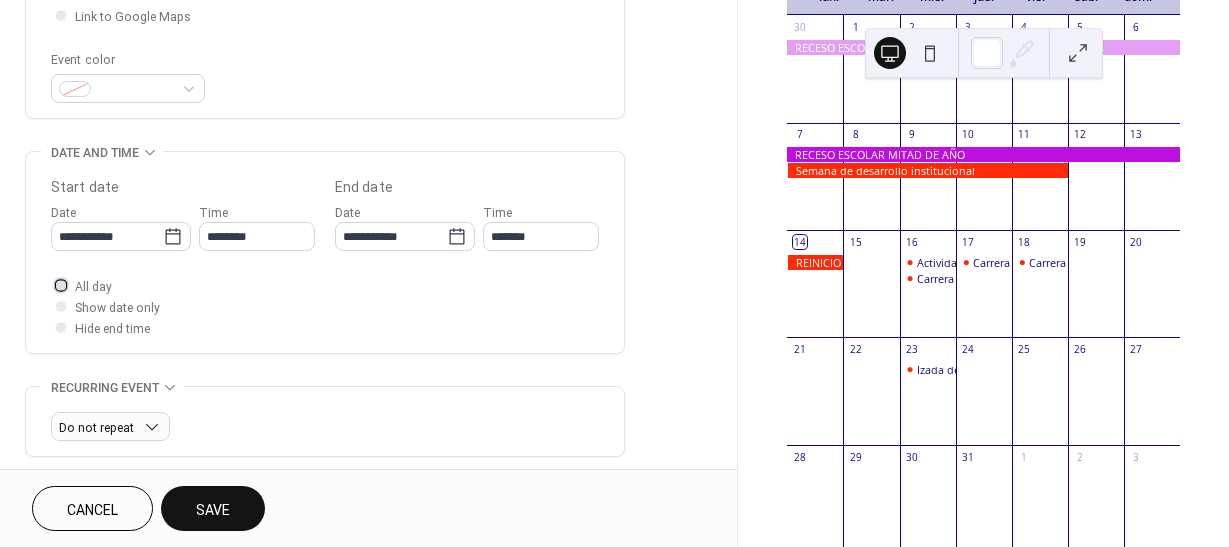 click at bounding box center [61, 285] 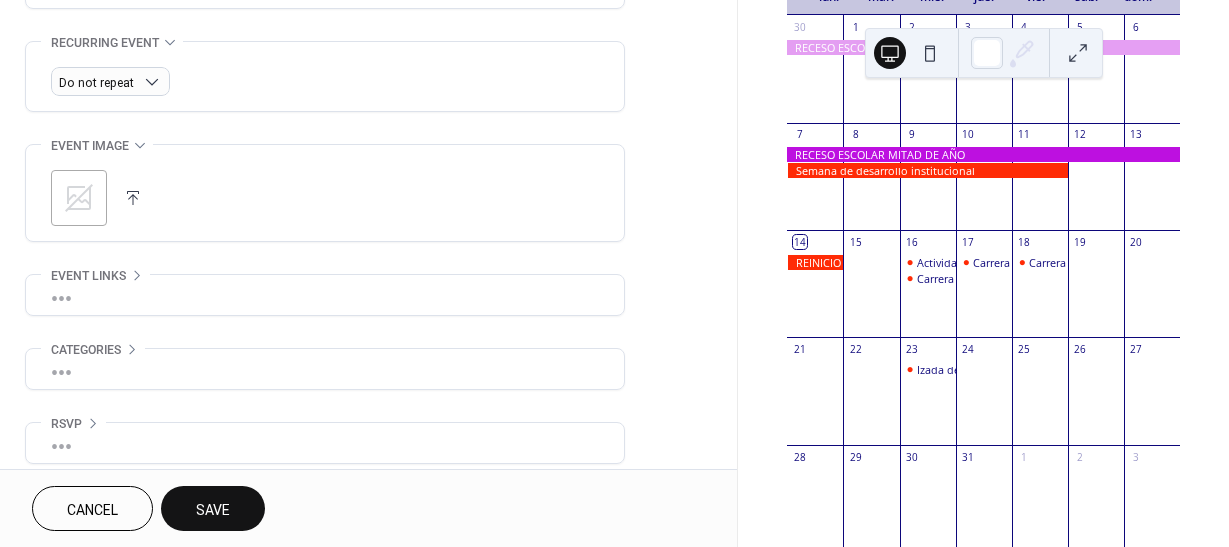 scroll, scrollTop: 860, scrollLeft: 0, axis: vertical 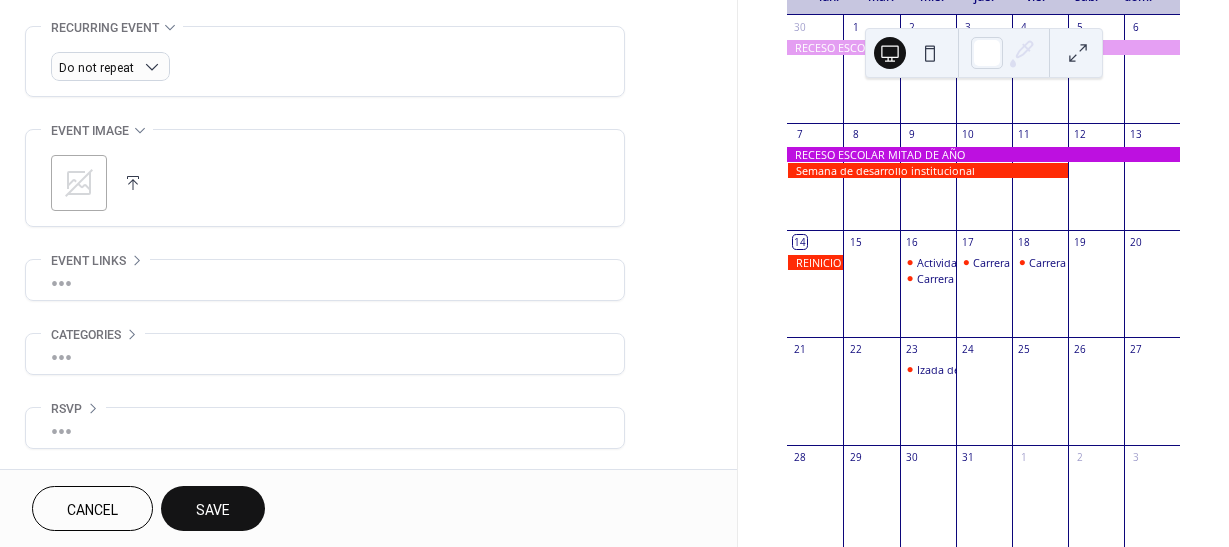 click on "Save" at bounding box center [213, 508] 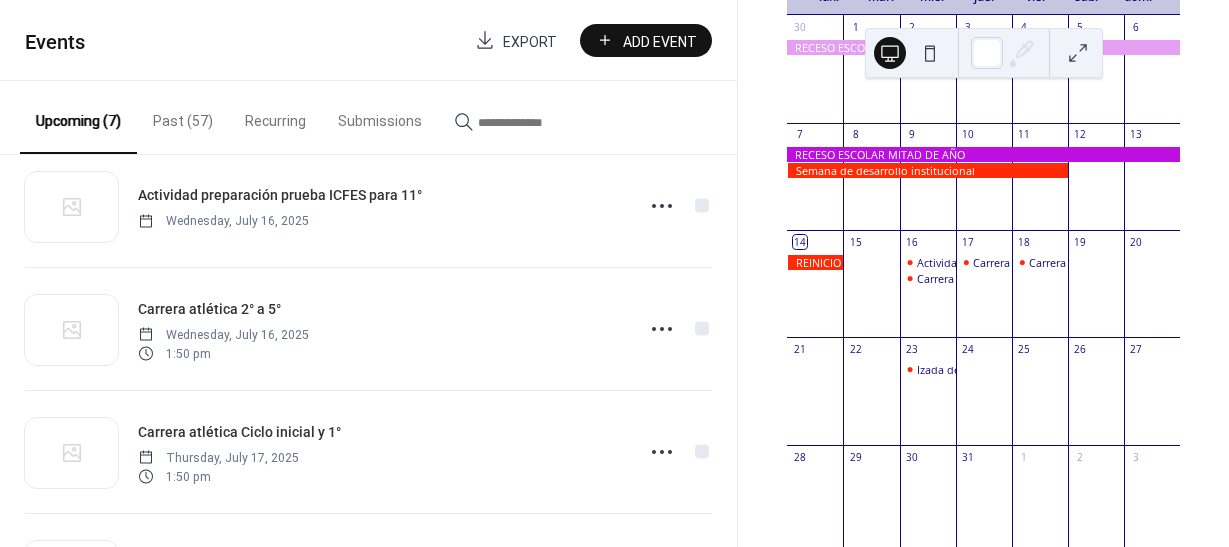 scroll, scrollTop: 200, scrollLeft: 0, axis: vertical 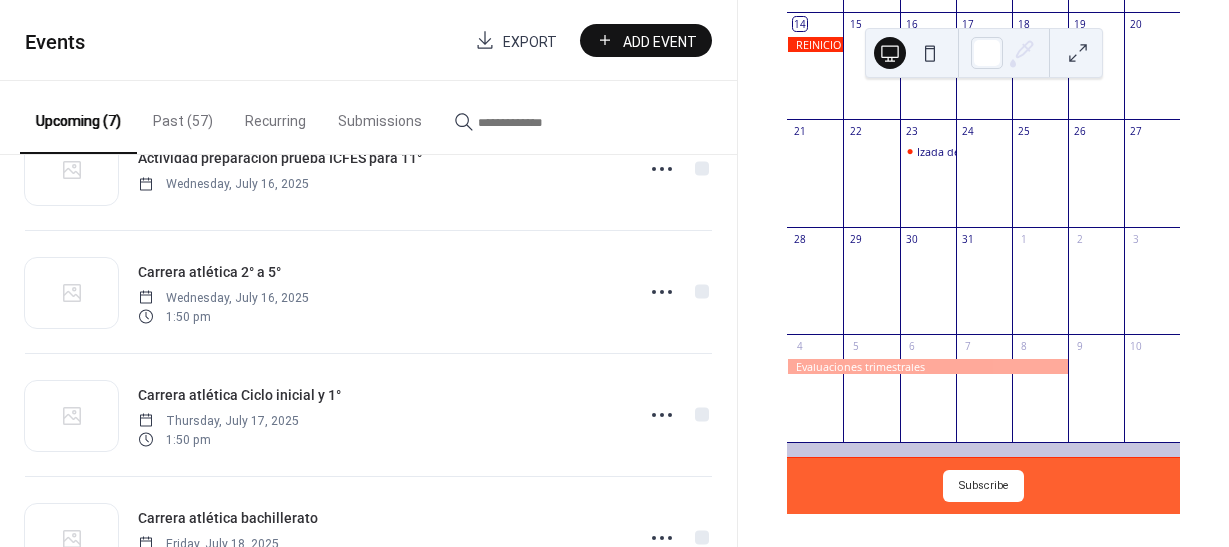 click on "Add Event" at bounding box center [660, 41] 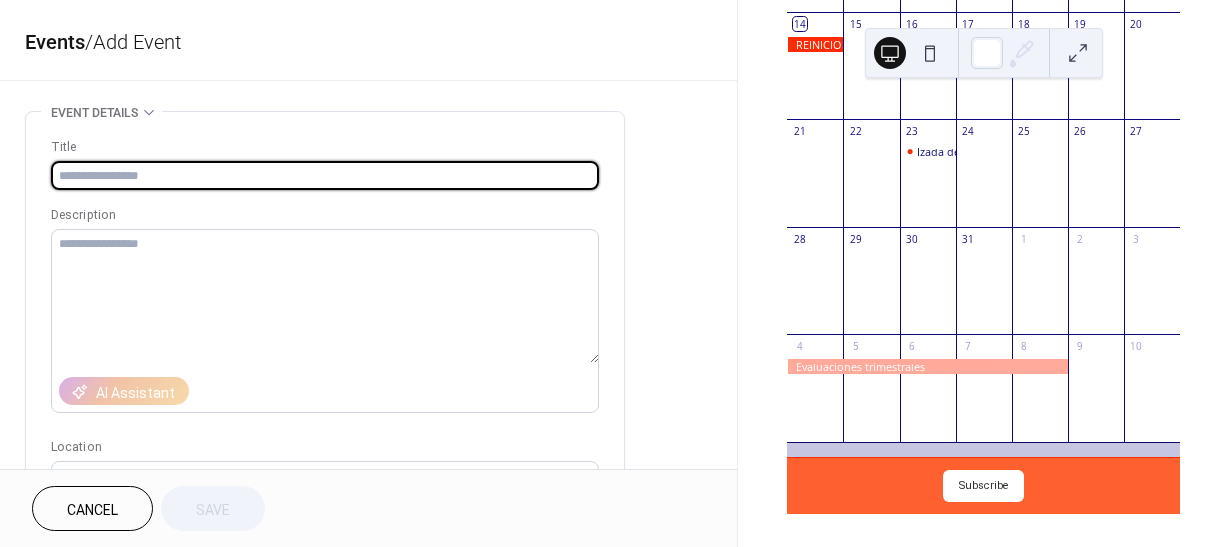 click at bounding box center (325, 175) 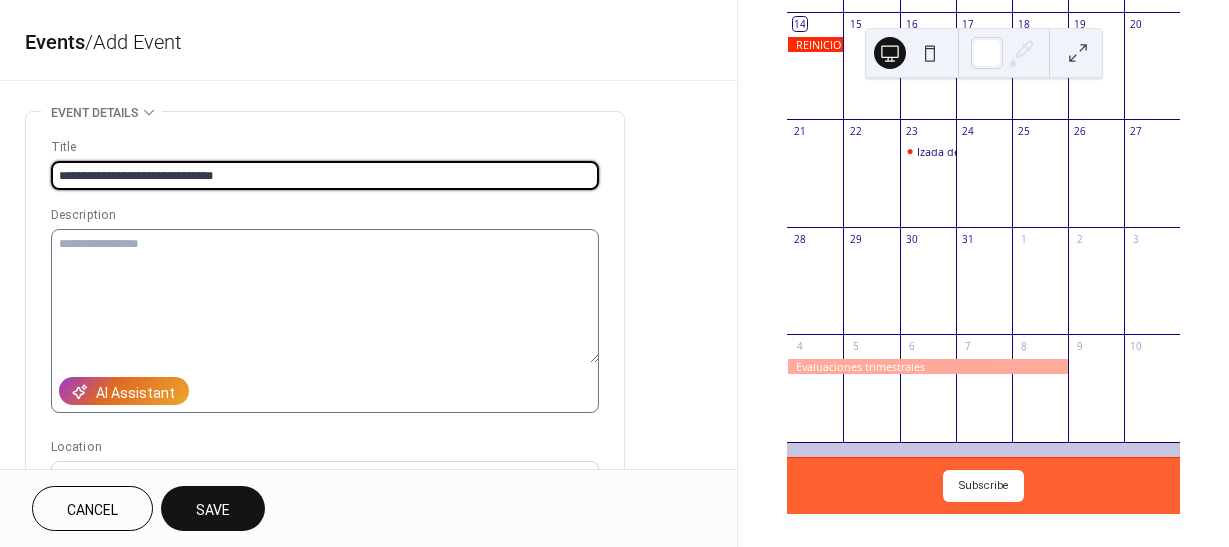 type on "**********" 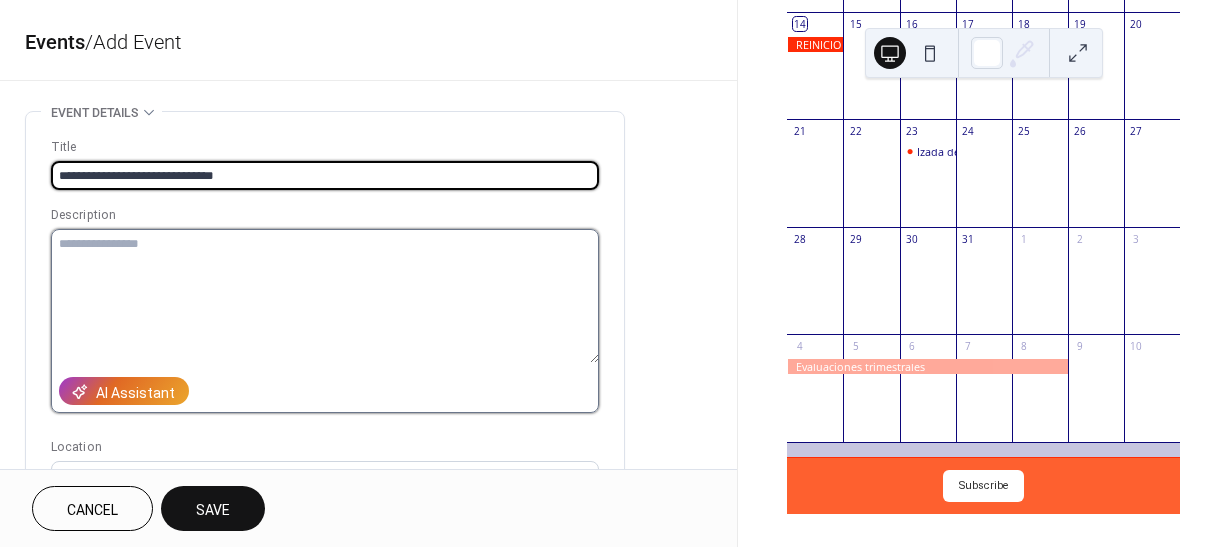 click at bounding box center (325, 296) 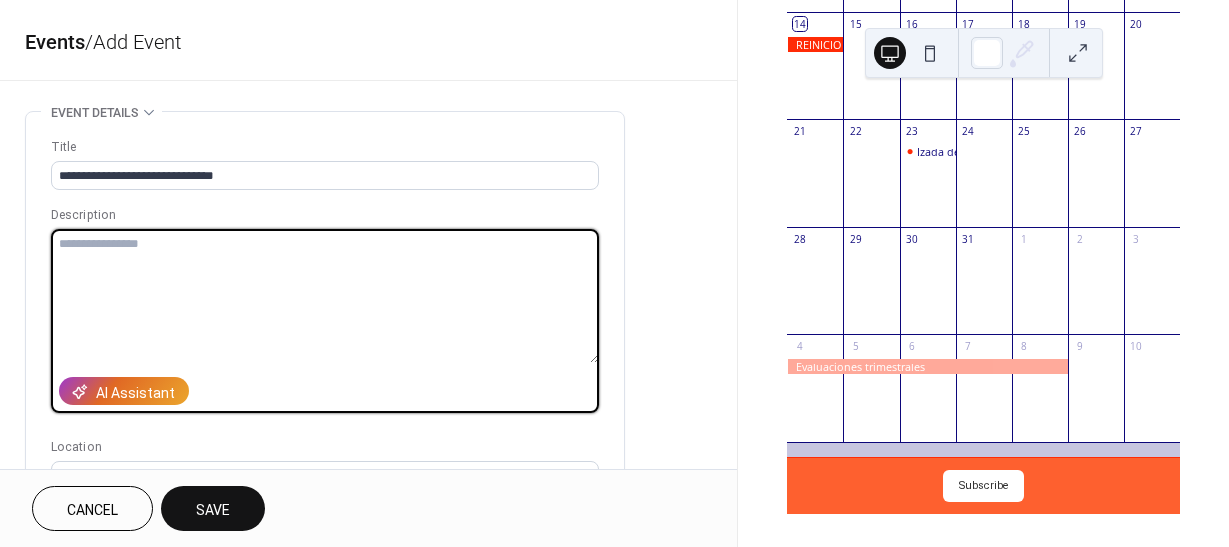 paste on "**********" 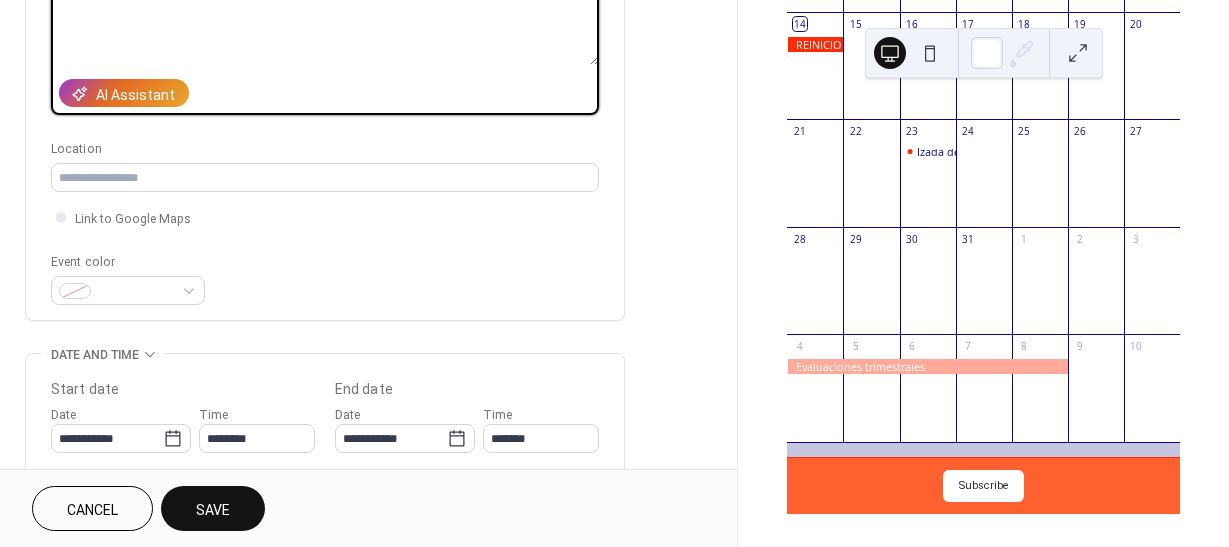 scroll, scrollTop: 300, scrollLeft: 0, axis: vertical 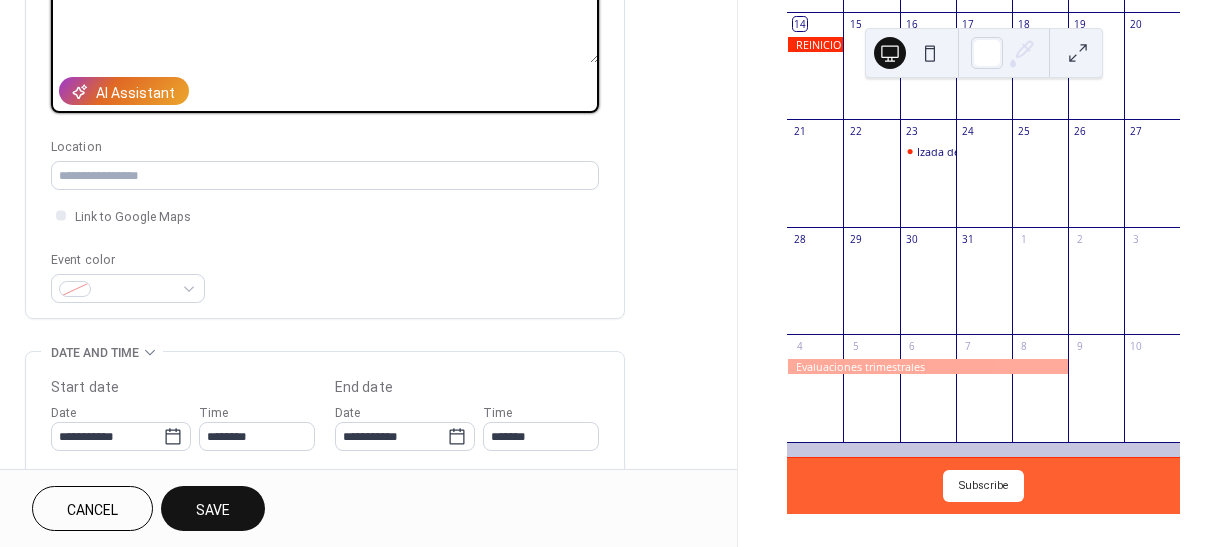 type on "**********" 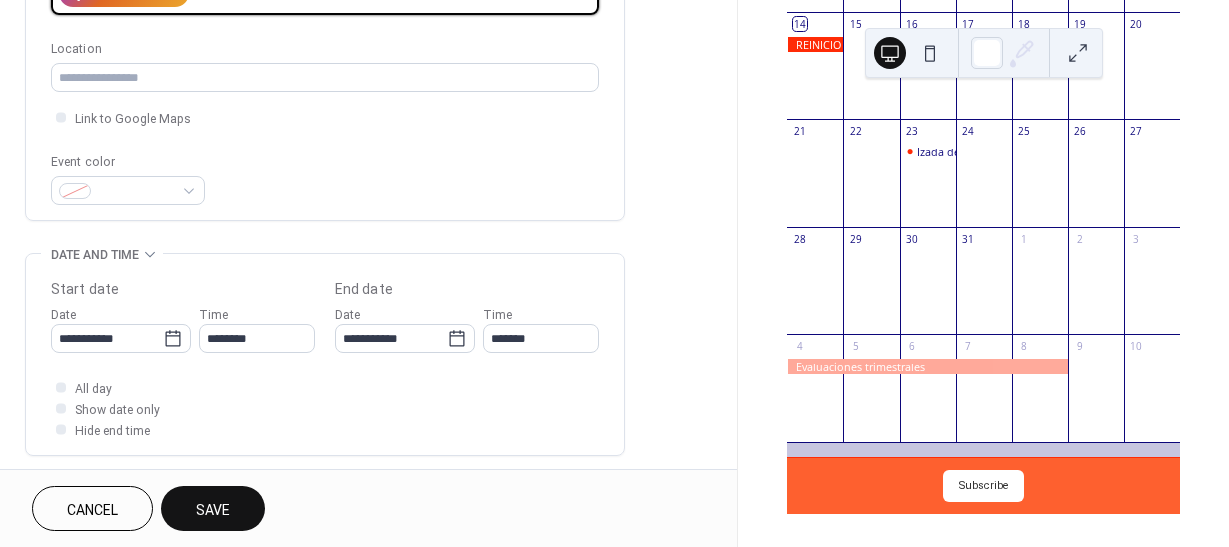 scroll, scrollTop: 400, scrollLeft: 0, axis: vertical 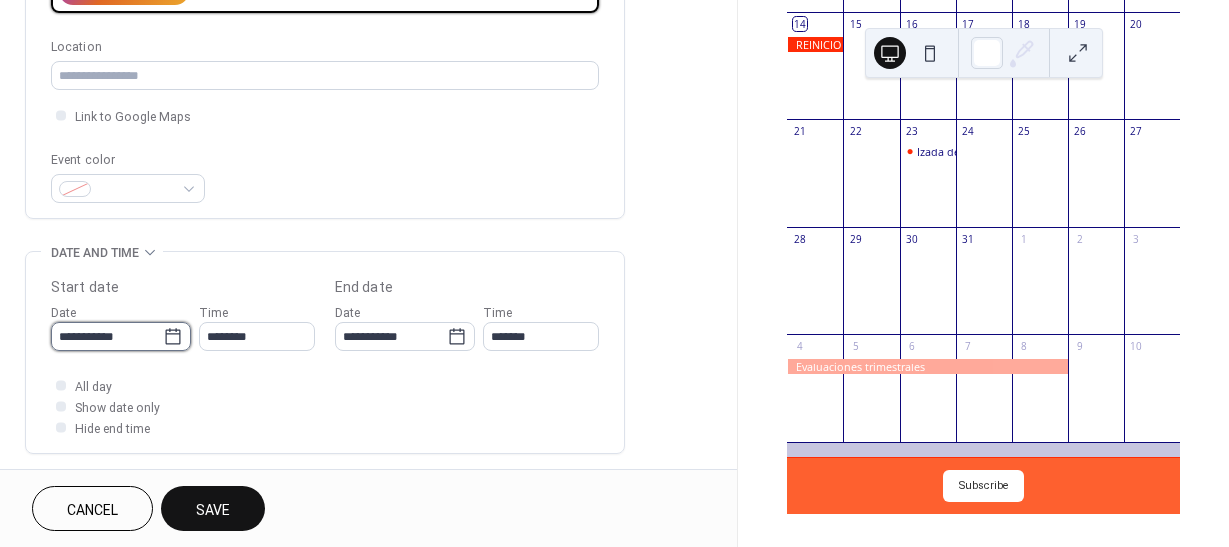 click on "**********" at bounding box center (107, 336) 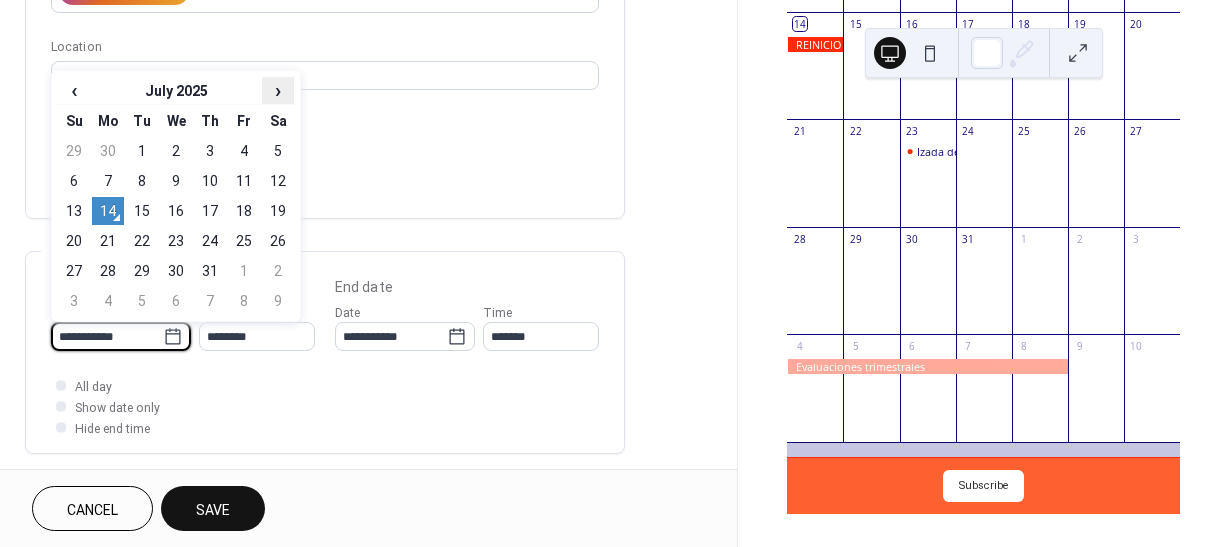click on "›" at bounding box center [278, 90] 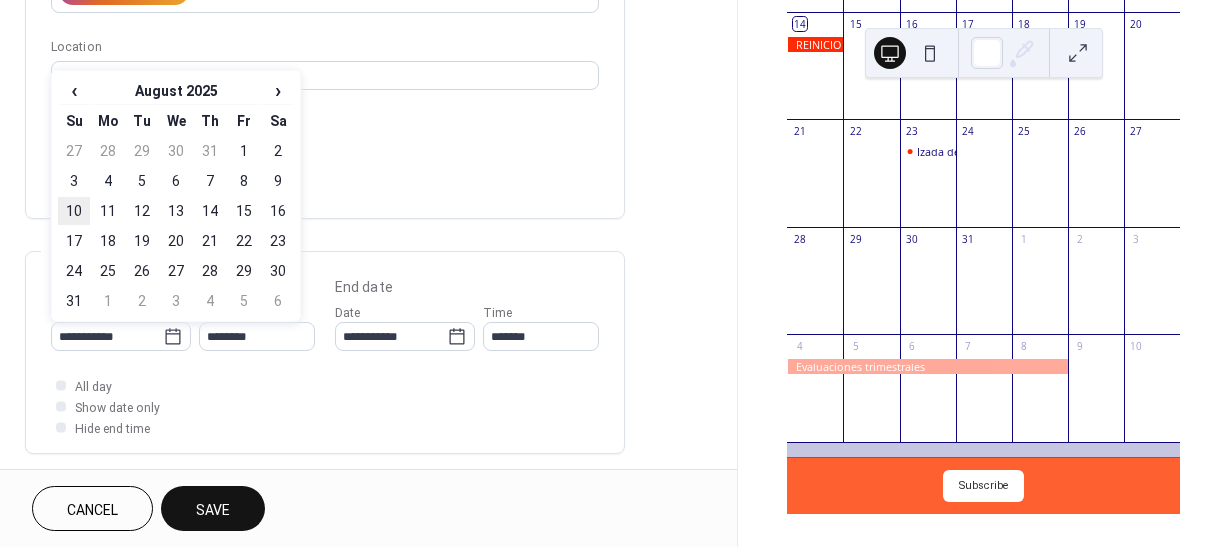 click on "10" at bounding box center [74, 211] 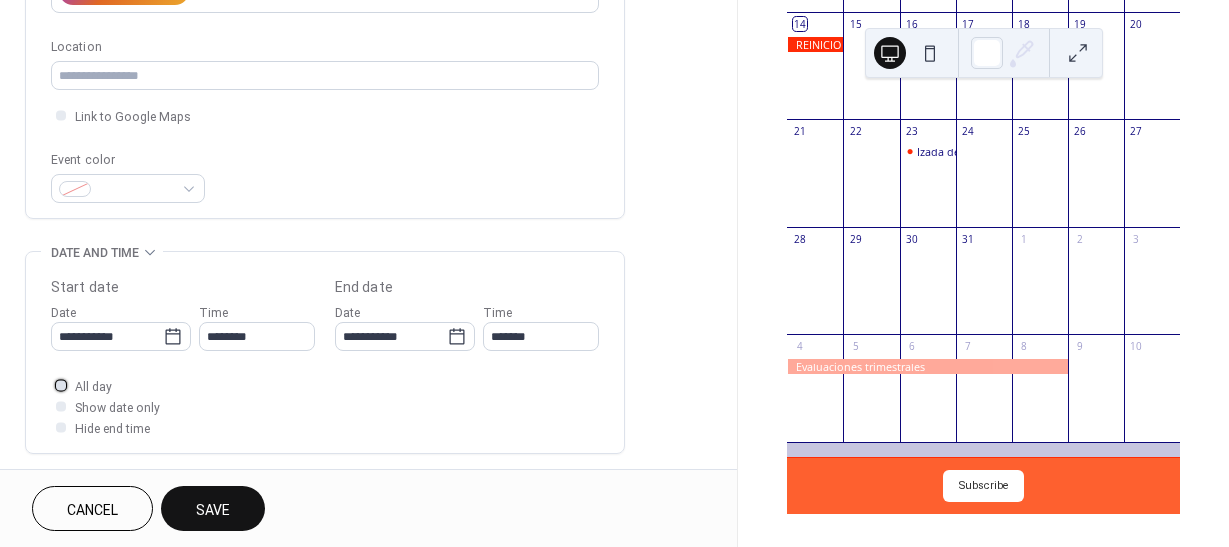 click at bounding box center (61, 385) 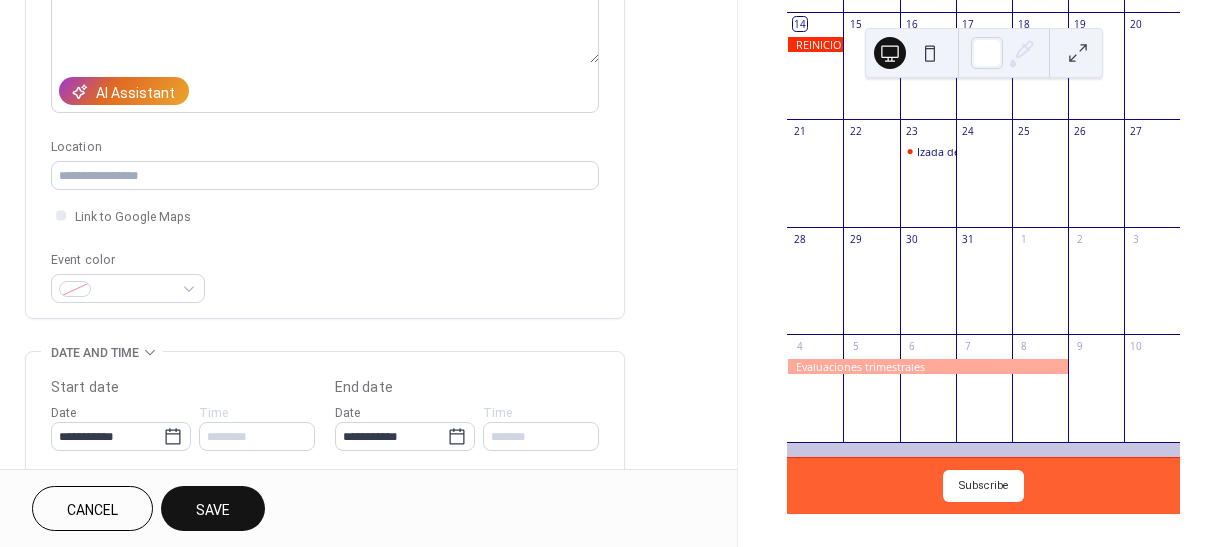 scroll, scrollTop: 800, scrollLeft: 0, axis: vertical 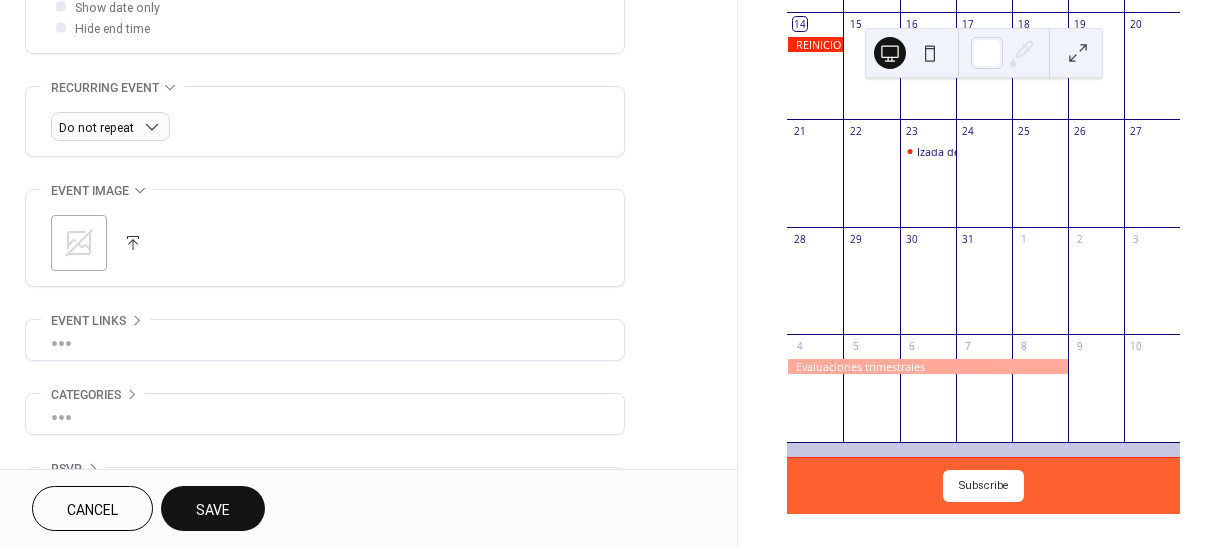 click on "Save" at bounding box center (213, 508) 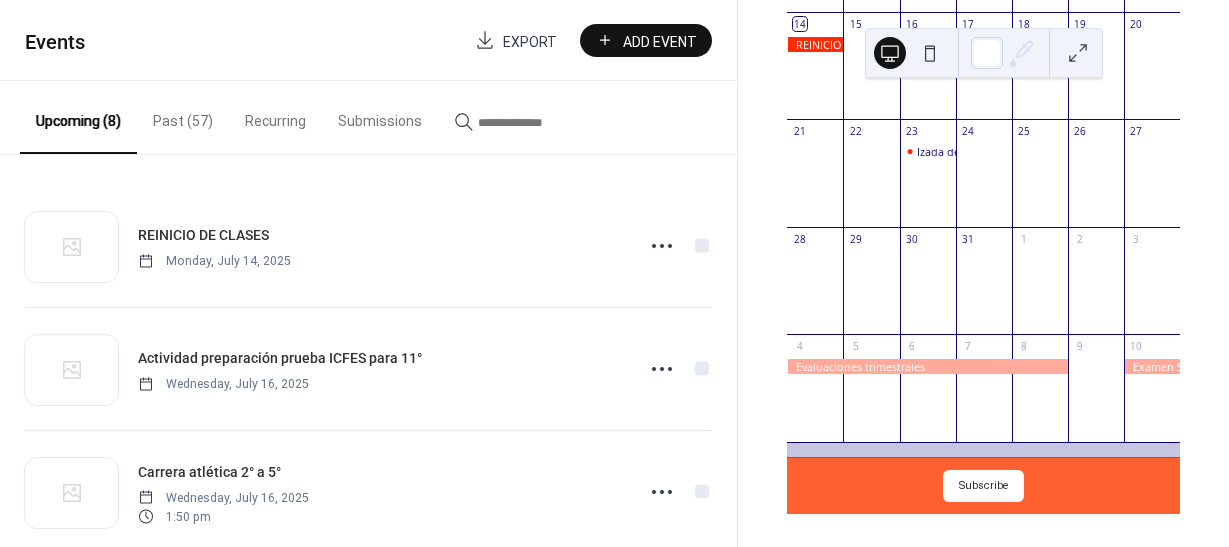 click on "Add Event" at bounding box center (646, 40) 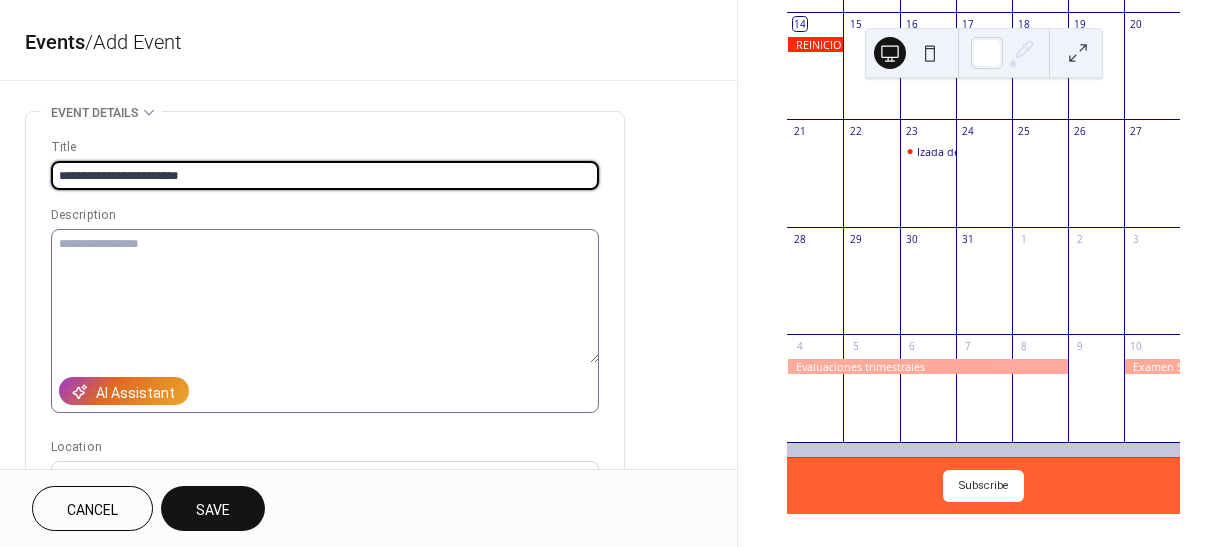 type on "**********" 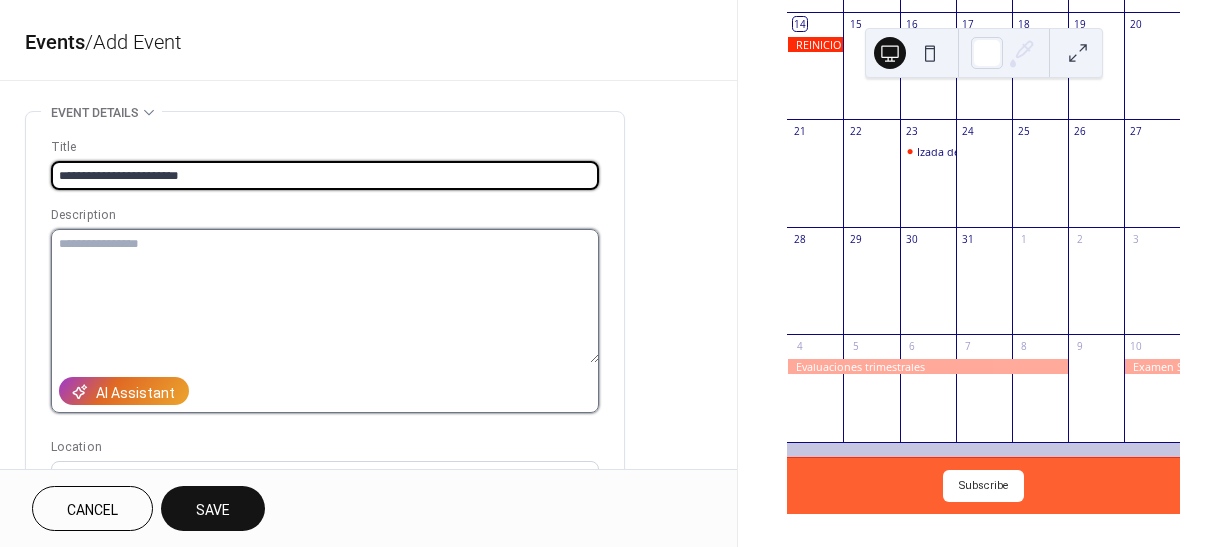 click at bounding box center [325, 296] 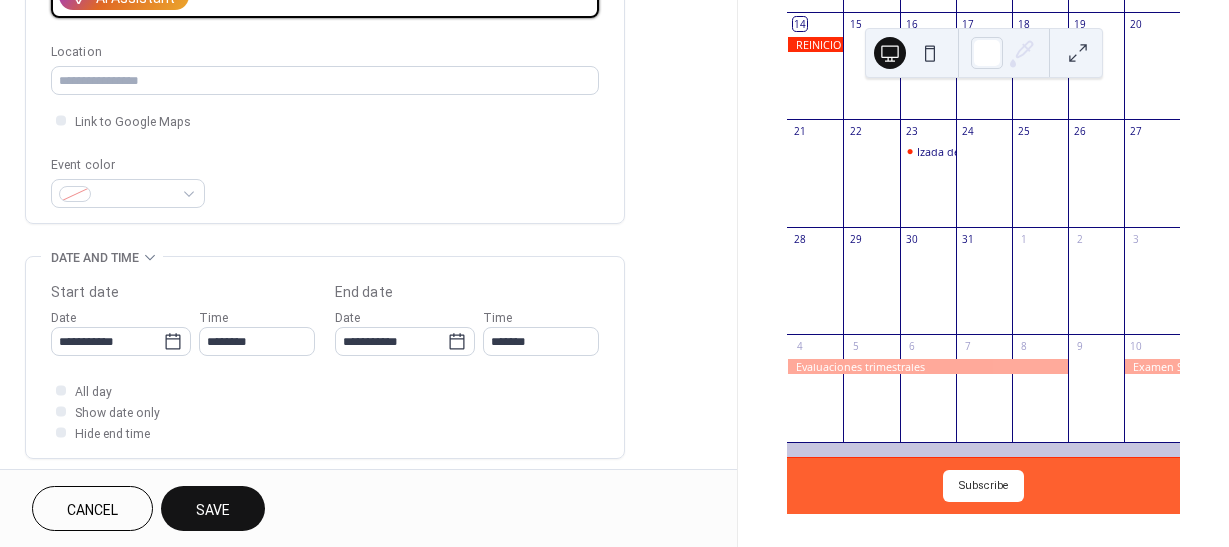 scroll, scrollTop: 400, scrollLeft: 0, axis: vertical 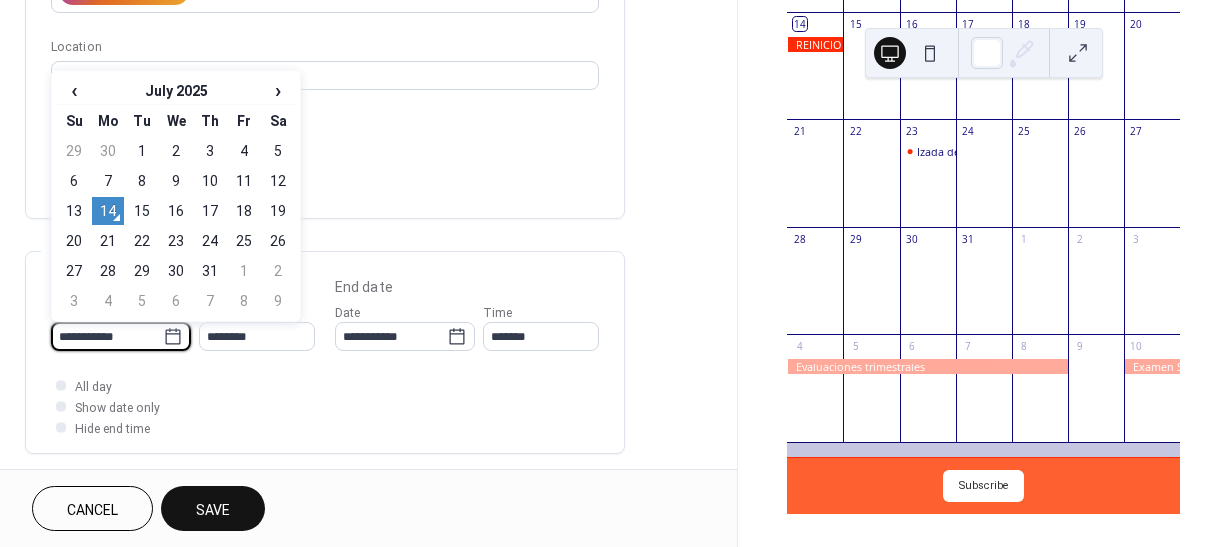 click on "**********" at bounding box center (107, 336) 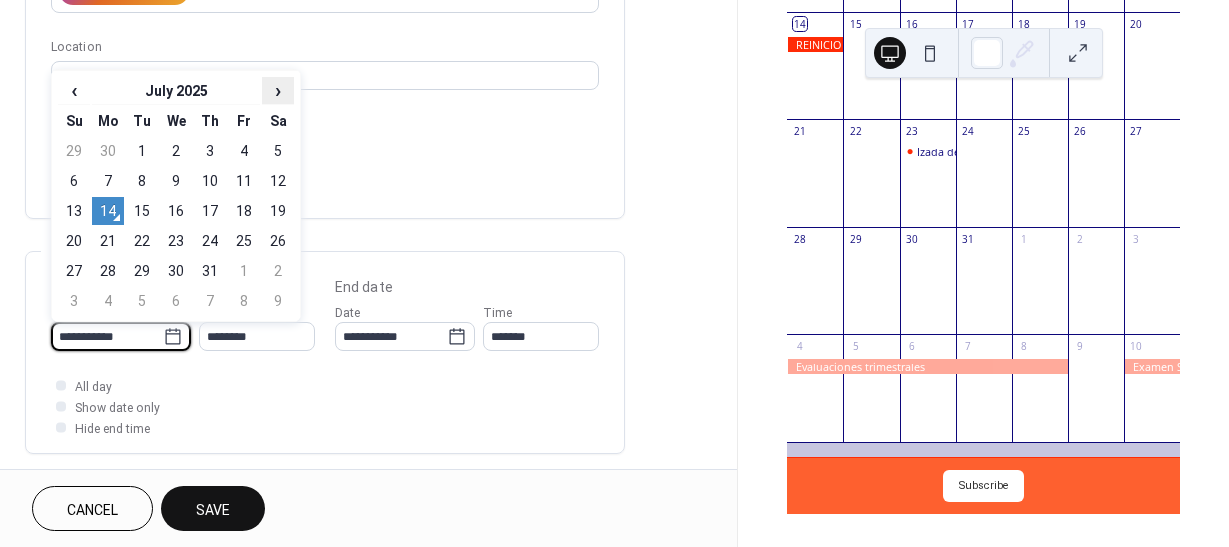 click on "›" at bounding box center [278, 90] 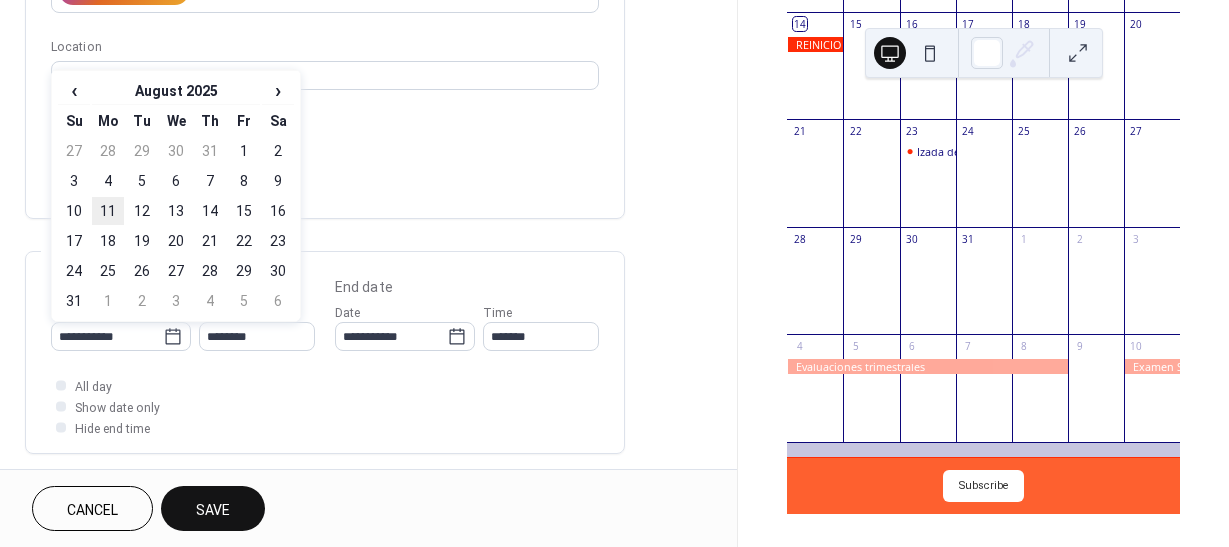 click on "11" at bounding box center [108, 211] 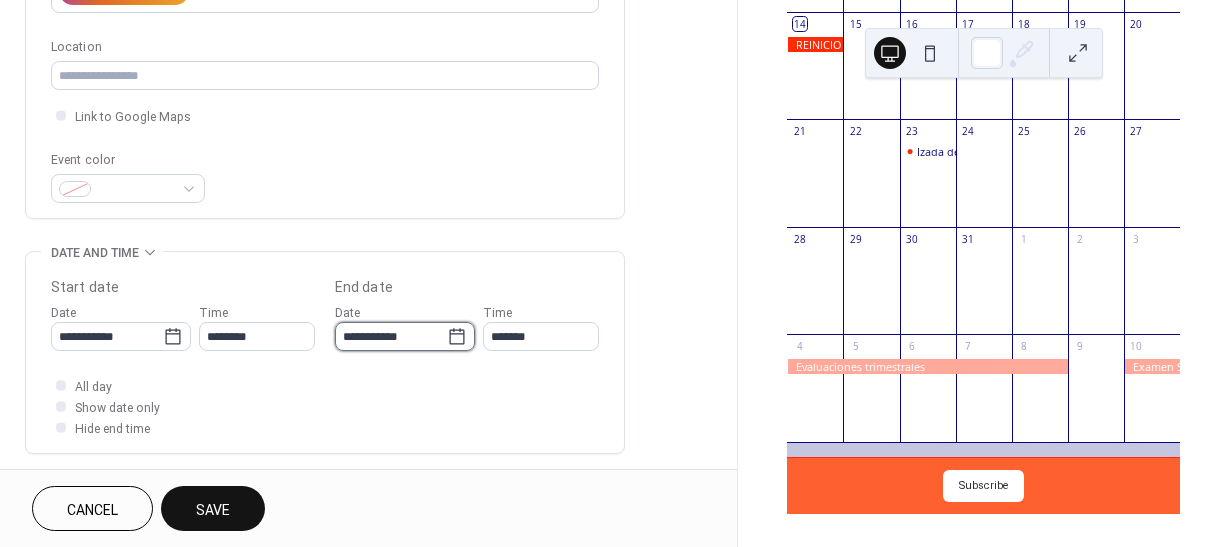 click on "**********" at bounding box center (391, 336) 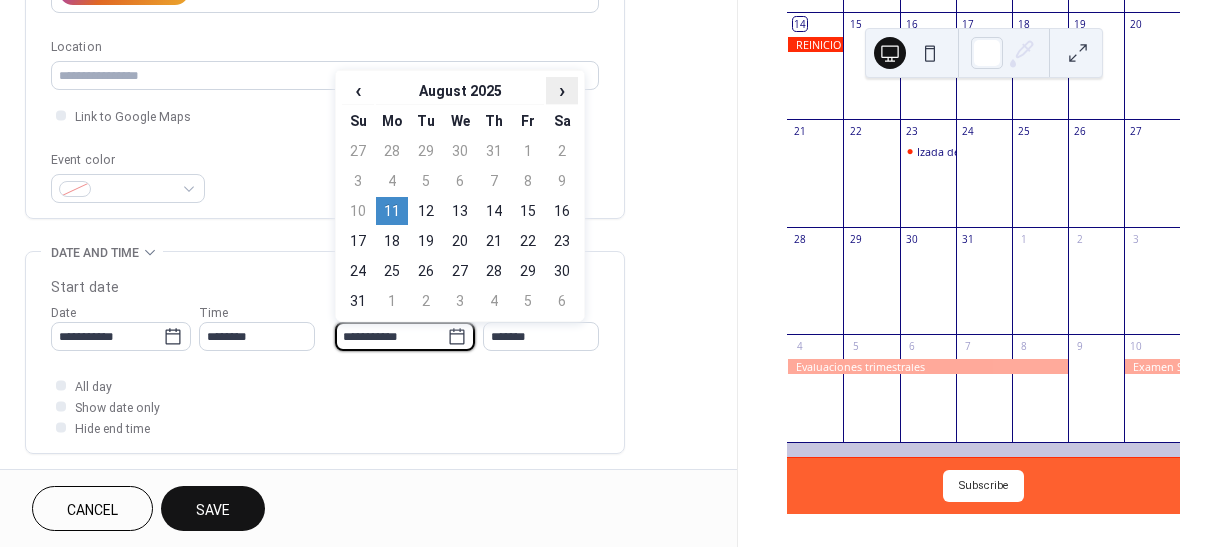 click on "›" at bounding box center [562, 90] 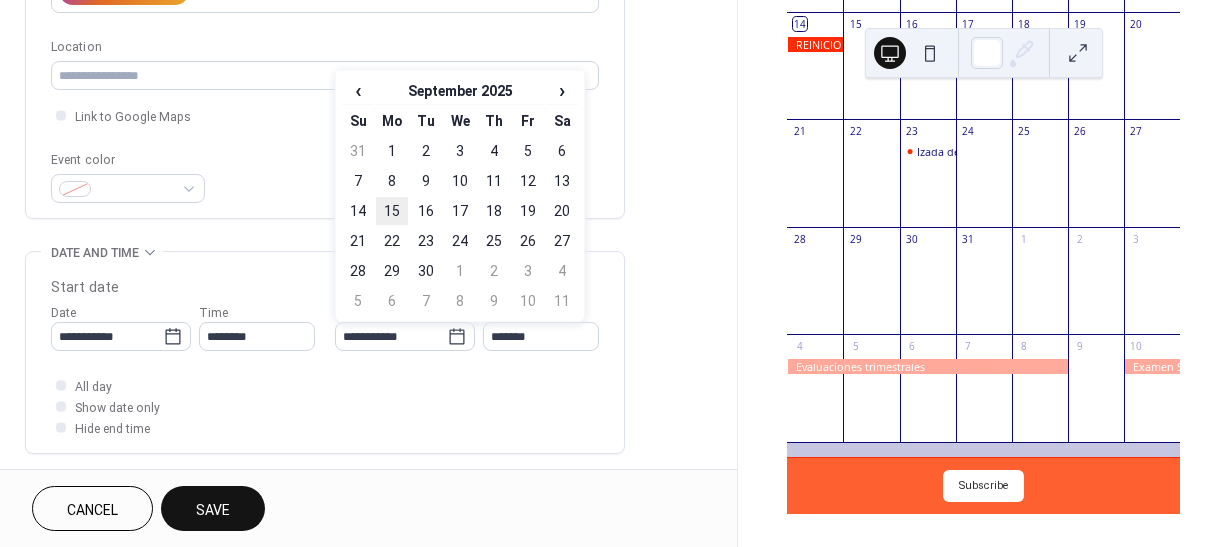 click on "15" at bounding box center (392, 211) 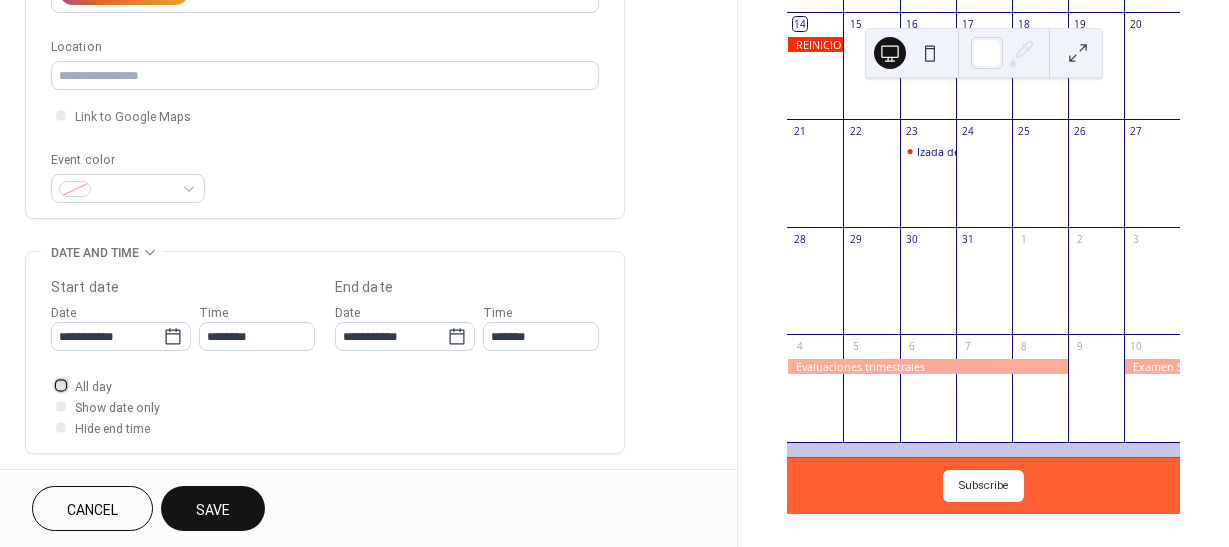 click at bounding box center (61, 385) 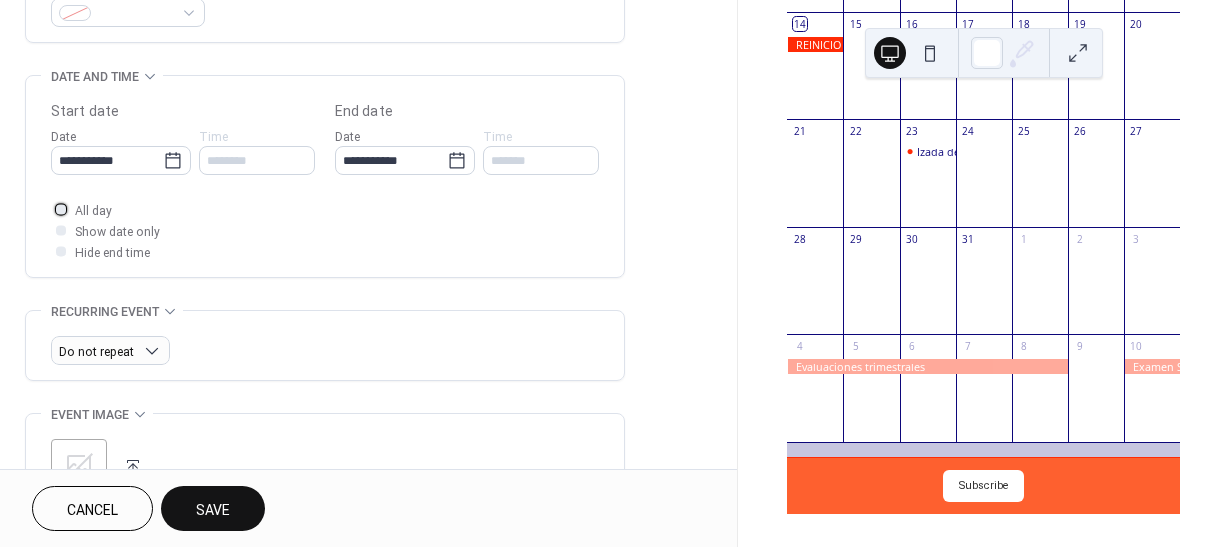scroll, scrollTop: 600, scrollLeft: 0, axis: vertical 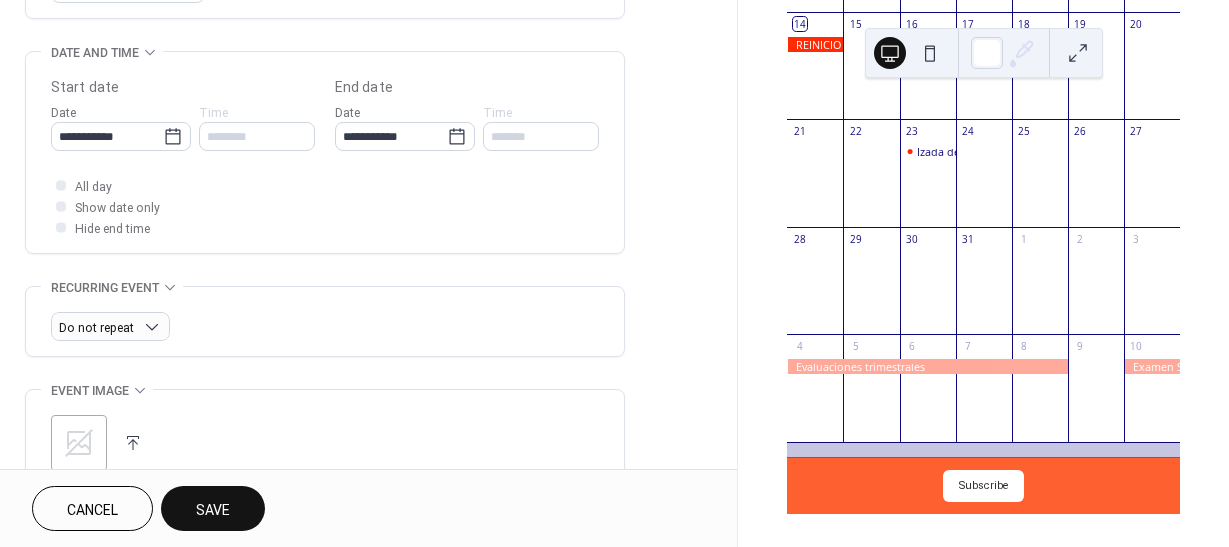 click on "Save" at bounding box center [213, 510] 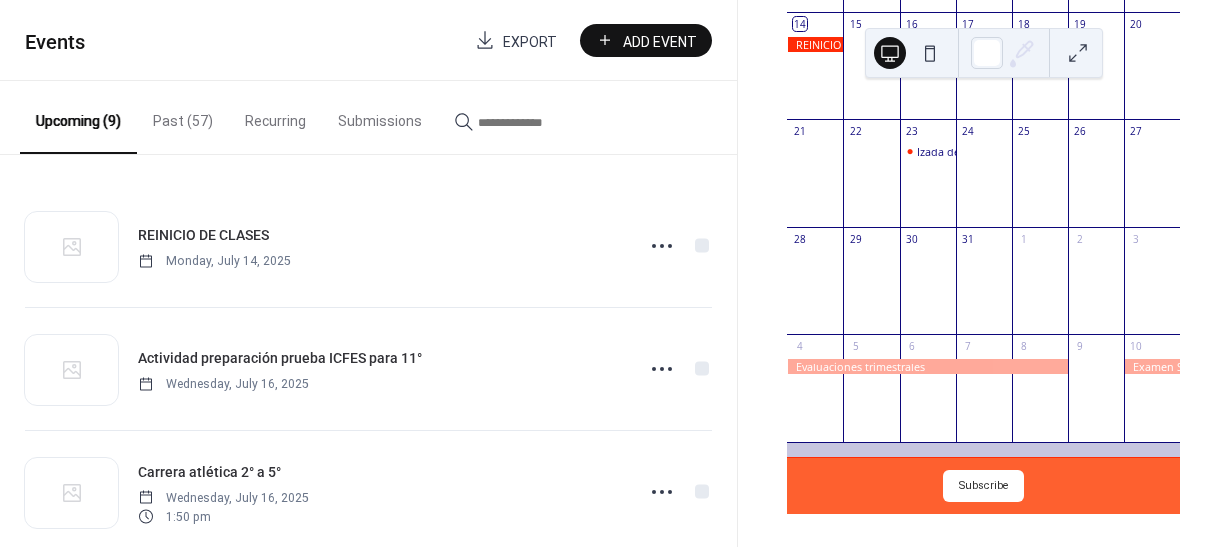 click on "Add Event" at bounding box center (660, 41) 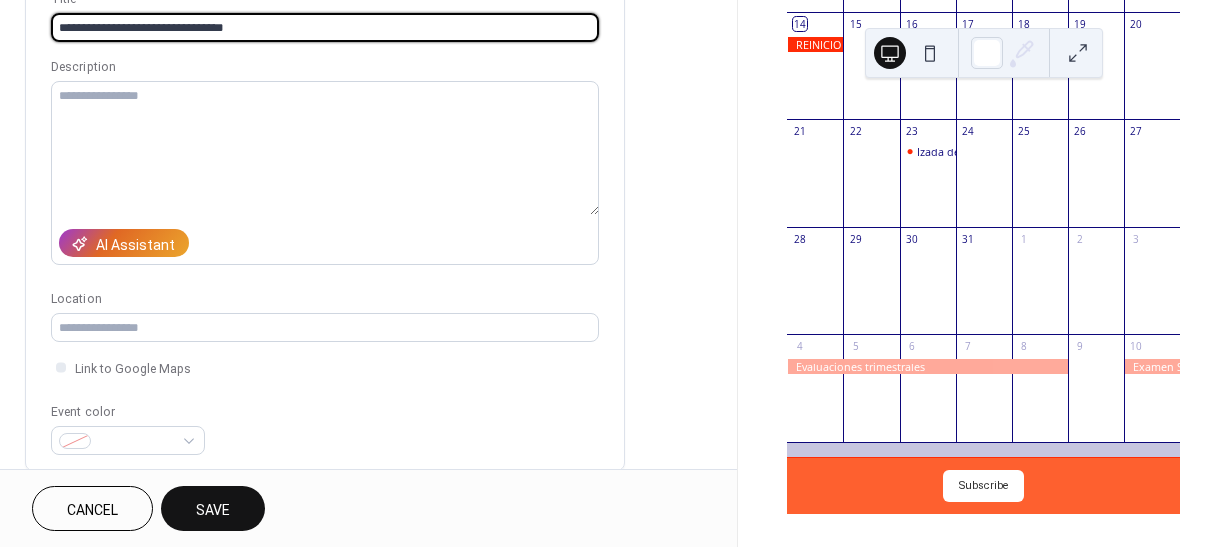 scroll, scrollTop: 200, scrollLeft: 0, axis: vertical 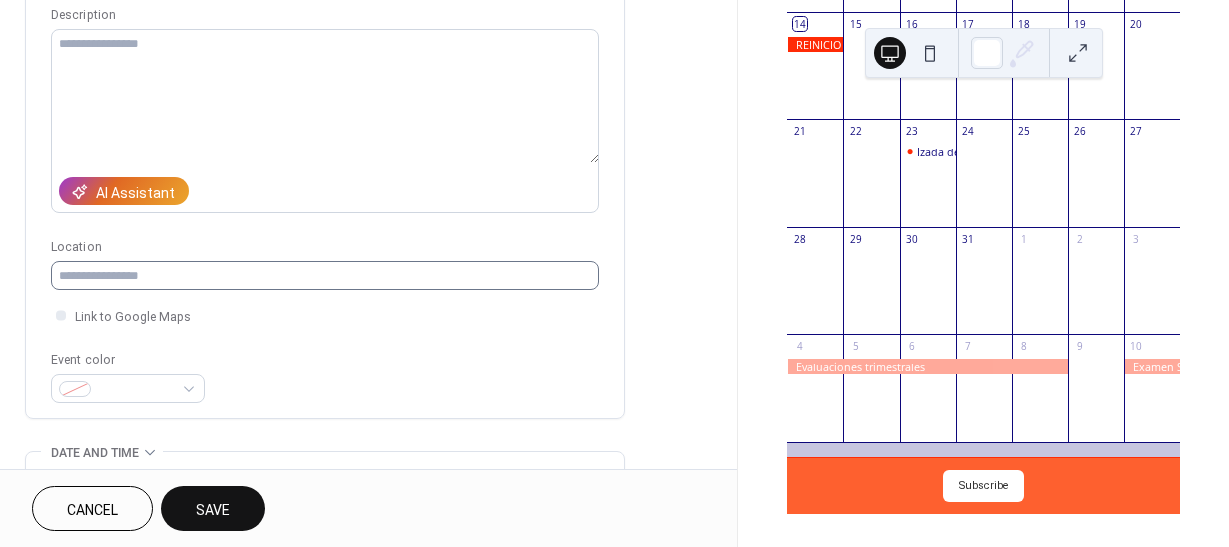 type on "**********" 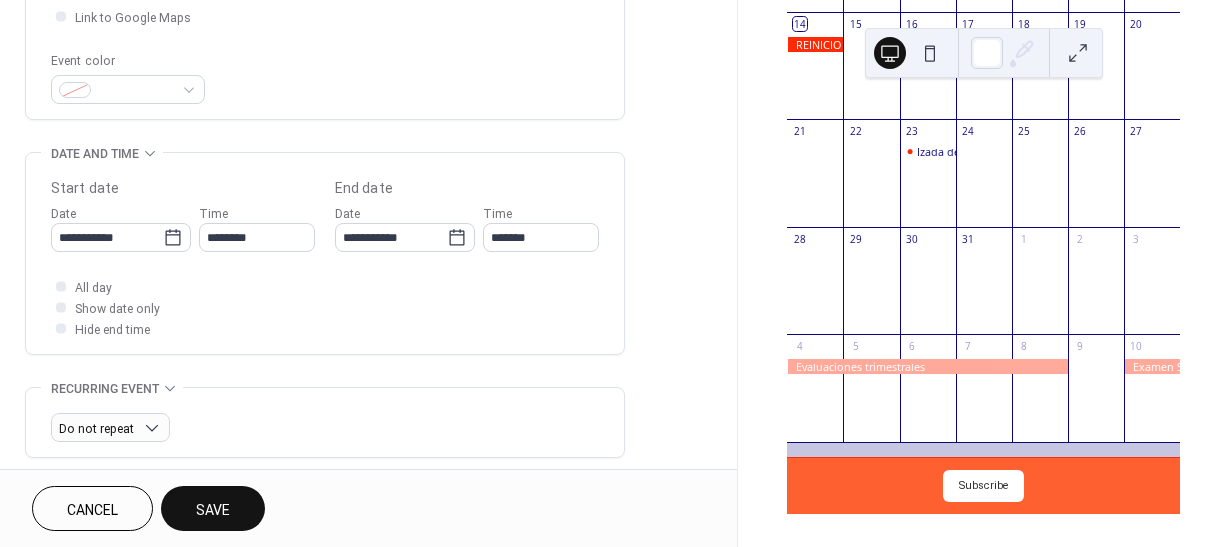 scroll, scrollTop: 500, scrollLeft: 0, axis: vertical 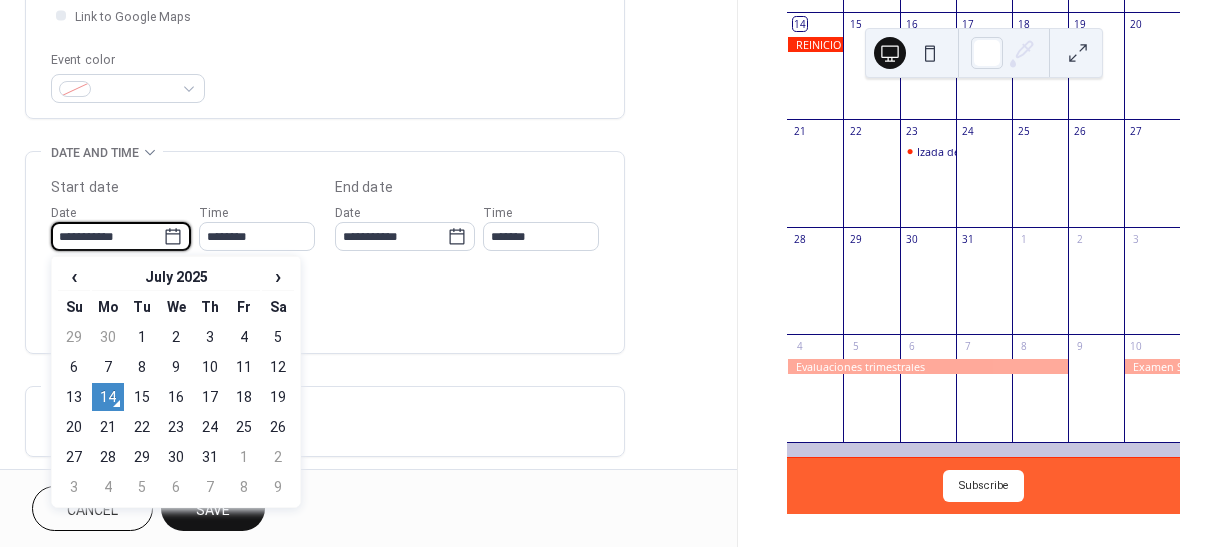 click on "**********" at bounding box center [107, 236] 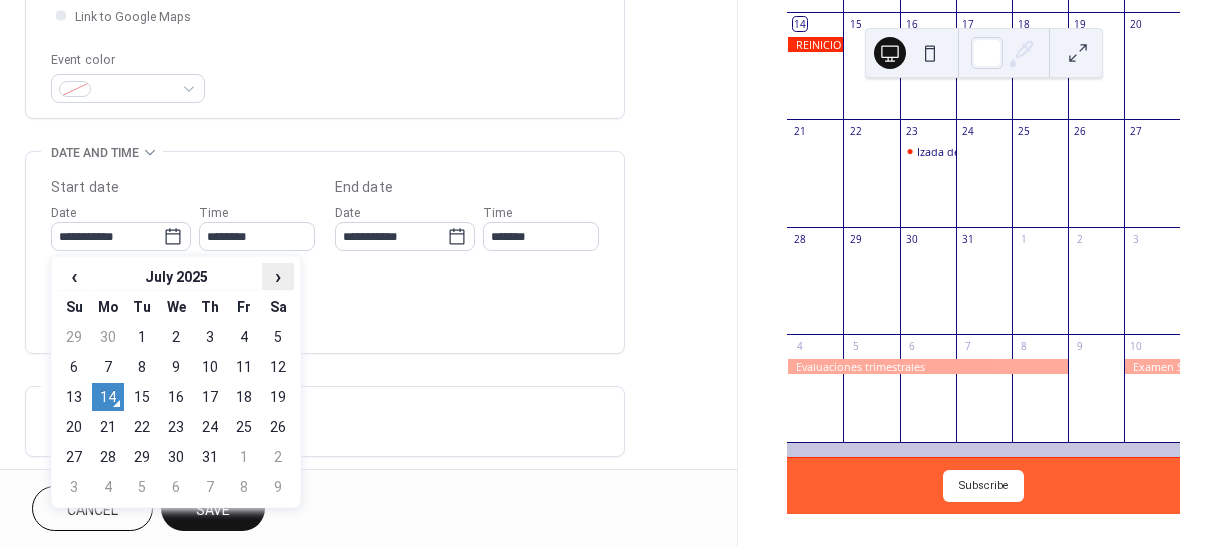 click on "›" at bounding box center (278, 276) 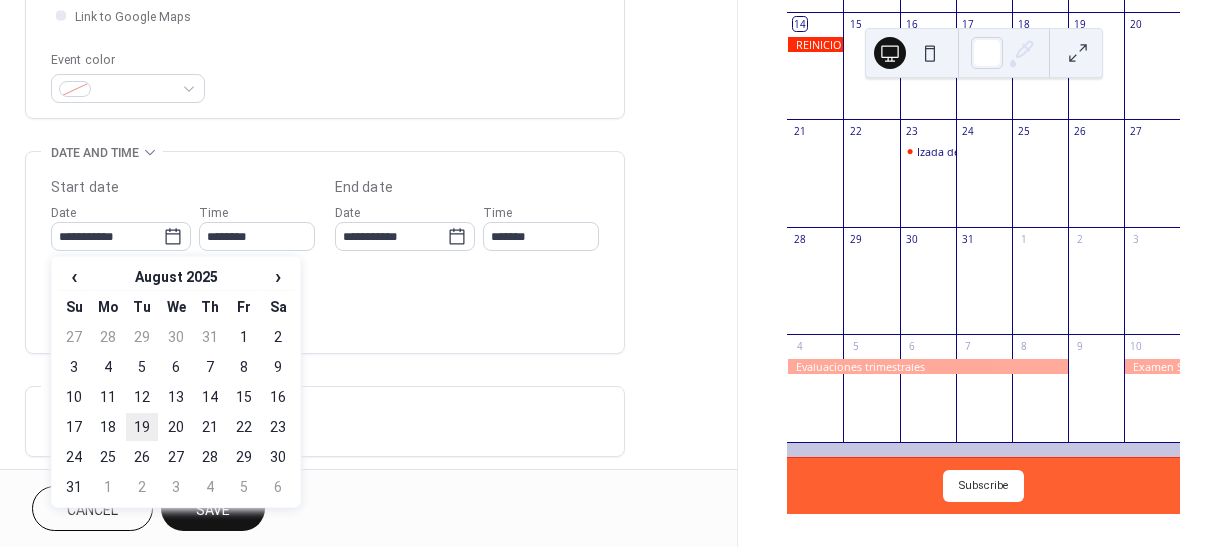 click on "19" at bounding box center [142, 427] 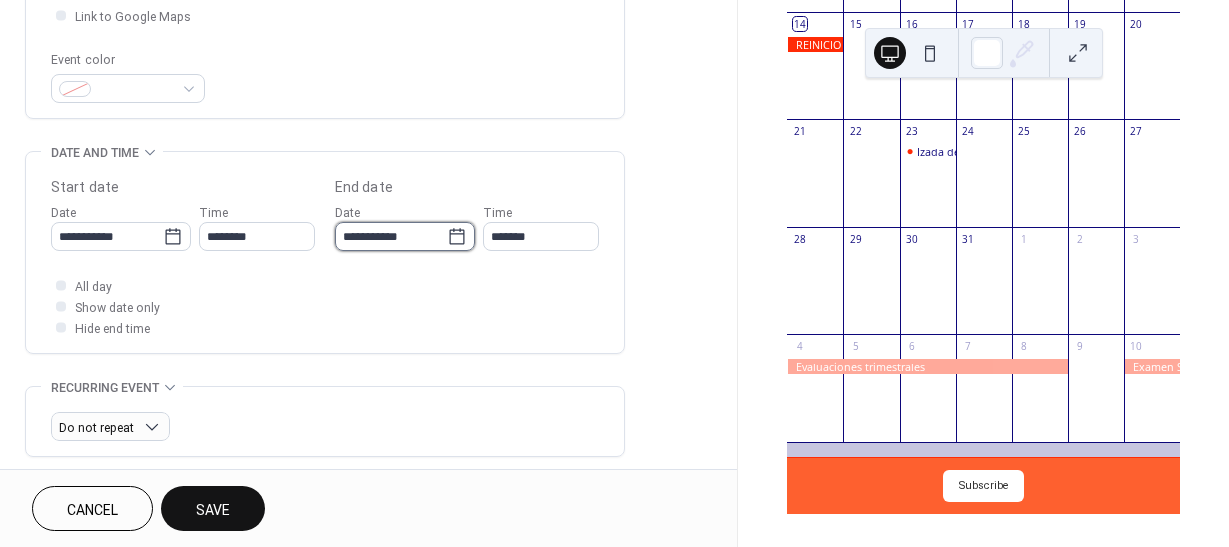 click on "**********" at bounding box center [391, 236] 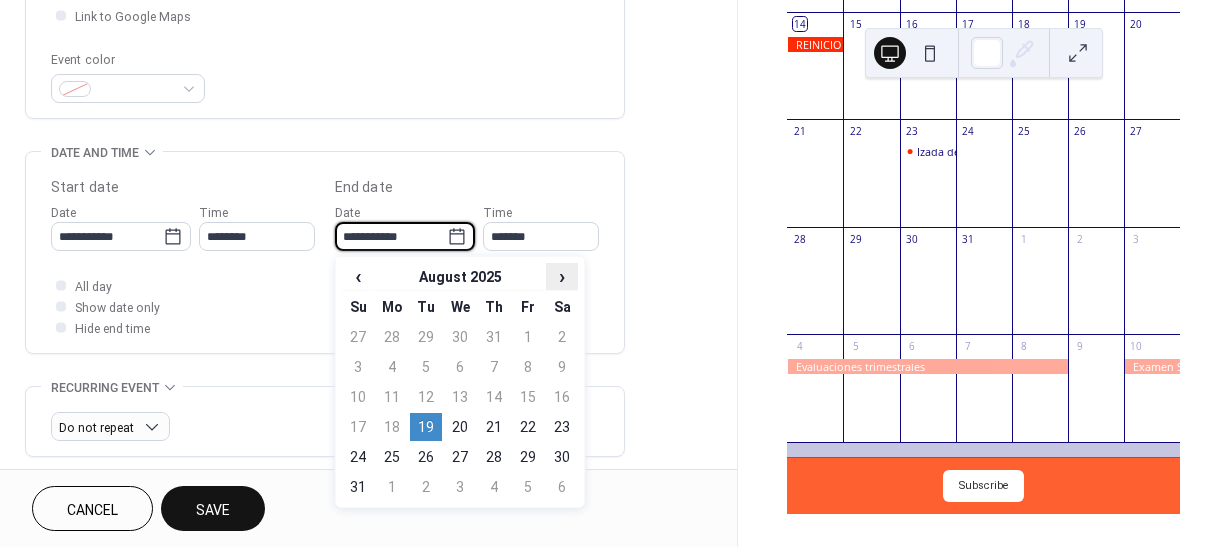 click on "›" at bounding box center [562, 276] 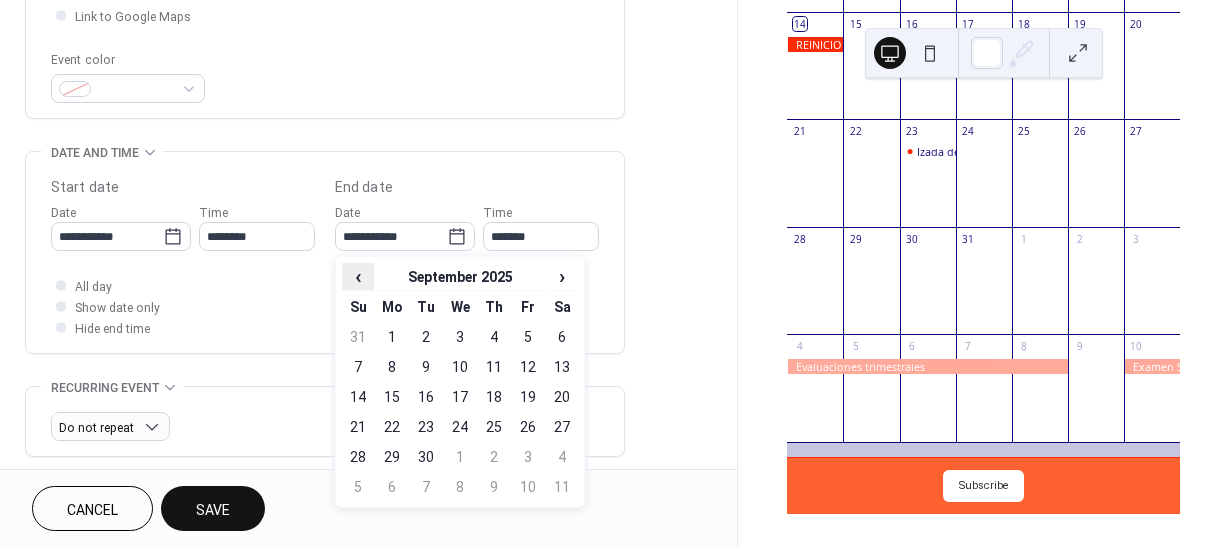 click on "‹" at bounding box center [358, 276] 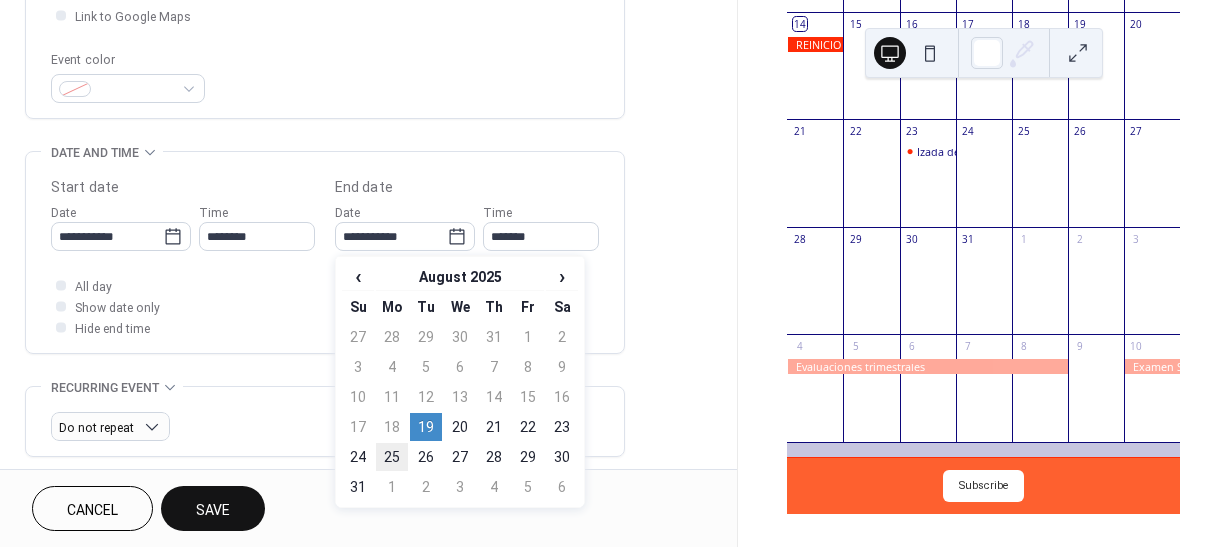 click on "25" at bounding box center (392, 457) 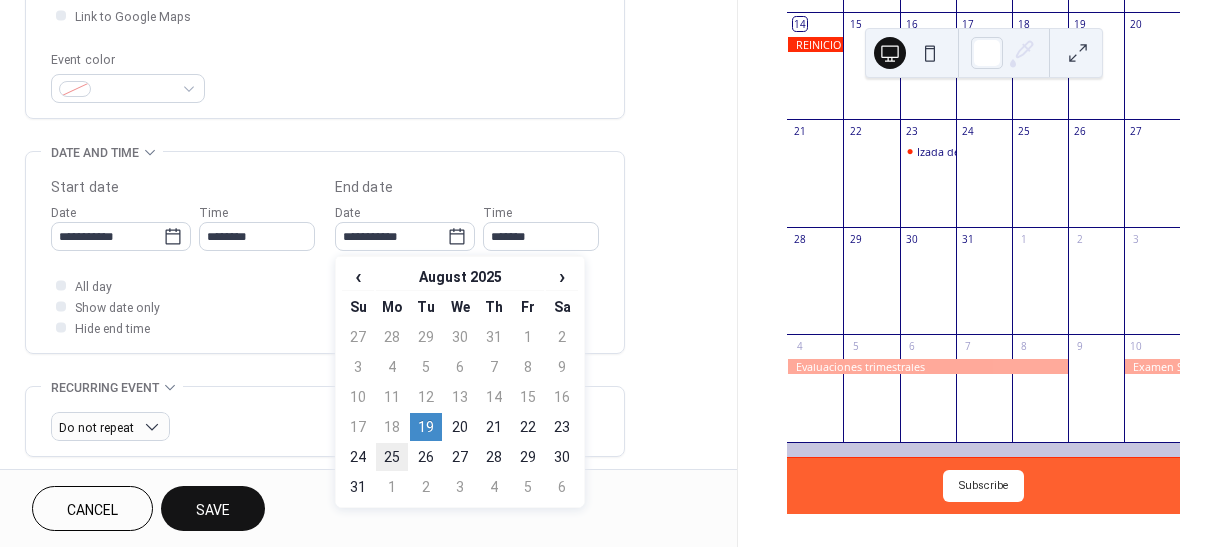 type on "**********" 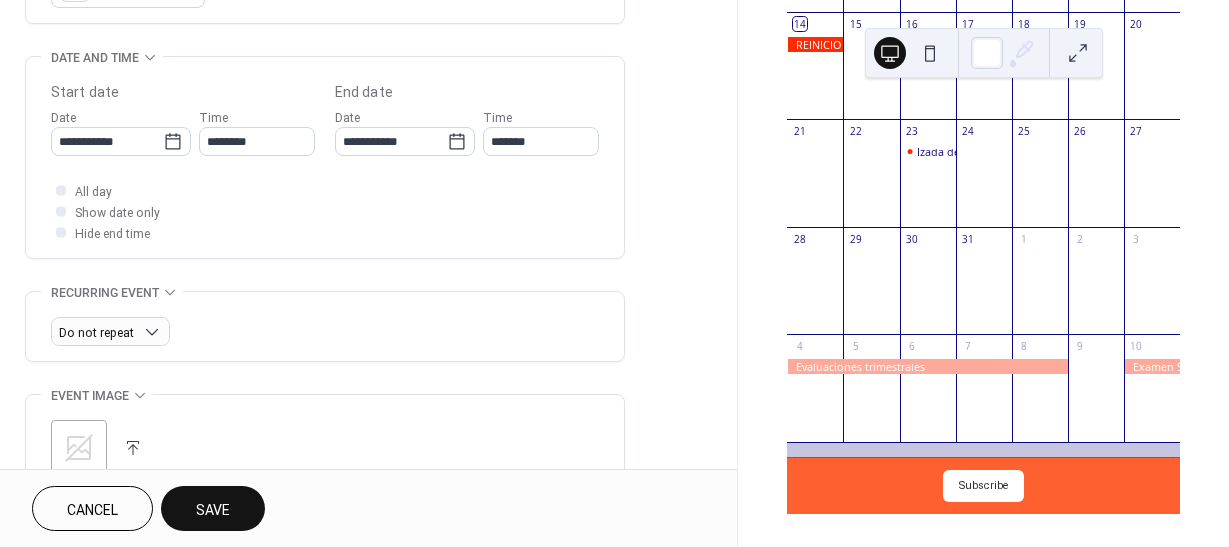 scroll, scrollTop: 600, scrollLeft: 0, axis: vertical 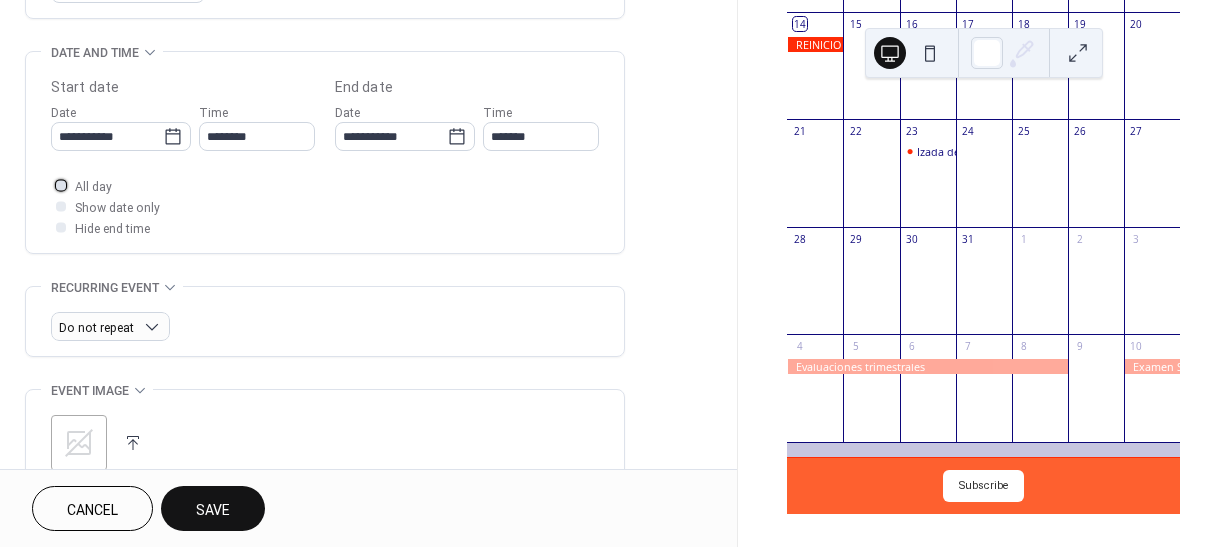 click at bounding box center [61, 185] 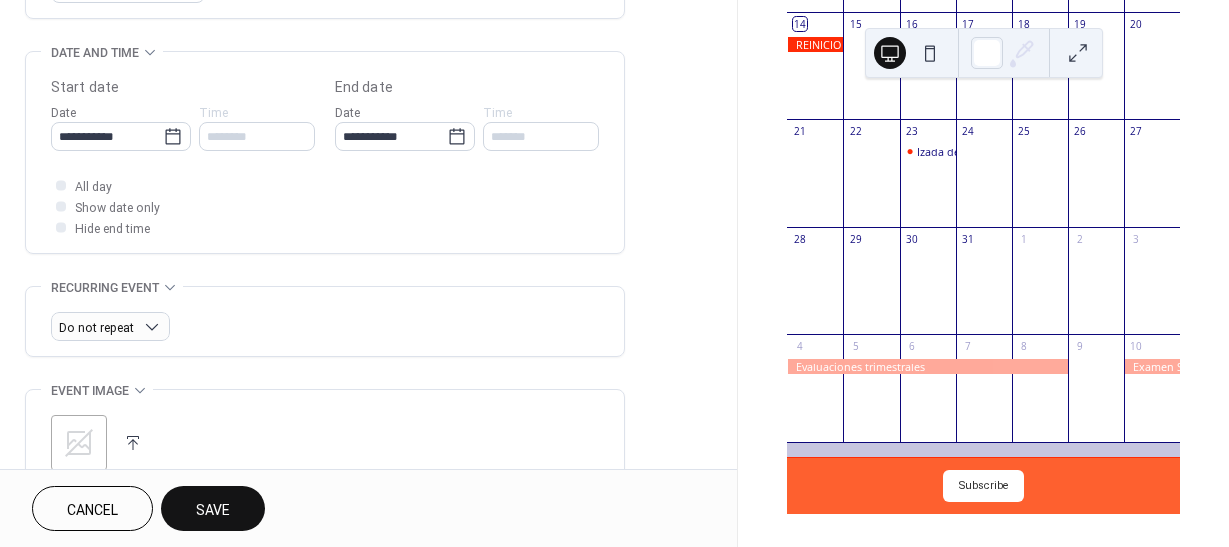 click on "Save" at bounding box center [213, 510] 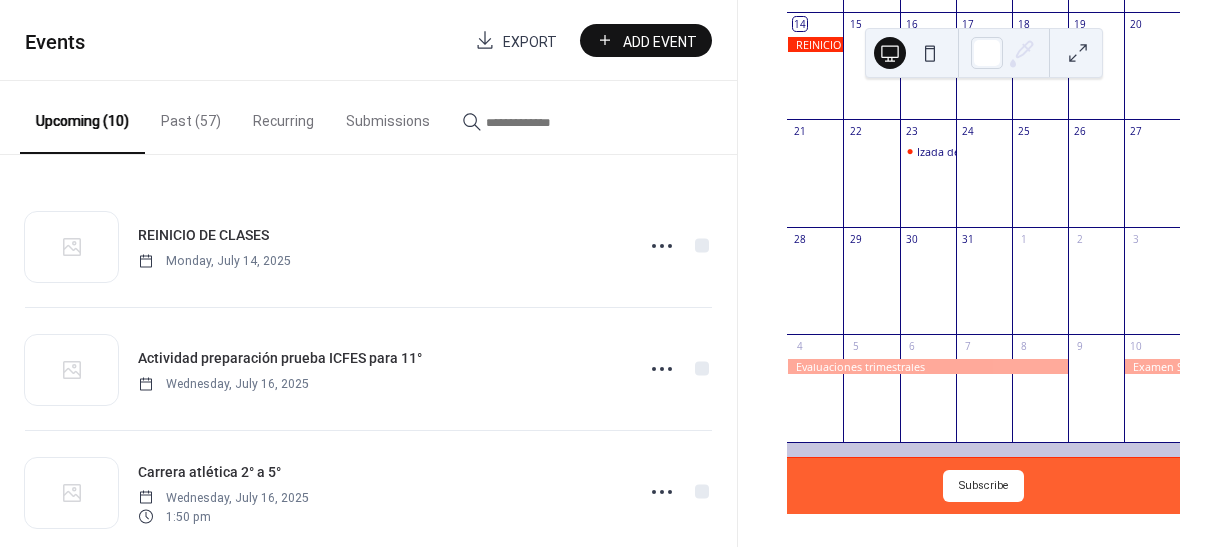 click on "Add Event" at bounding box center (660, 41) 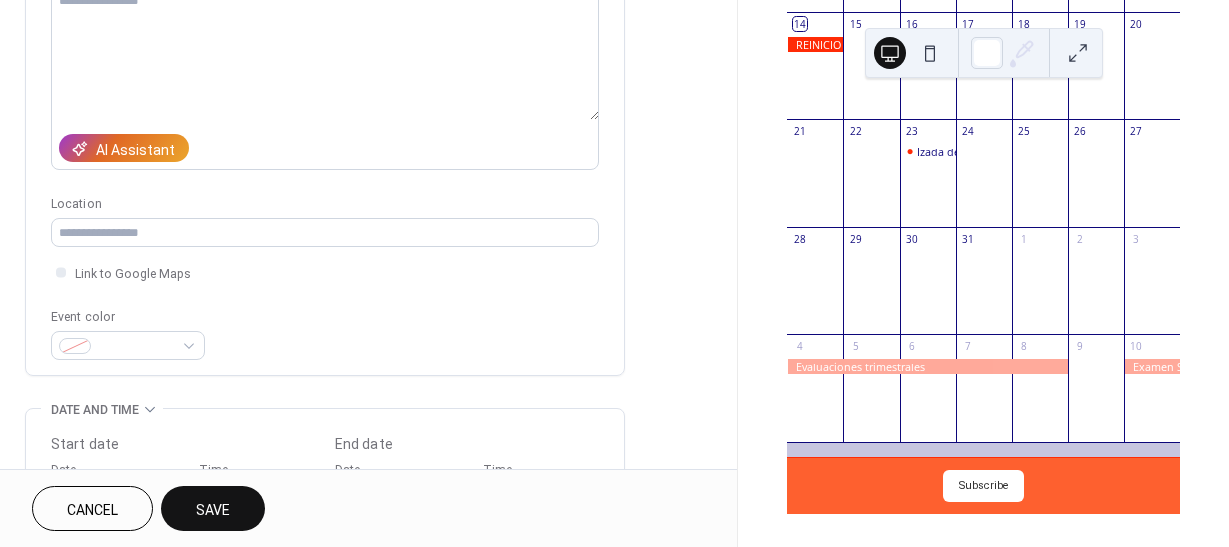scroll, scrollTop: 300, scrollLeft: 0, axis: vertical 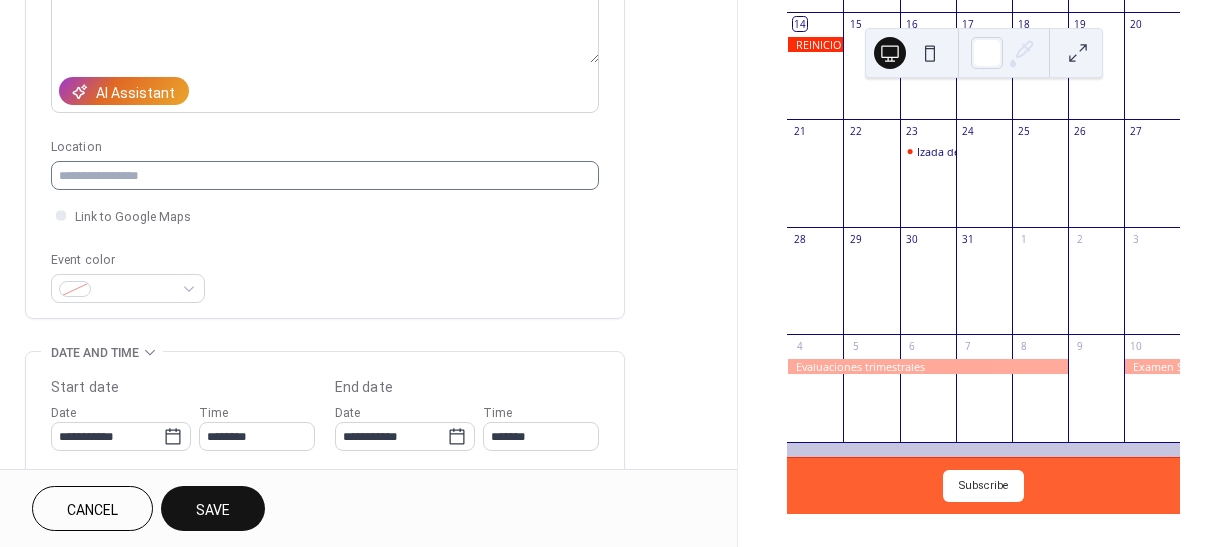type on "**********" 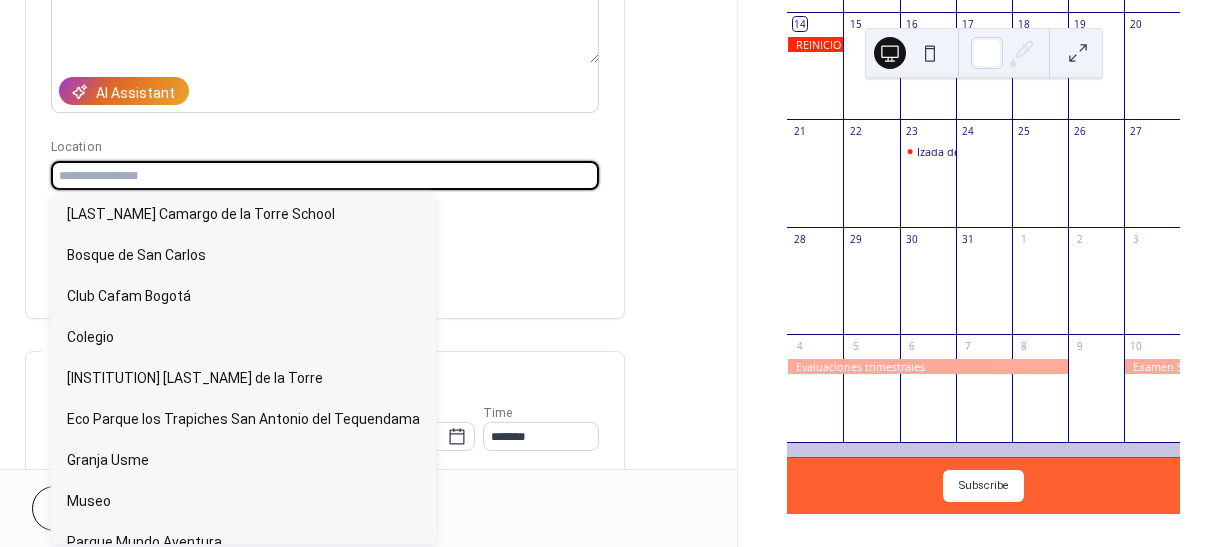 click at bounding box center [325, 175] 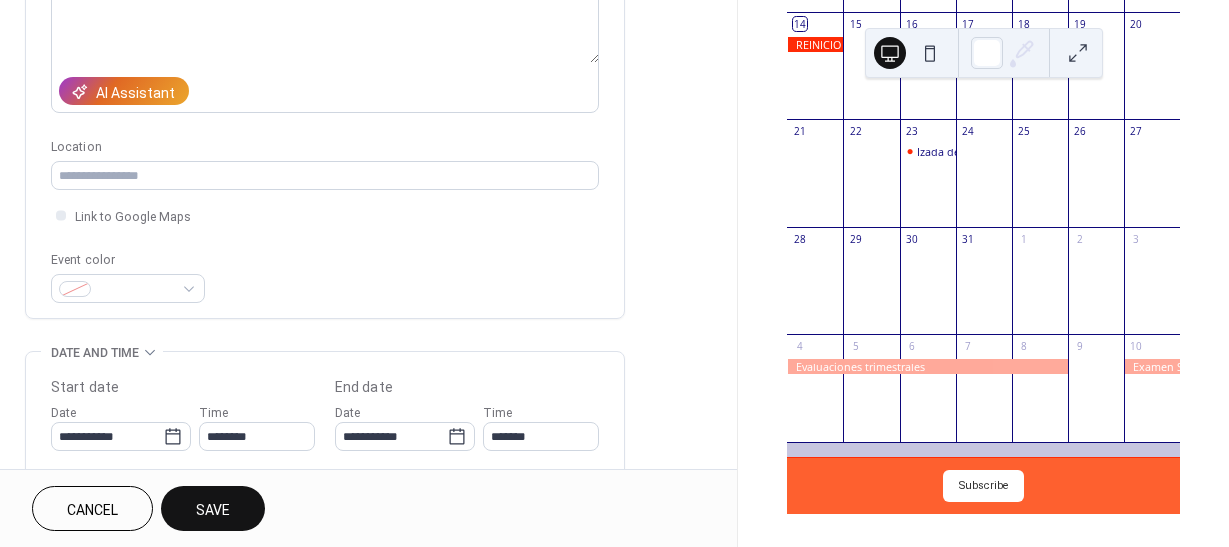 click on "**********" at bounding box center [325, 70] 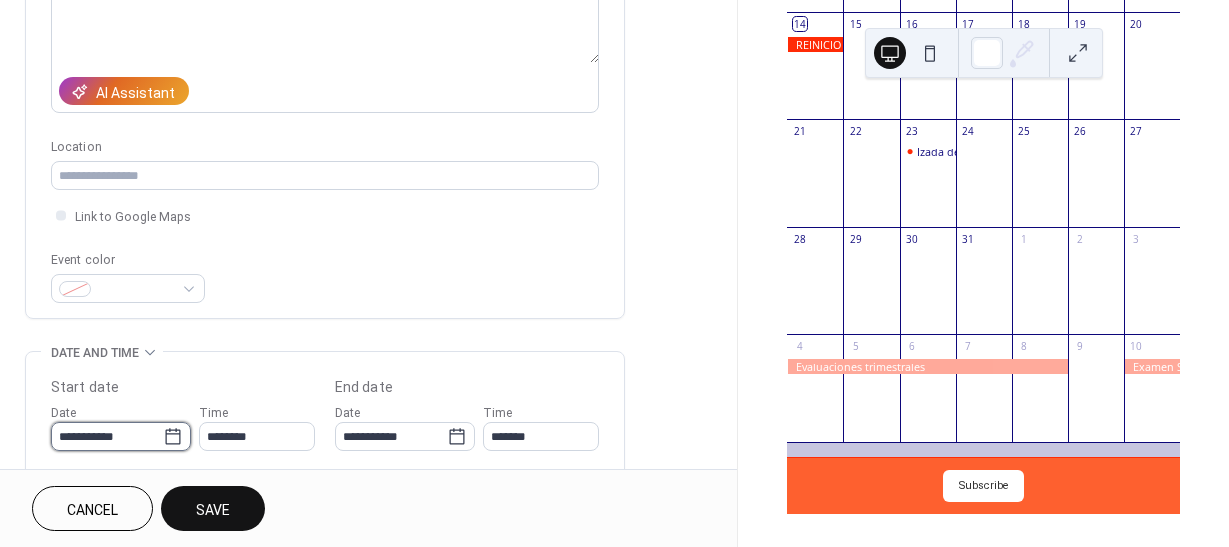click on "**********" at bounding box center (107, 436) 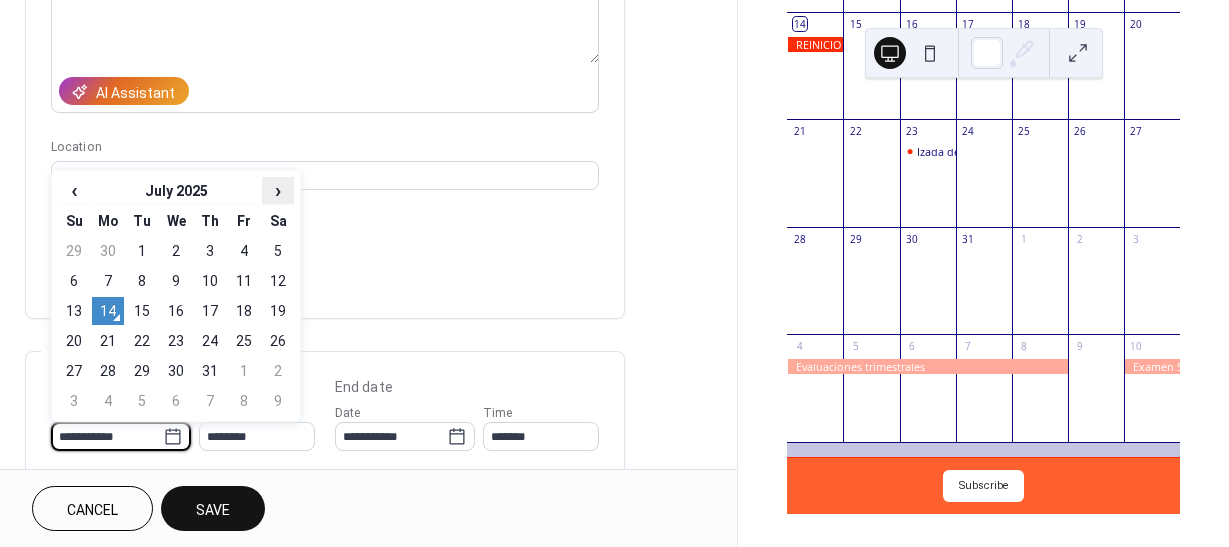 click on "›" at bounding box center (278, 190) 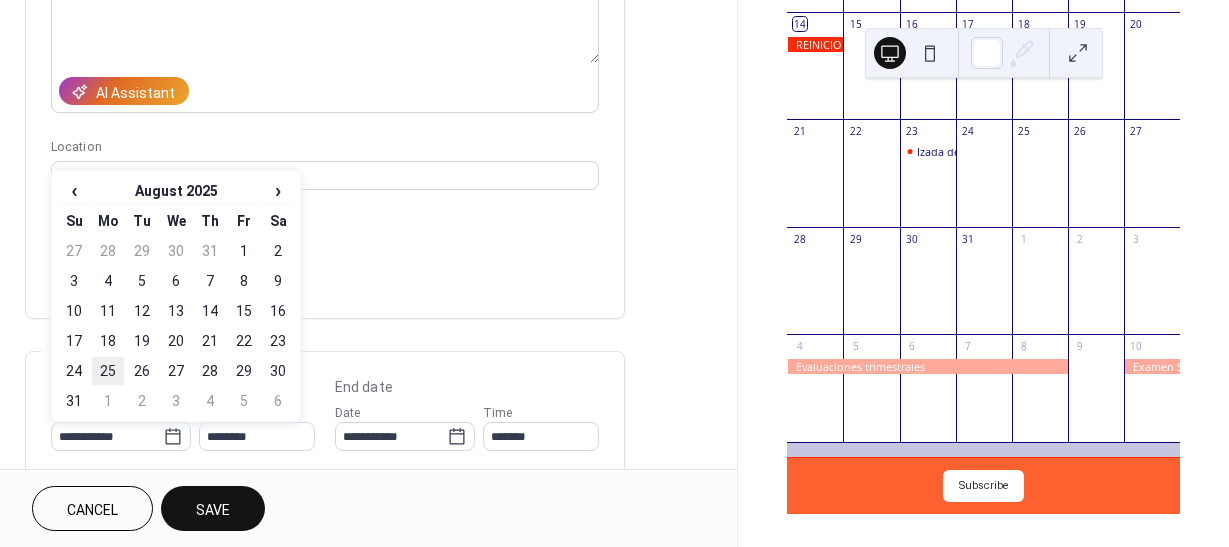 click on "25" at bounding box center (108, 371) 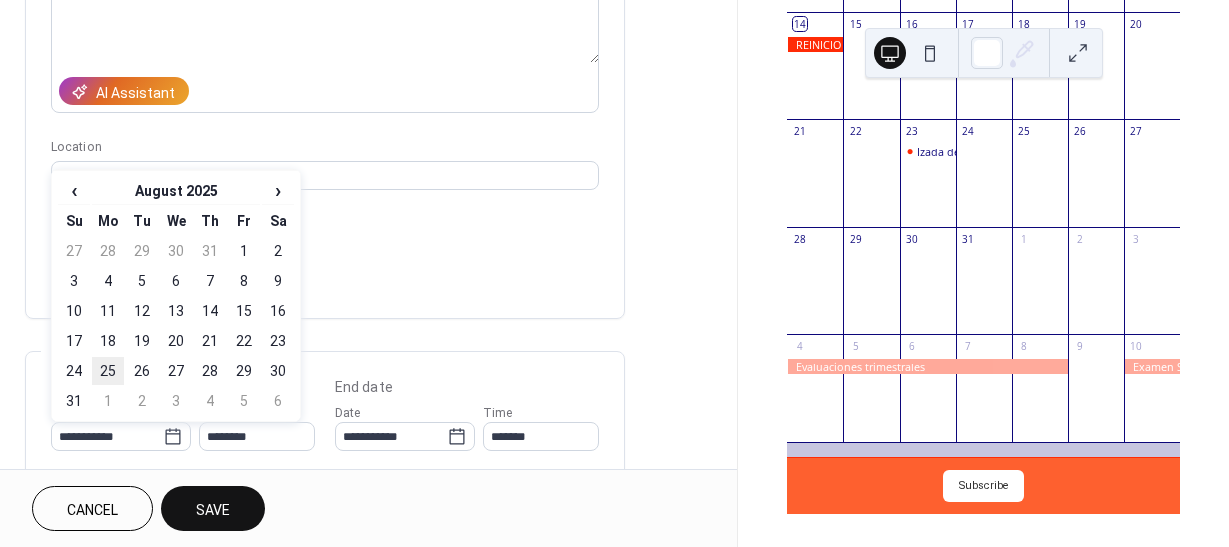 type on "**********" 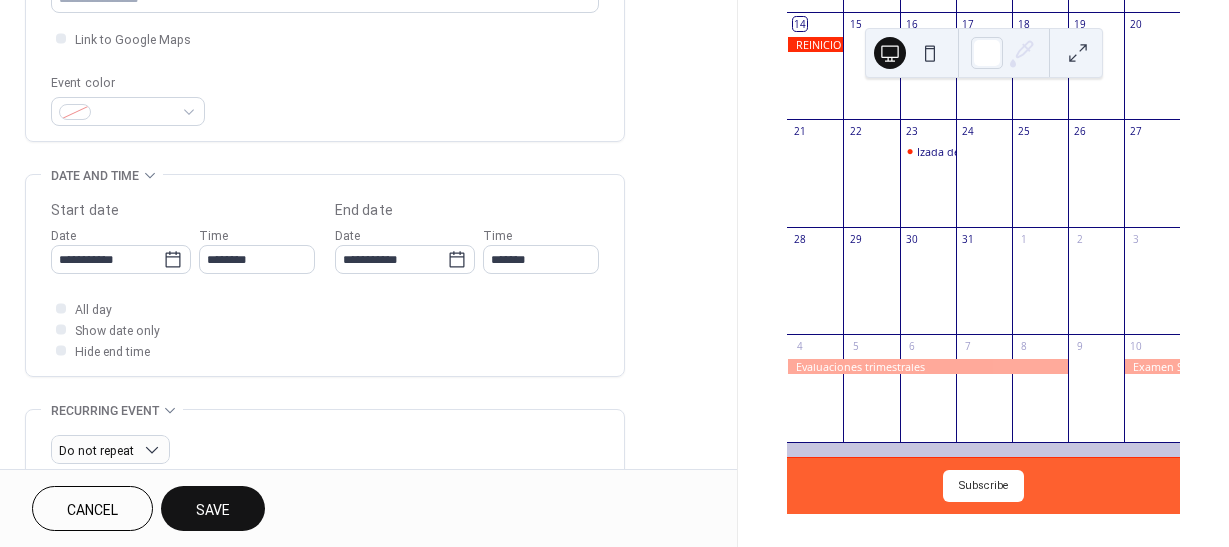scroll, scrollTop: 500, scrollLeft: 0, axis: vertical 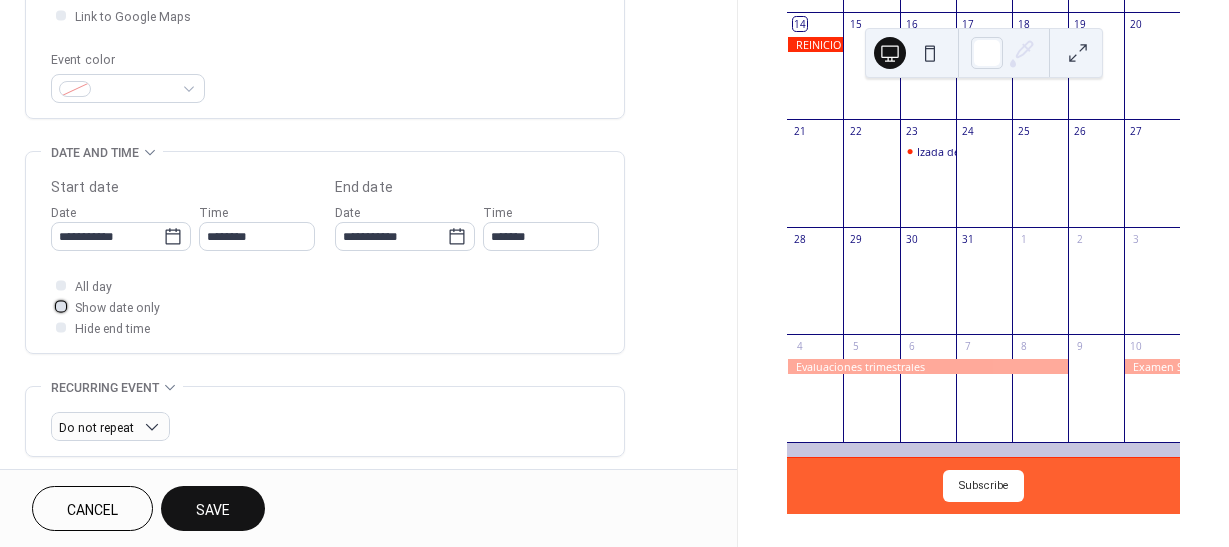 click at bounding box center (61, 306) 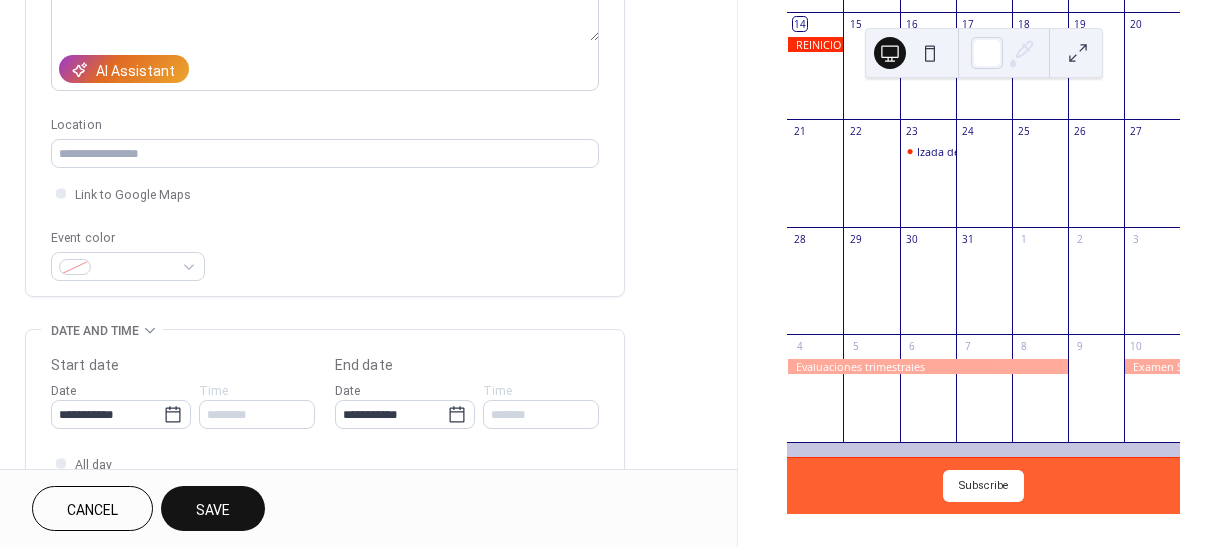 scroll, scrollTop: 600, scrollLeft: 0, axis: vertical 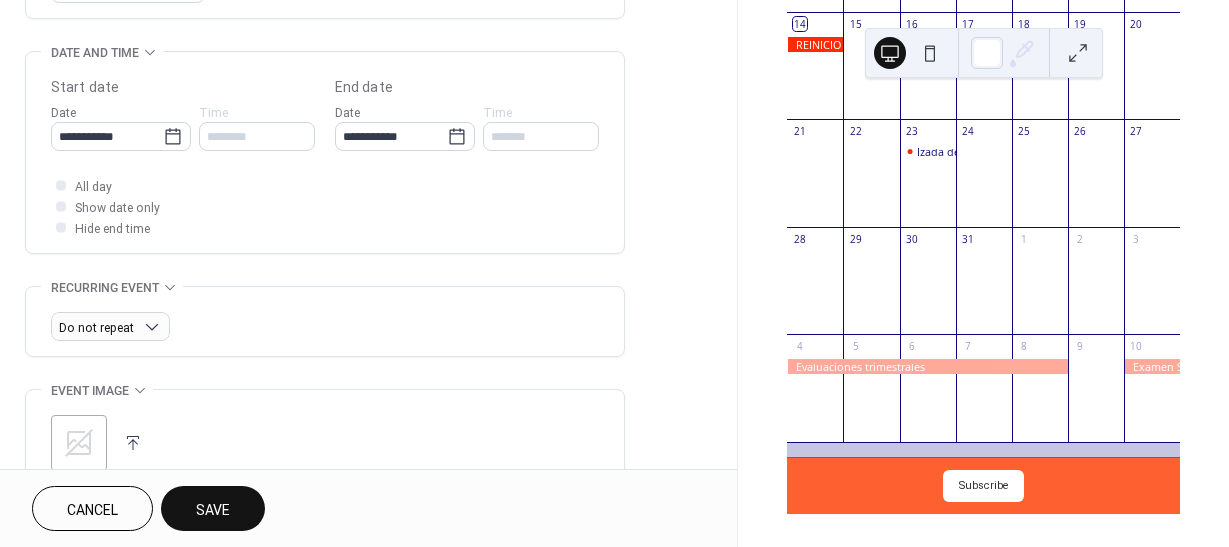 click on "Save" at bounding box center [213, 510] 